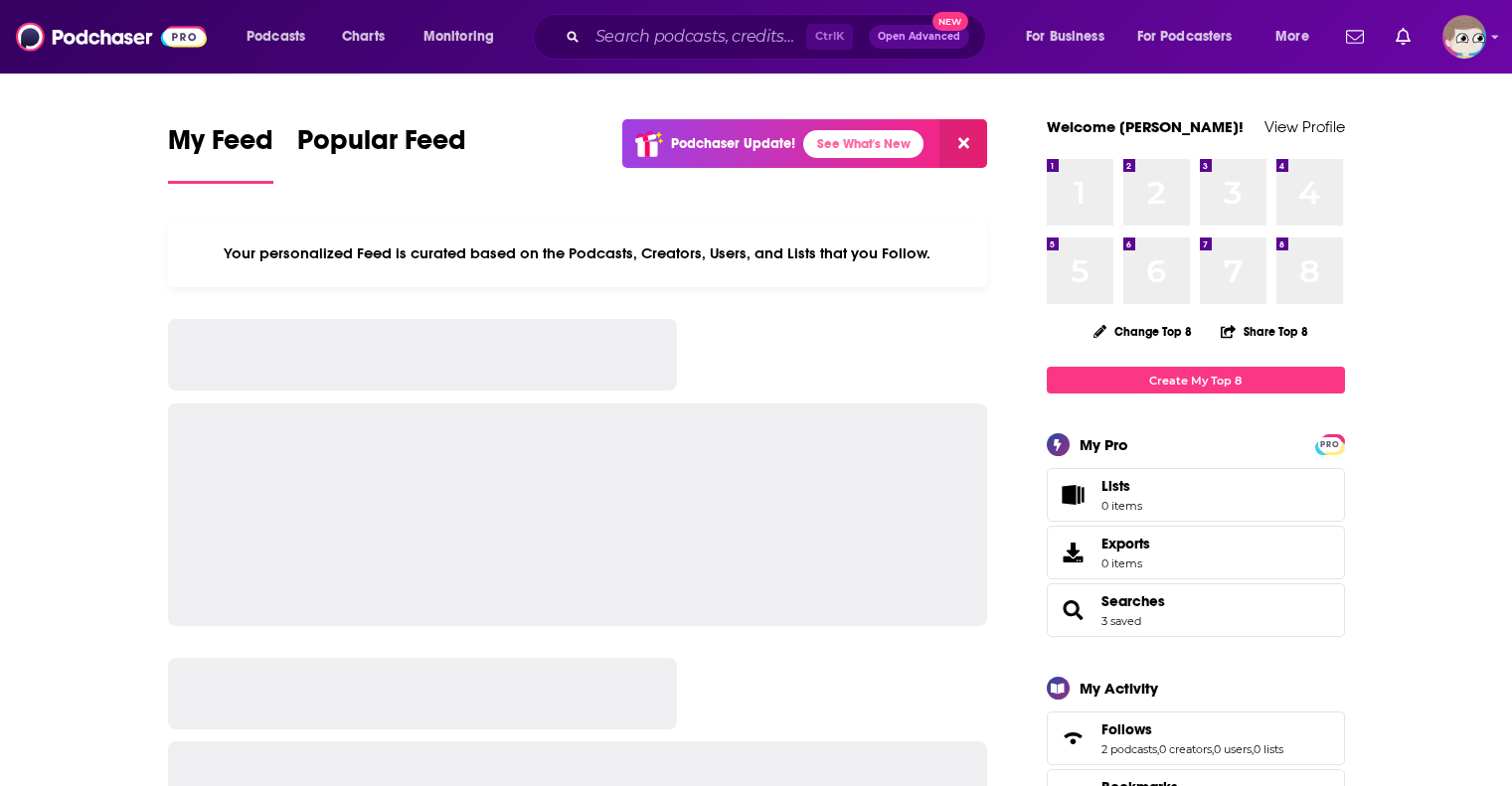 scroll, scrollTop: 0, scrollLeft: 0, axis: both 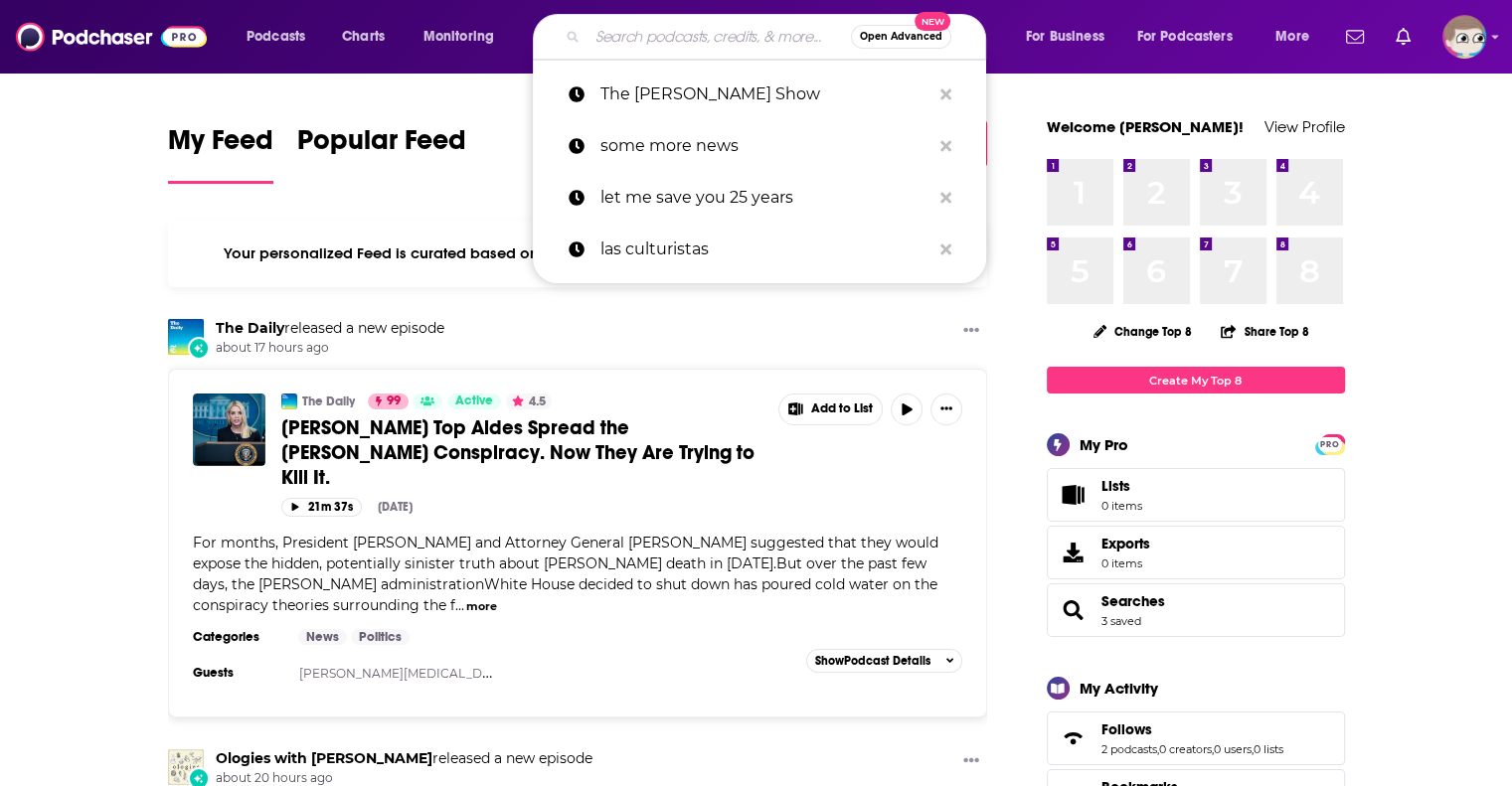 click at bounding box center (719, 37) 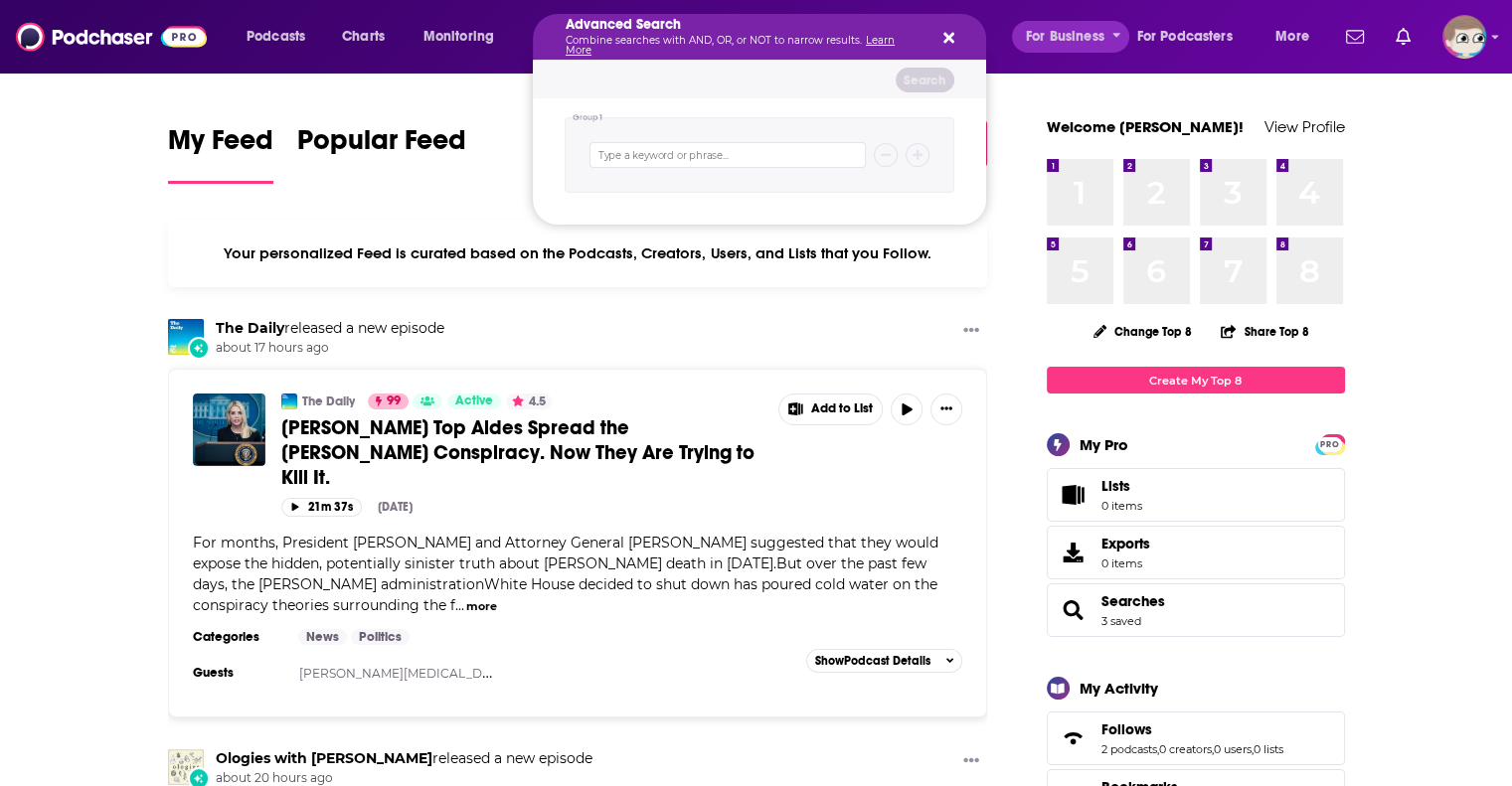 drag, startPoint x: 767, startPoint y: 146, endPoint x: 1086, endPoint y: 39, distance: 336.4669 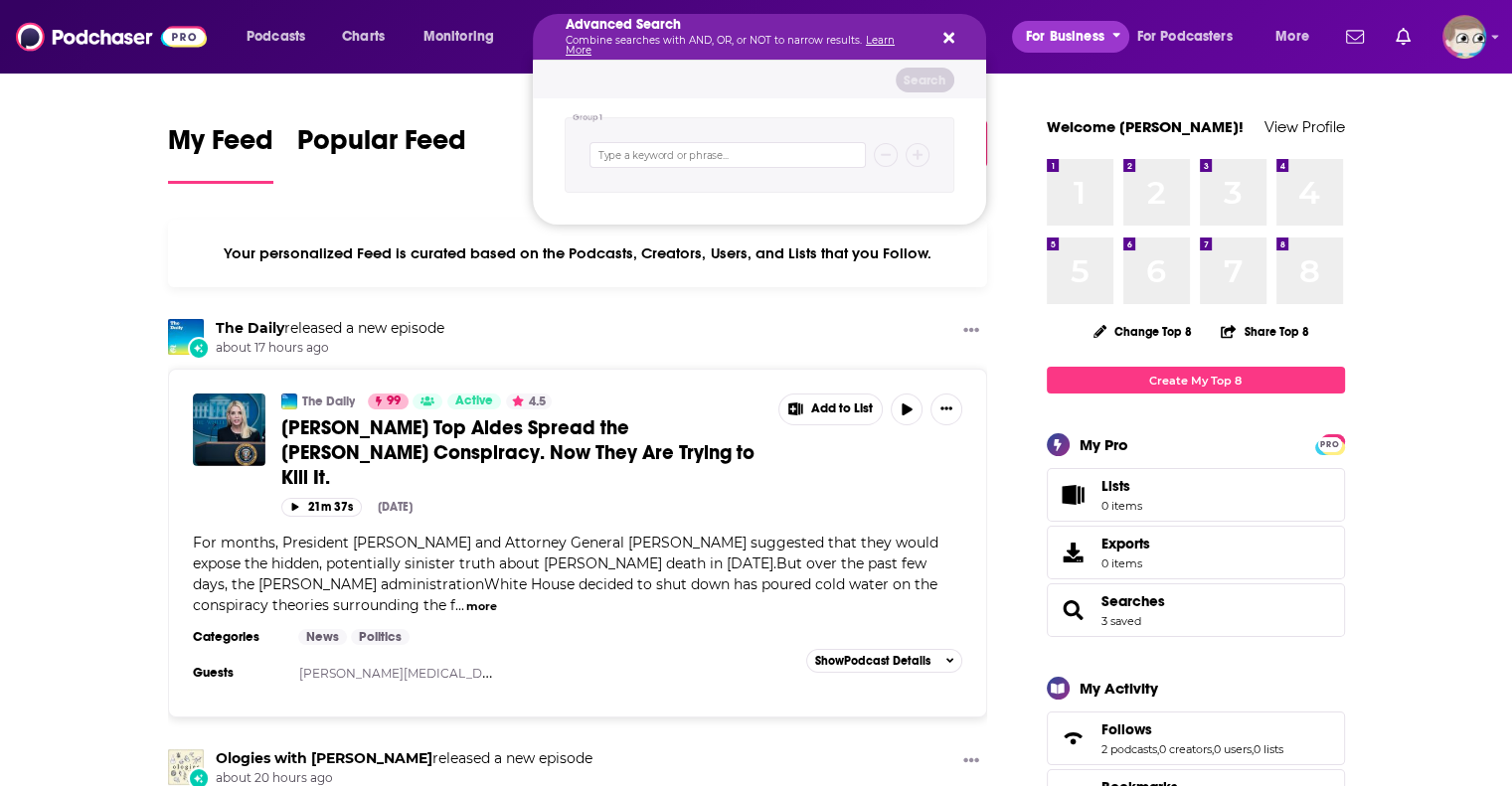 click on "For Business" at bounding box center (1065, 37) 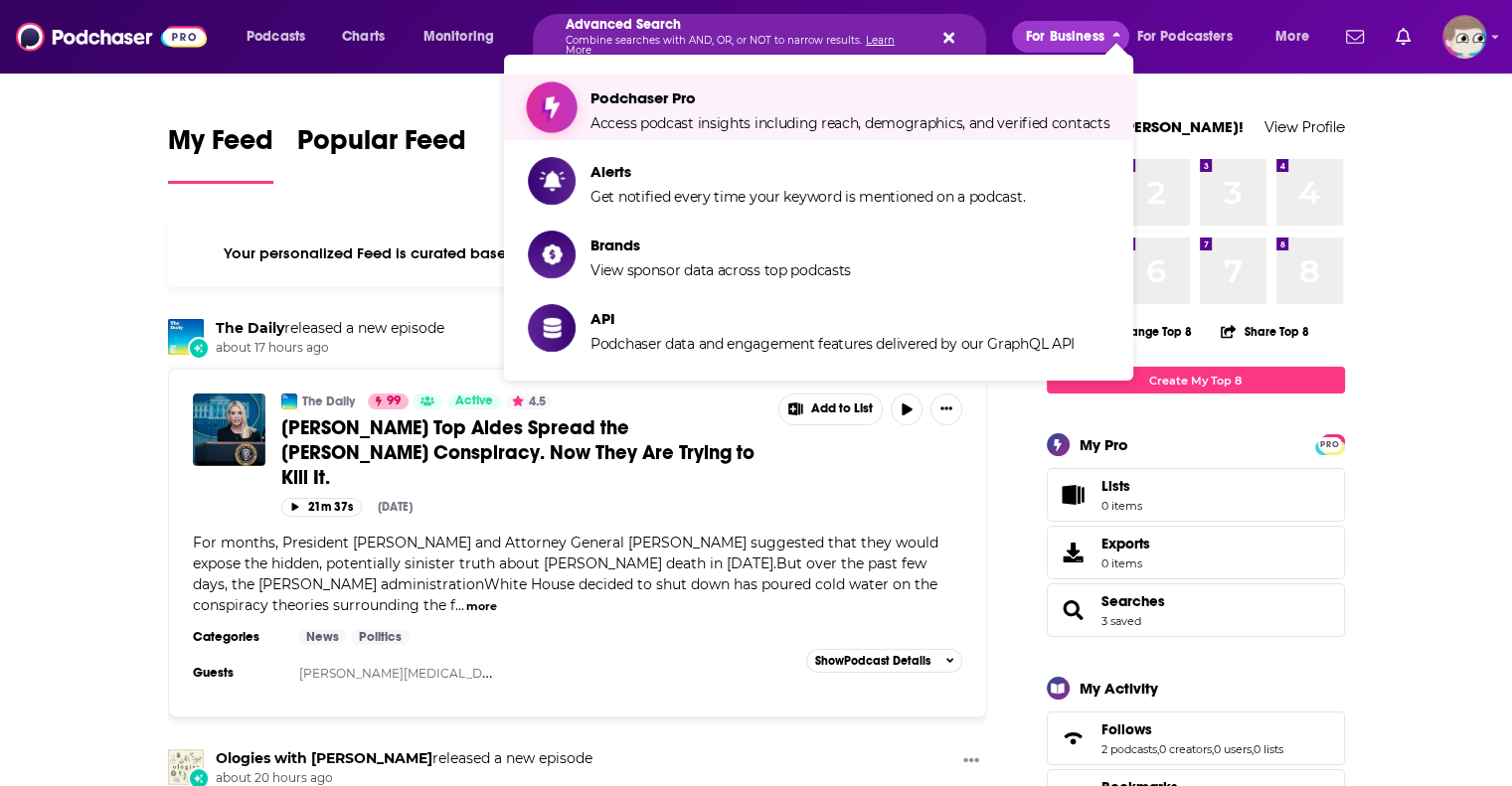 click on "Podchaser Pro" at bounding box center [850, 97] 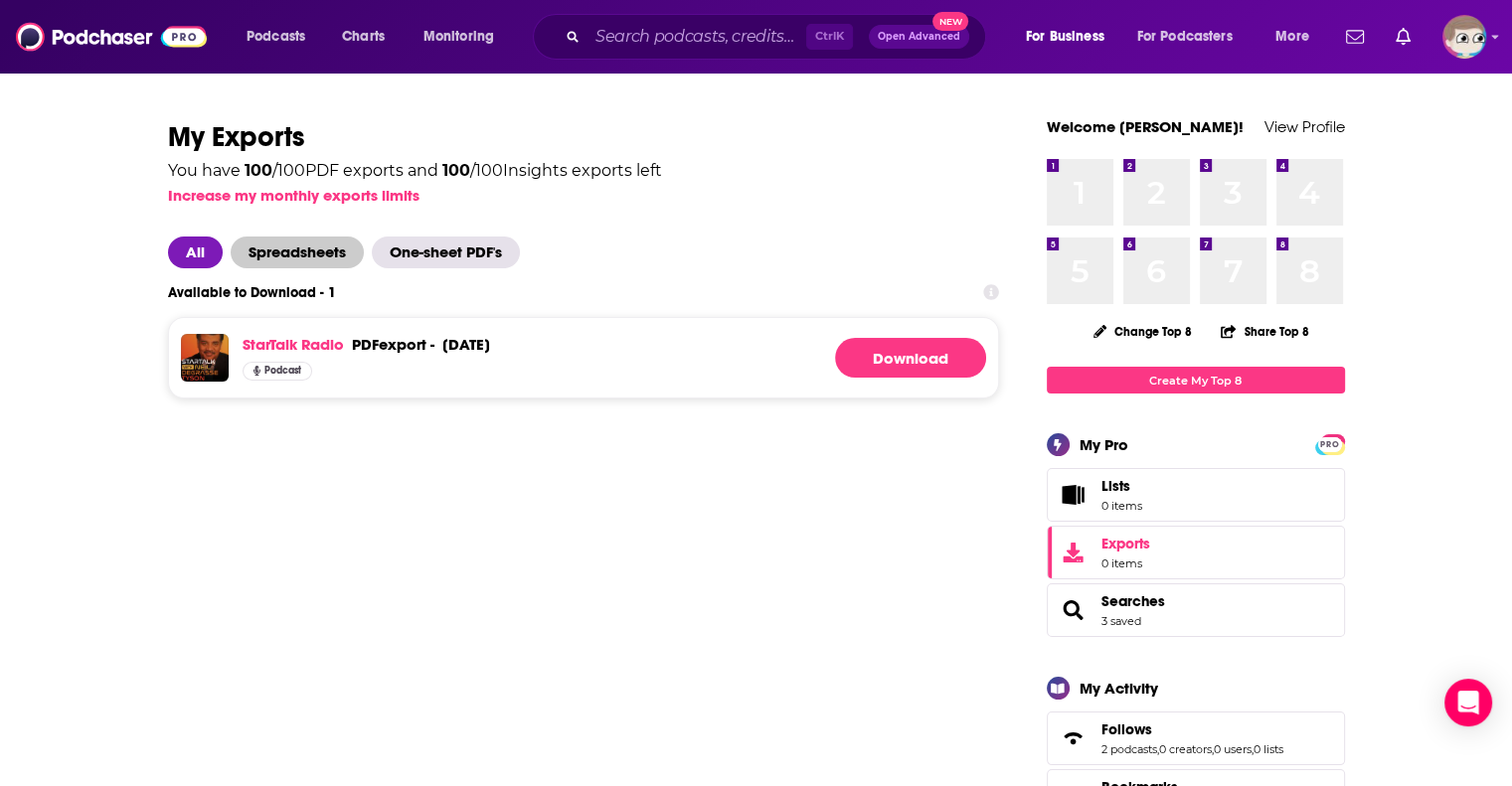 click on "Spreadsheets" at bounding box center (297, 252) 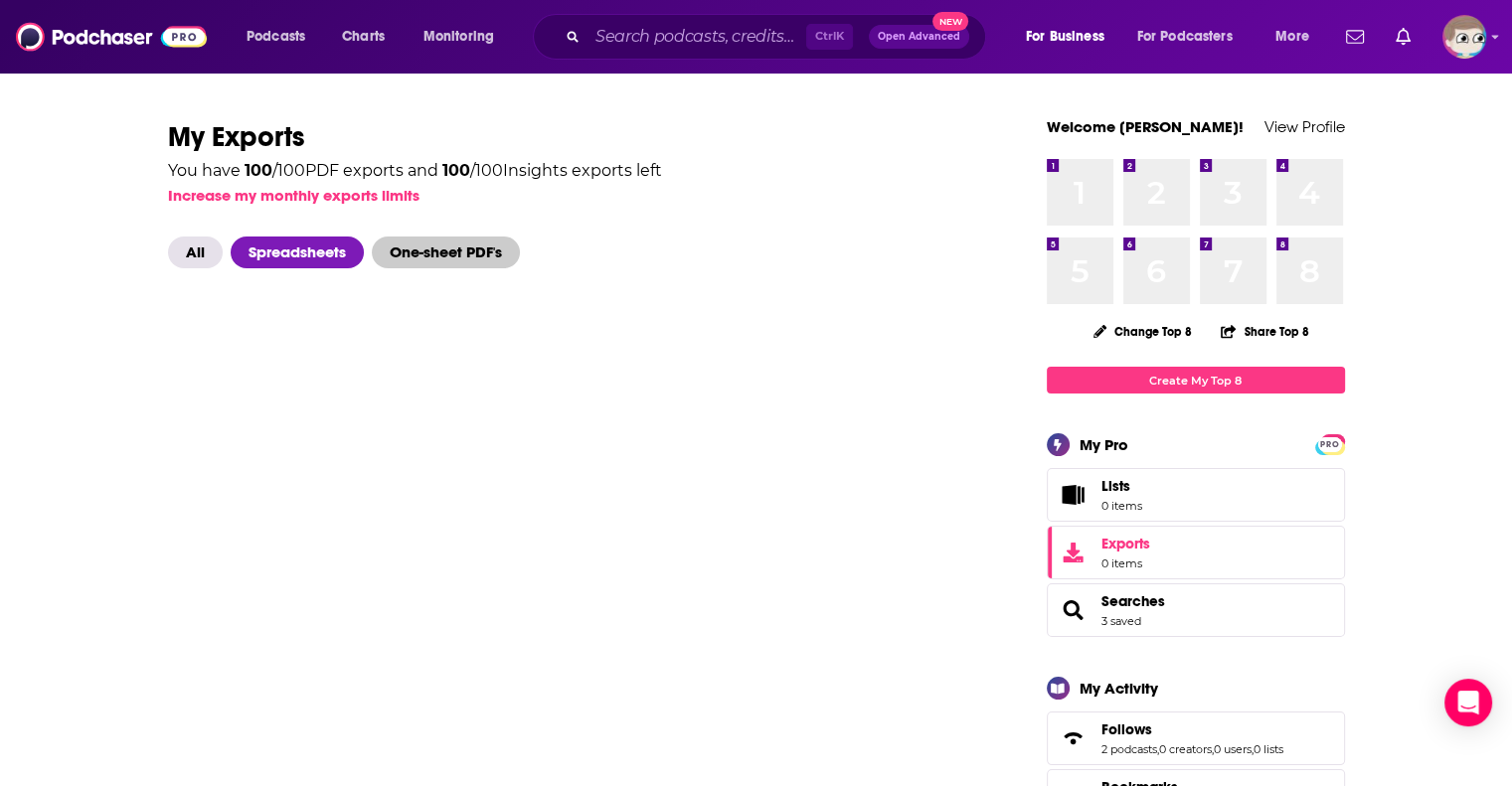 click on "One-sheet PDF's" at bounding box center [445, 252] 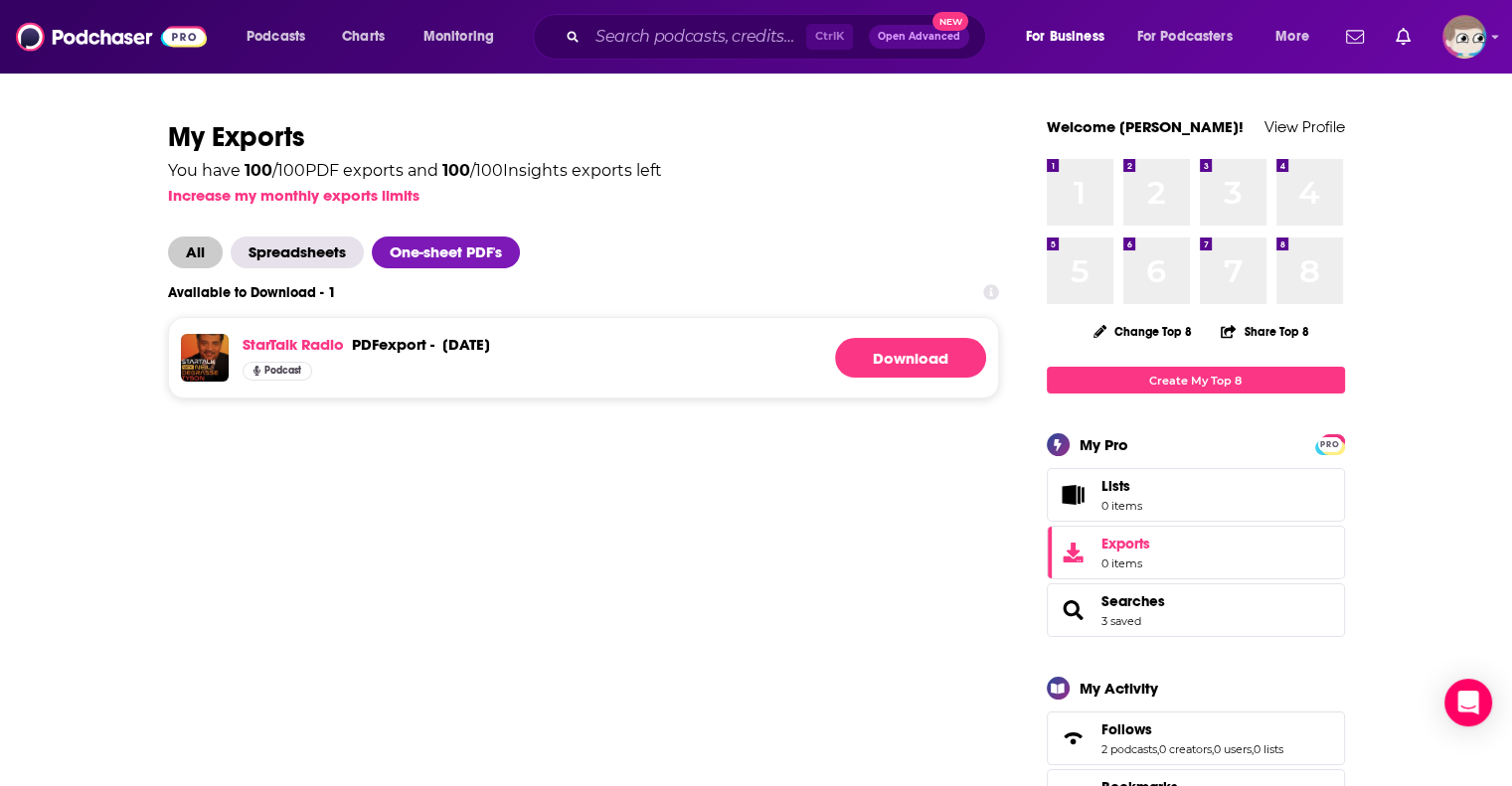 click on "All" at bounding box center (195, 252) 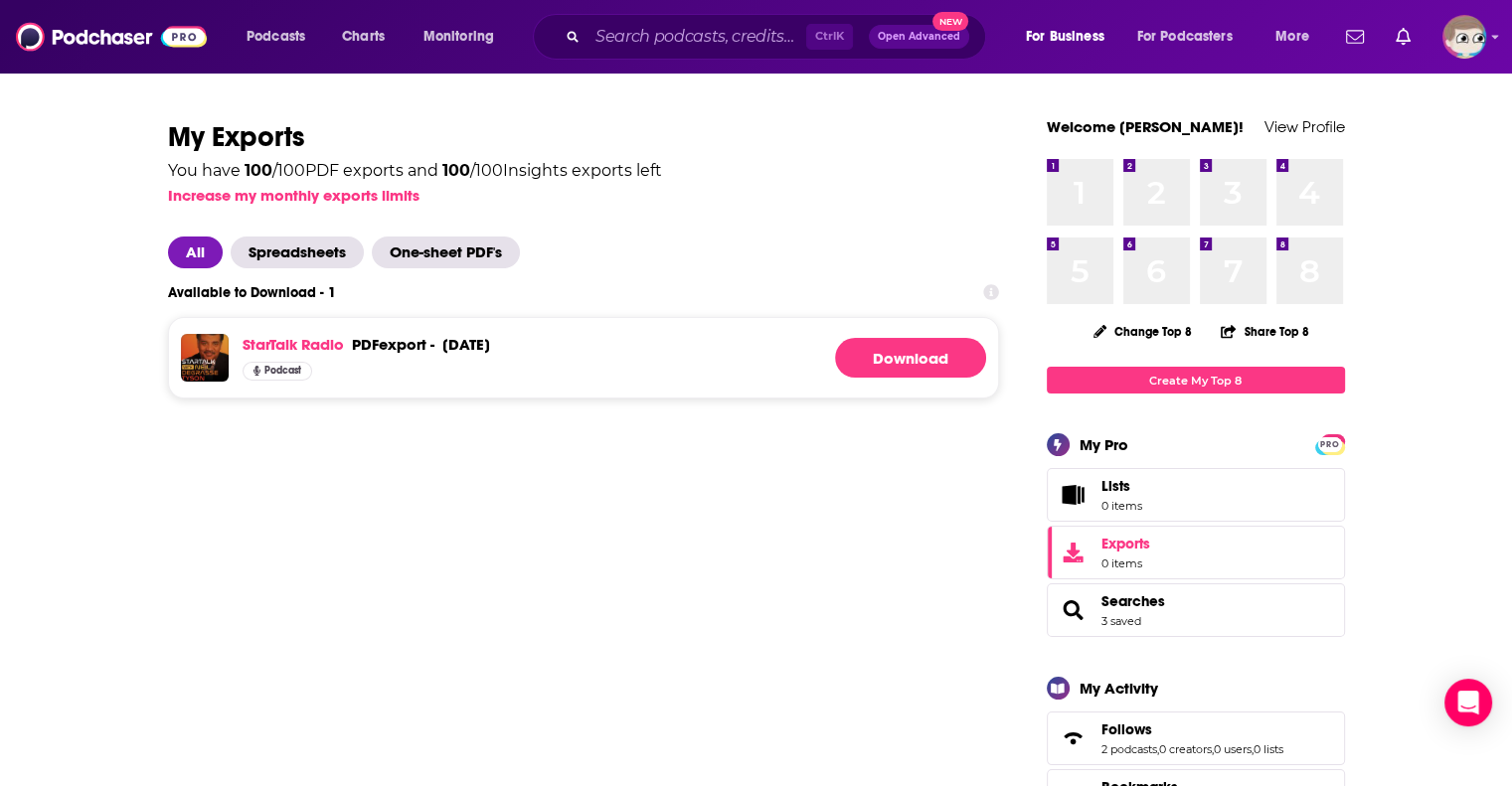 scroll, scrollTop: 688, scrollLeft: 0, axis: vertical 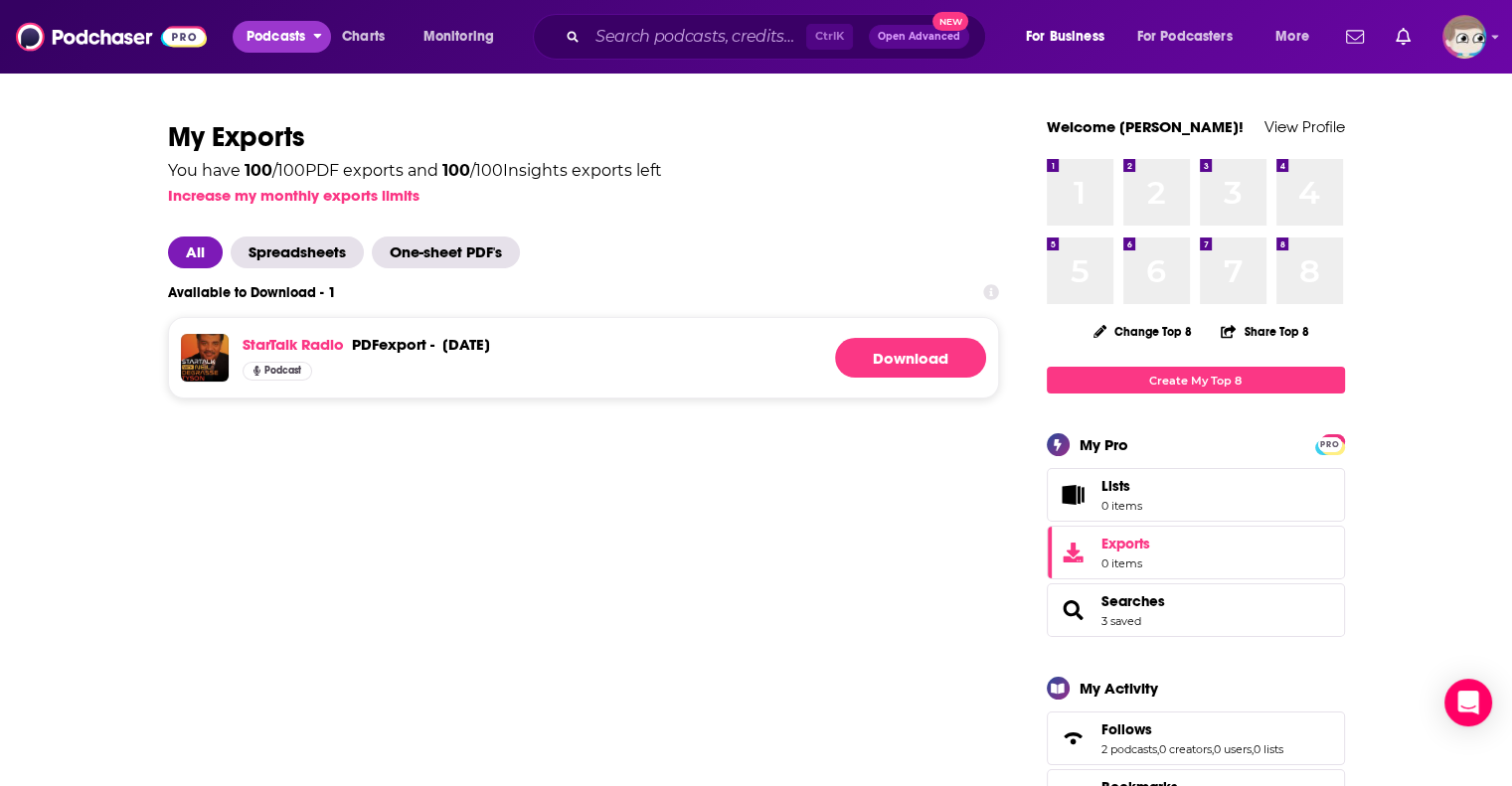 click 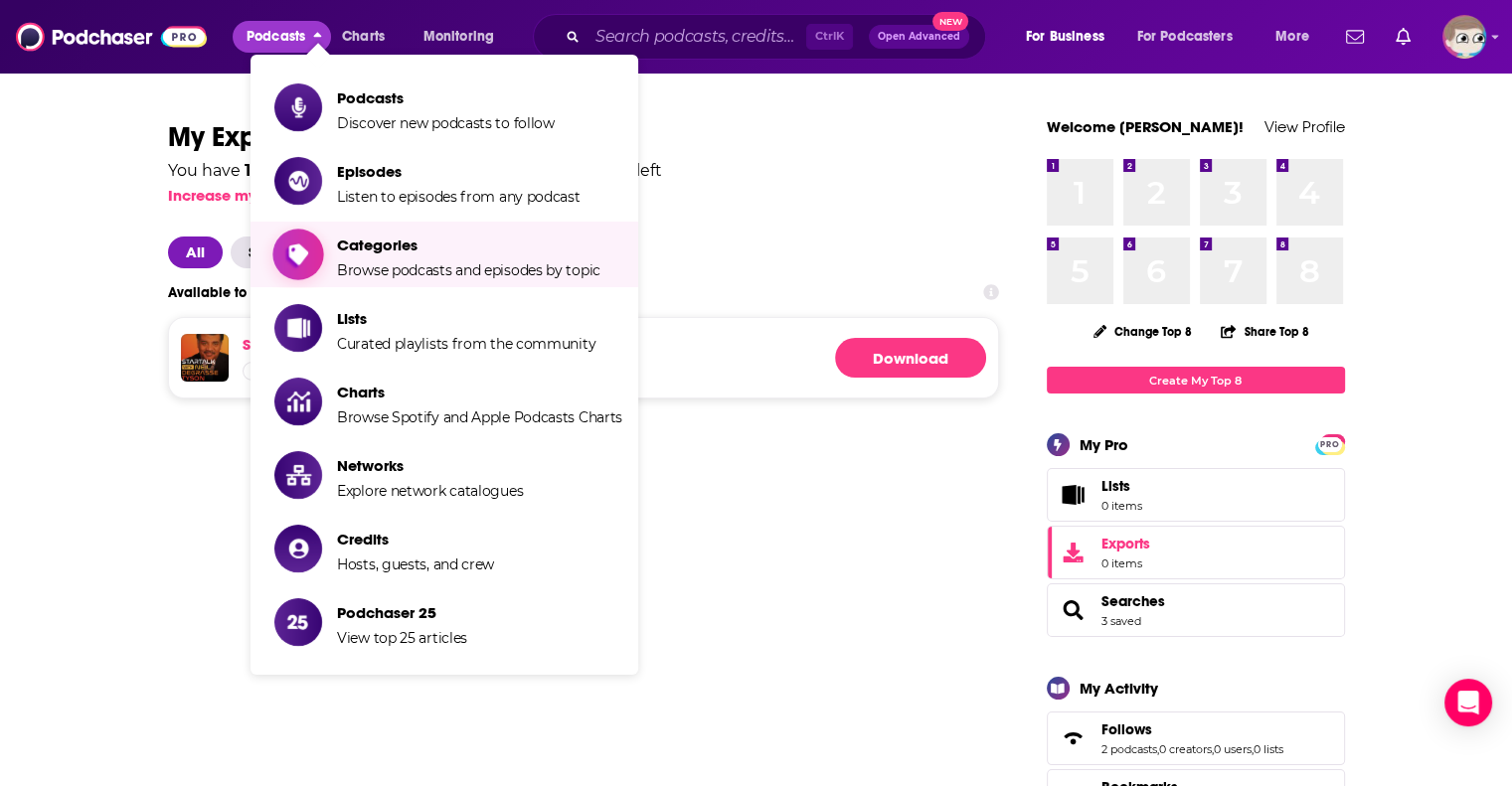 click on "Categories" at bounding box center (468, 244) 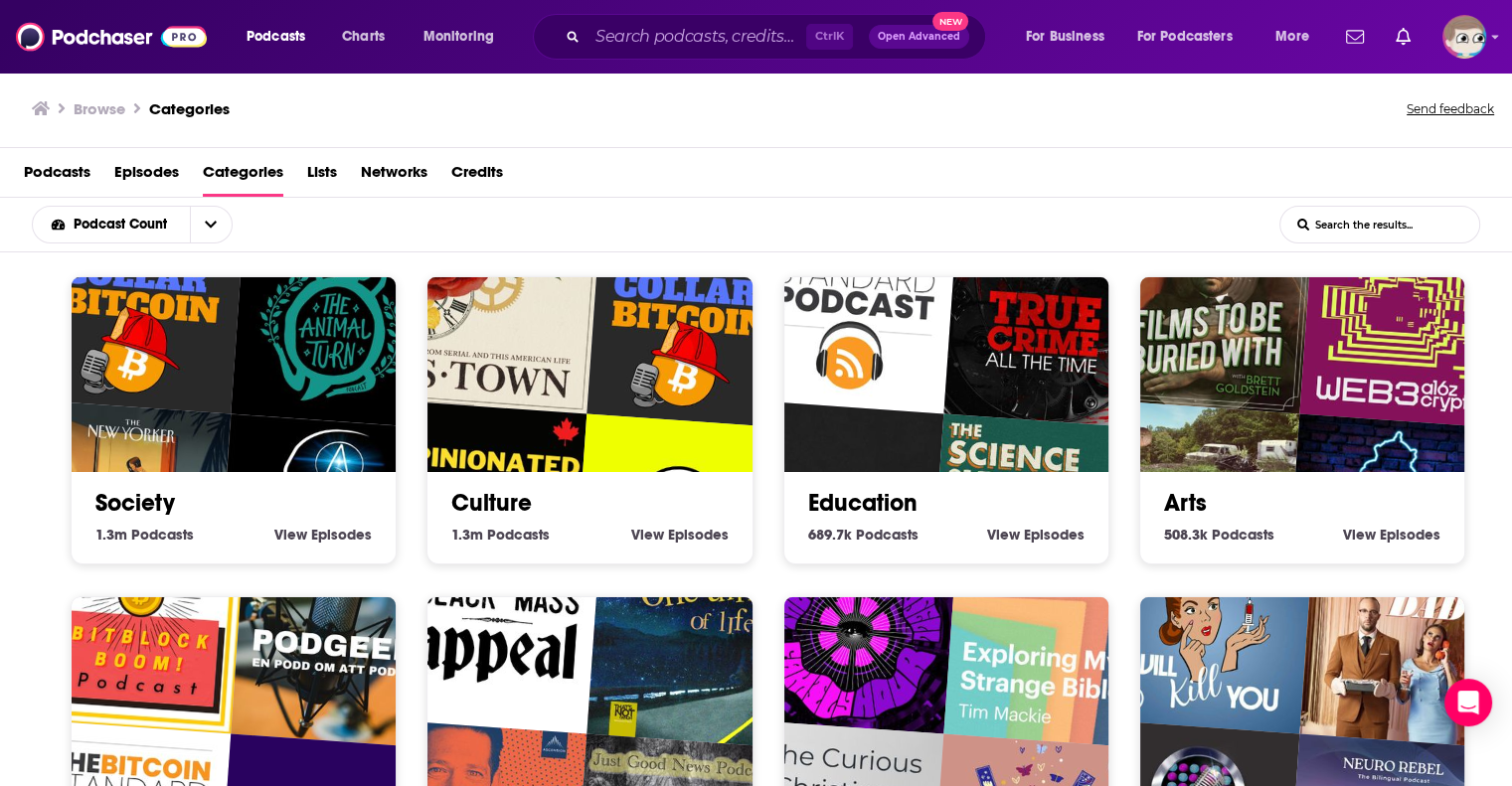 scroll, scrollTop: 3, scrollLeft: 0, axis: vertical 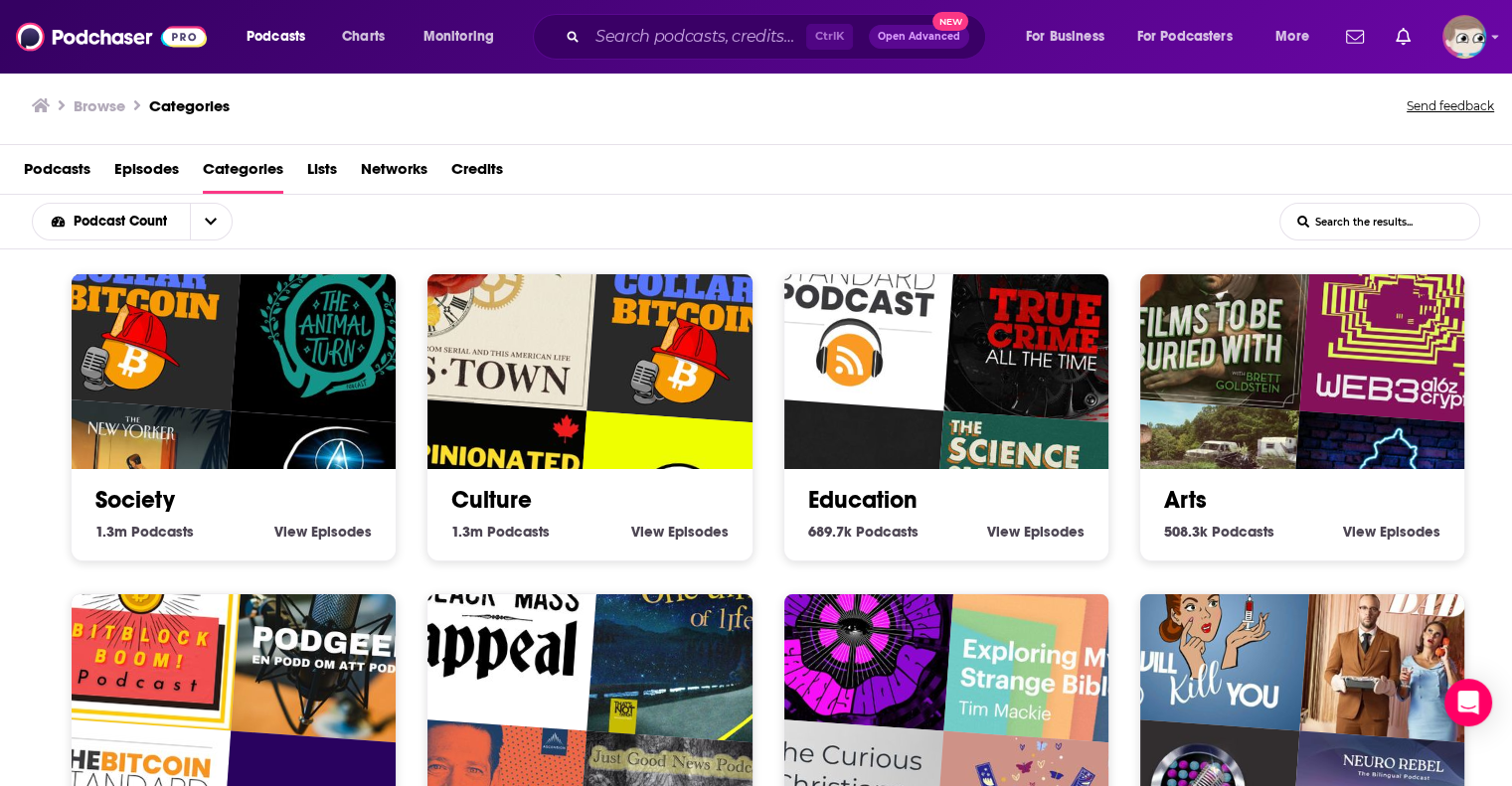 click at bounding box center [677, 515] 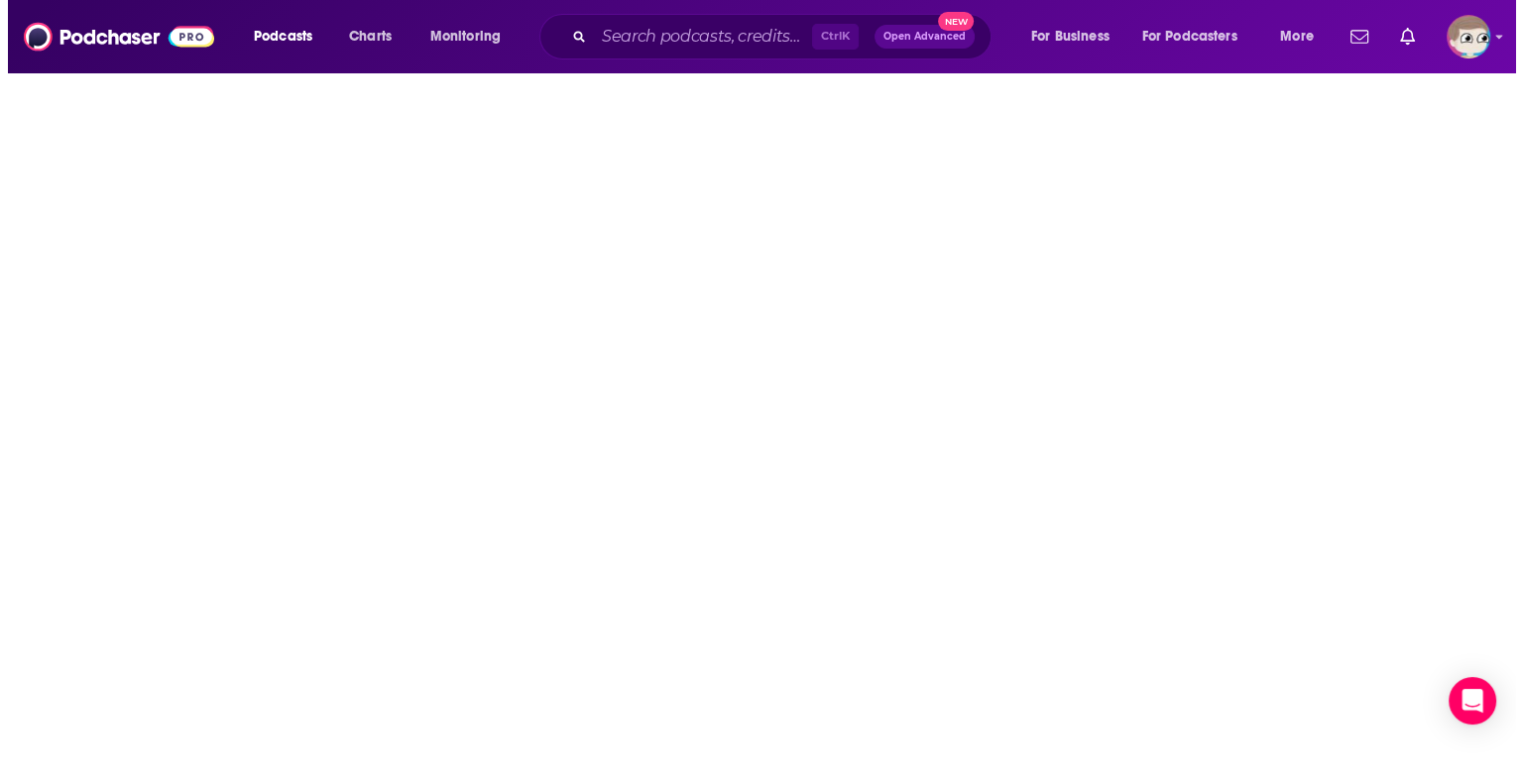 scroll, scrollTop: 0, scrollLeft: 0, axis: both 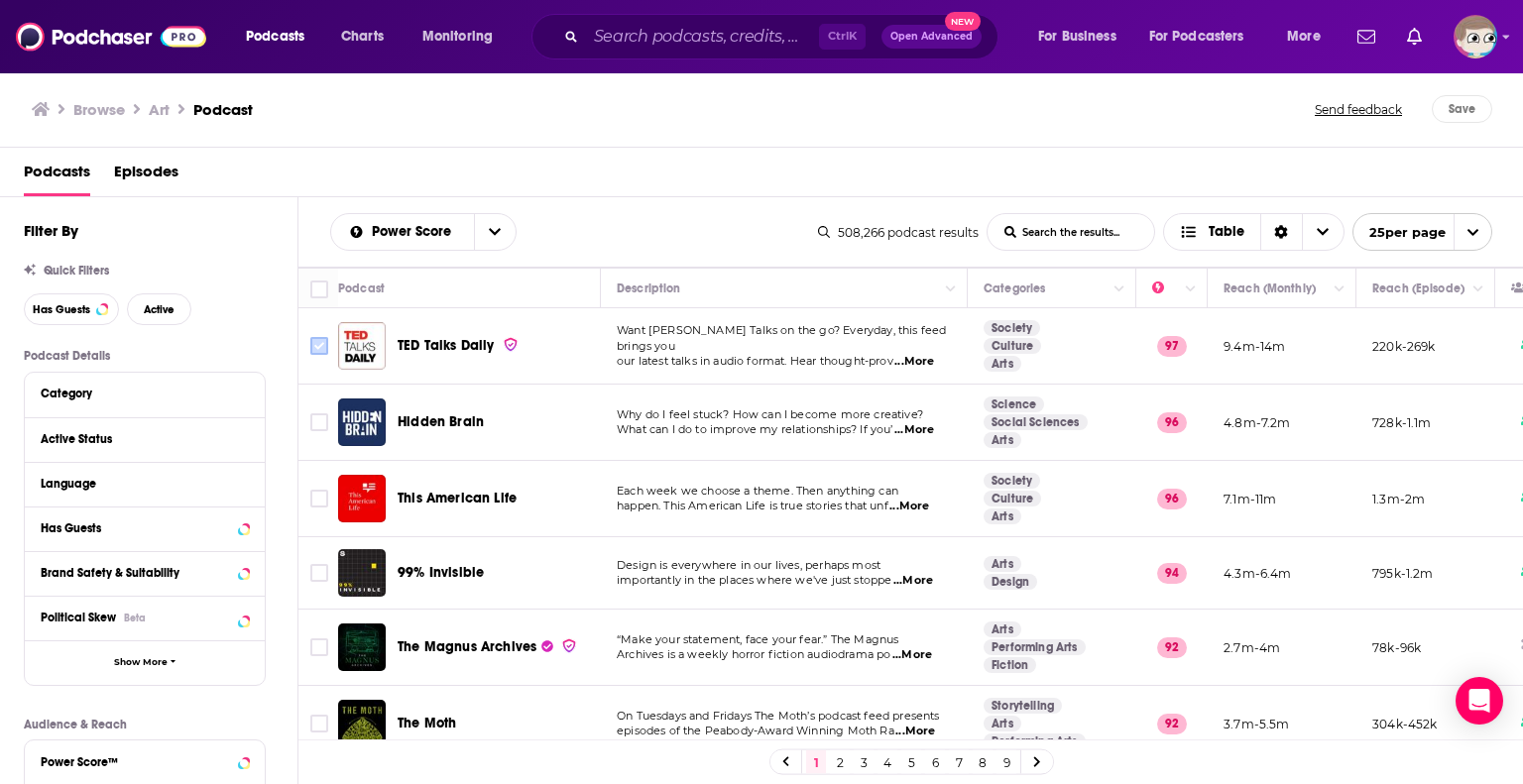 click at bounding box center [319, 346] 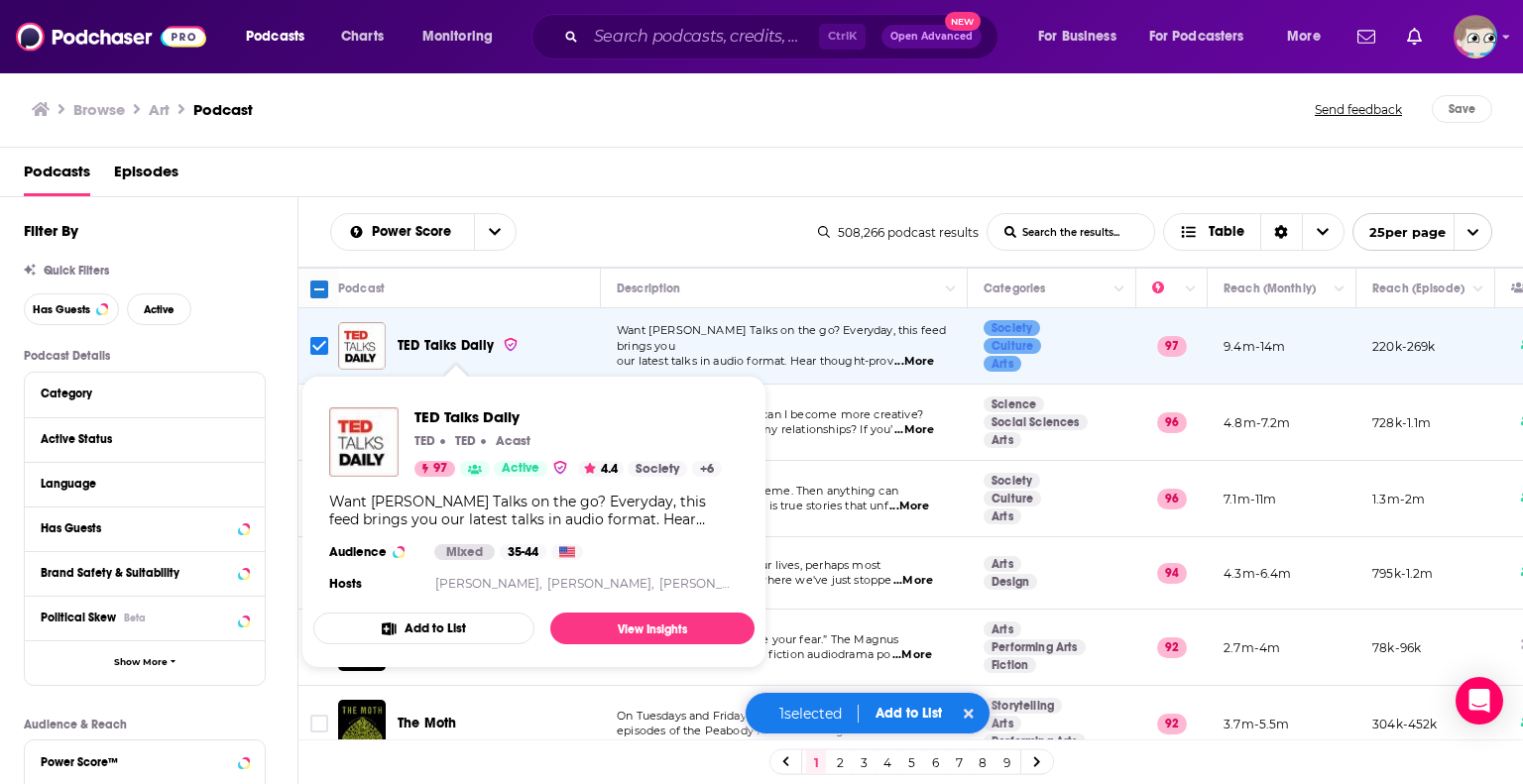 click on "TED Talks Daily" at bounding box center [446, 345] 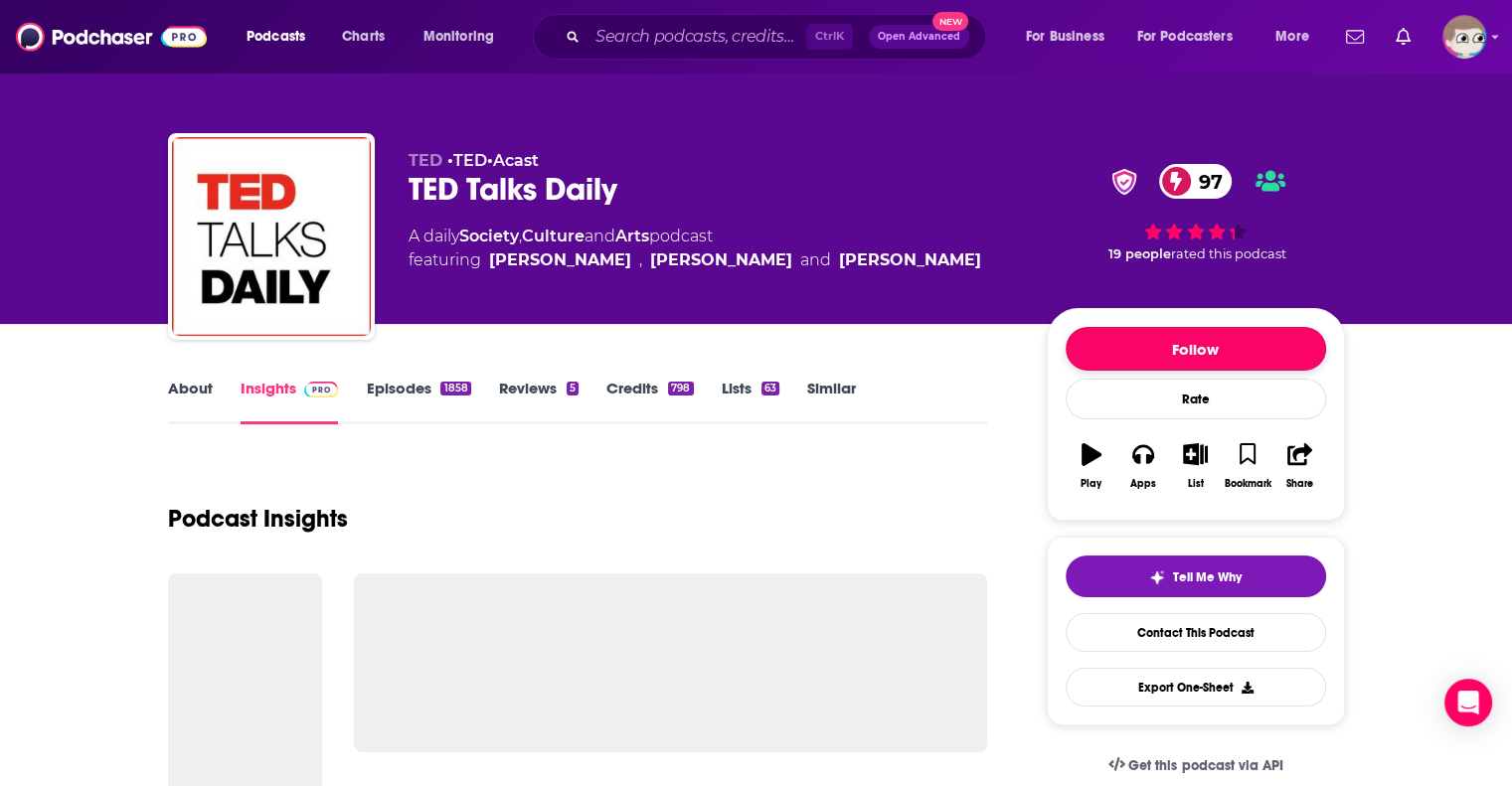 click on "Follow" at bounding box center (1196, 349) 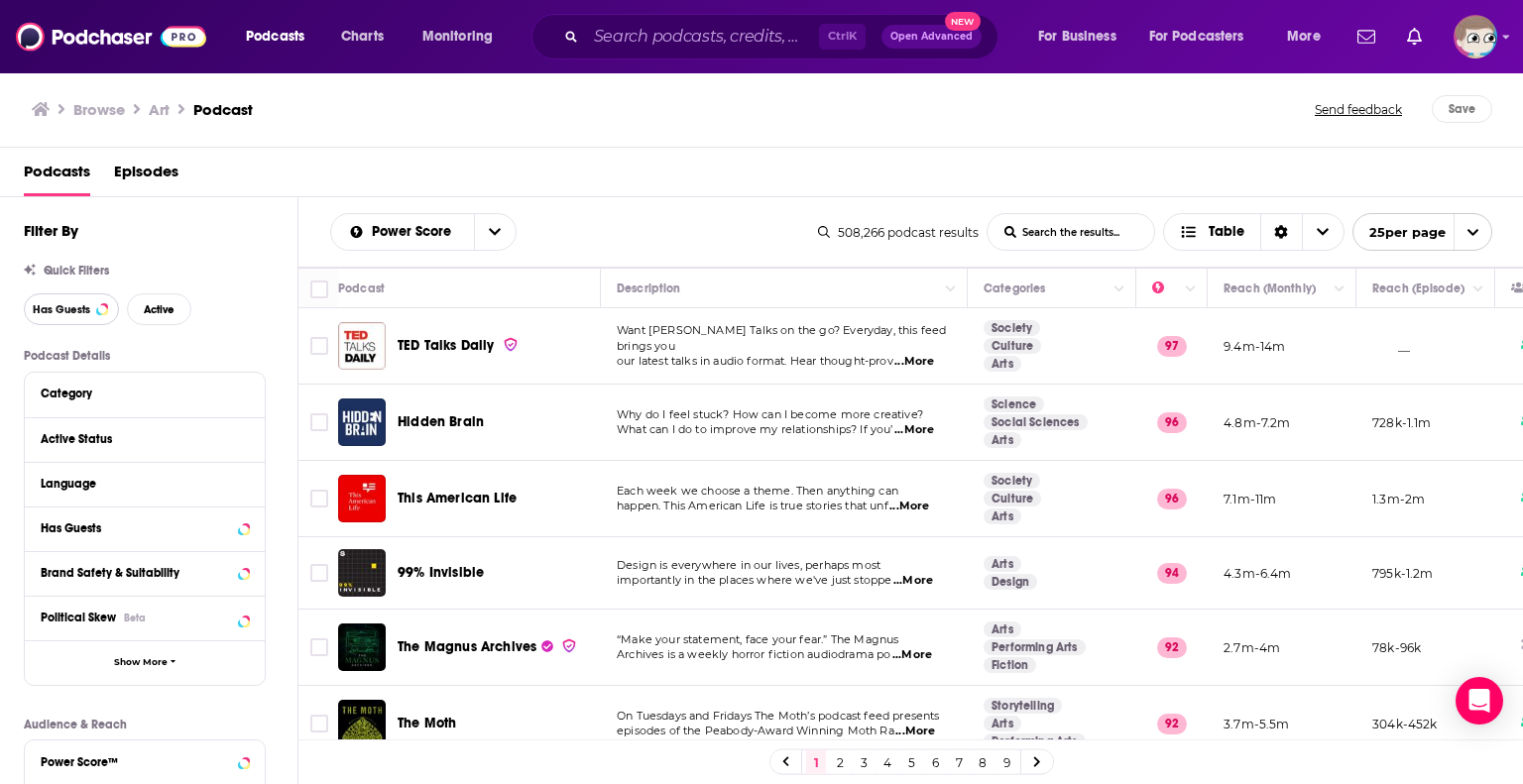 click on "Has Guests" at bounding box center (61, 309) 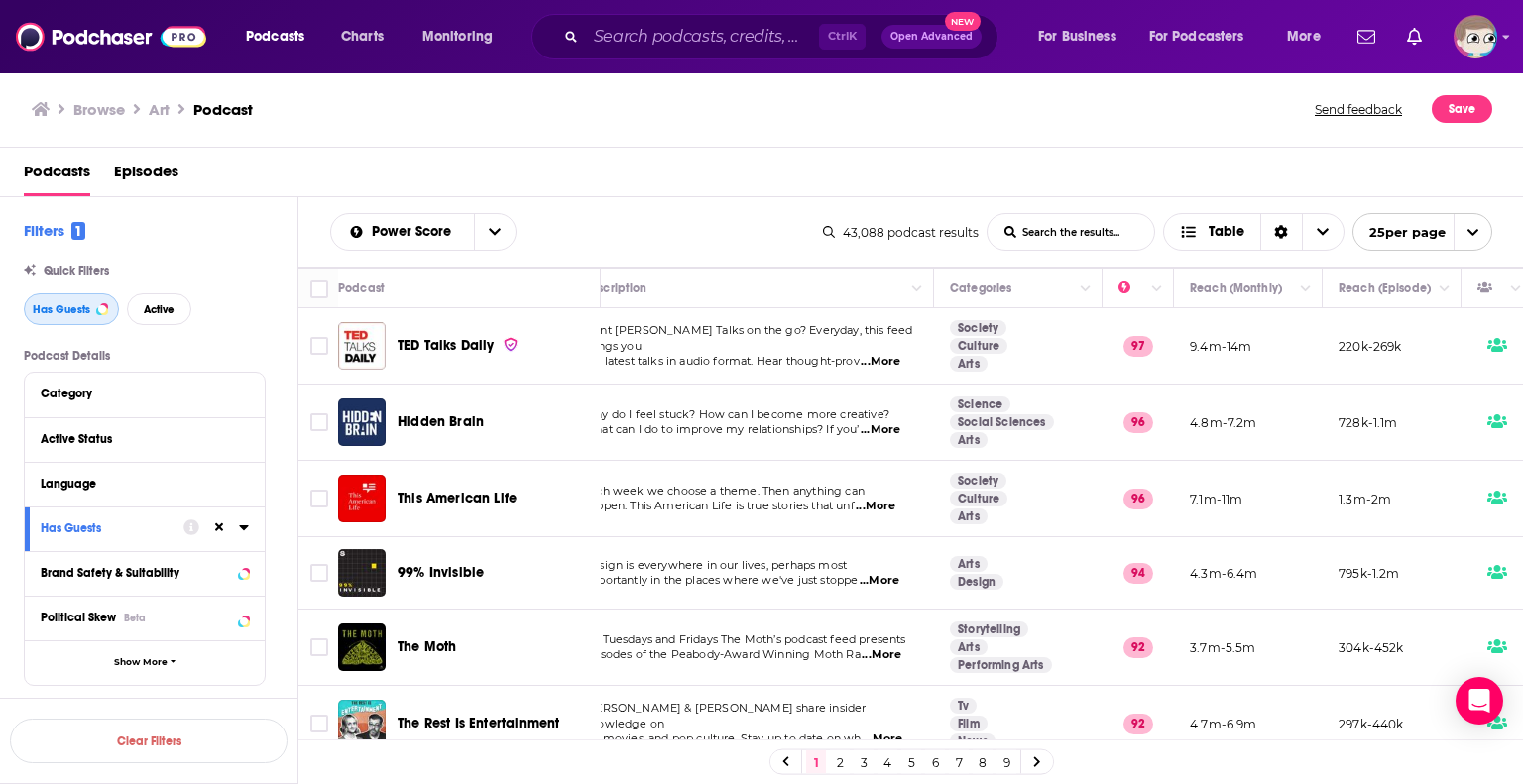 scroll, scrollTop: 0, scrollLeft: 0, axis: both 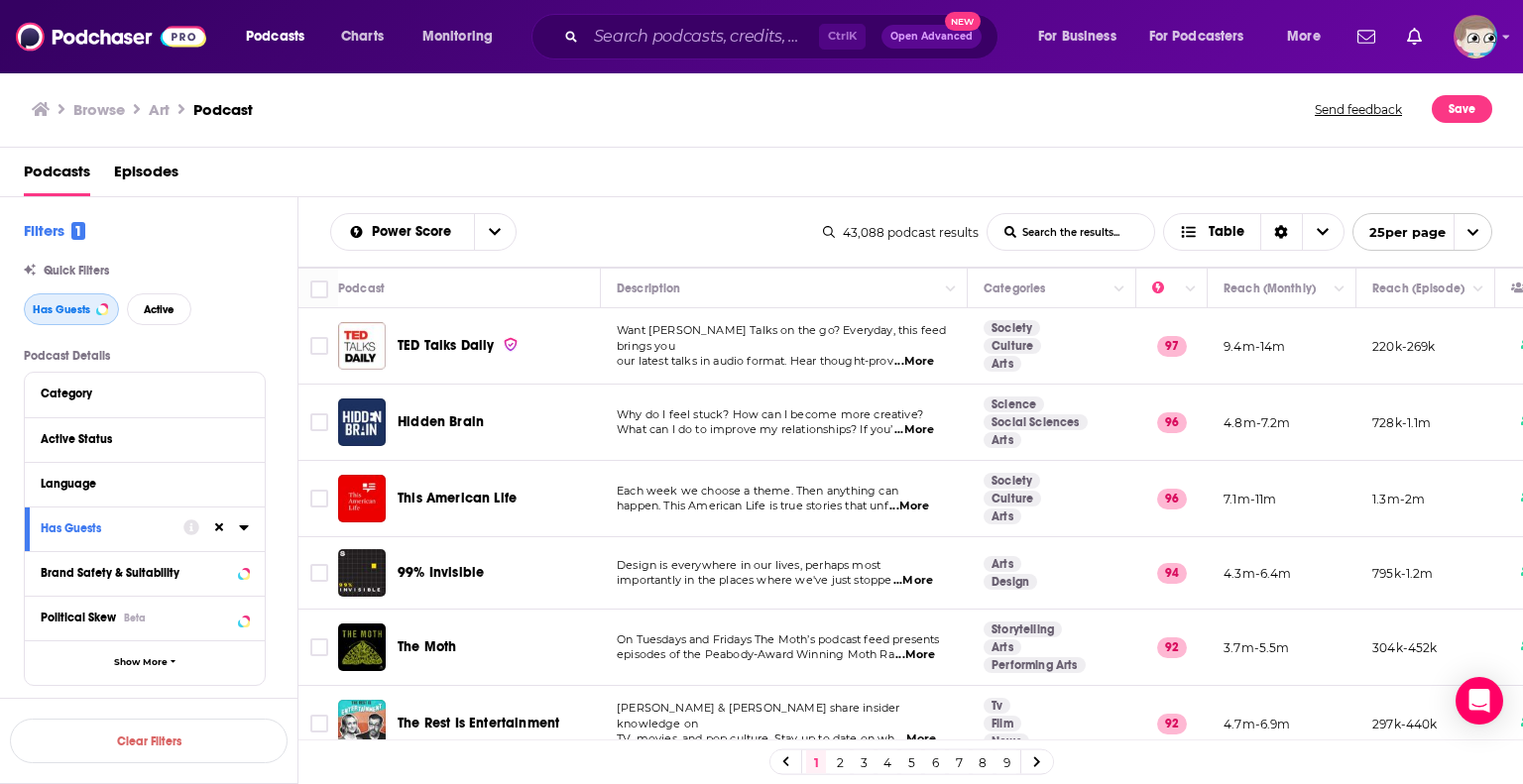 type 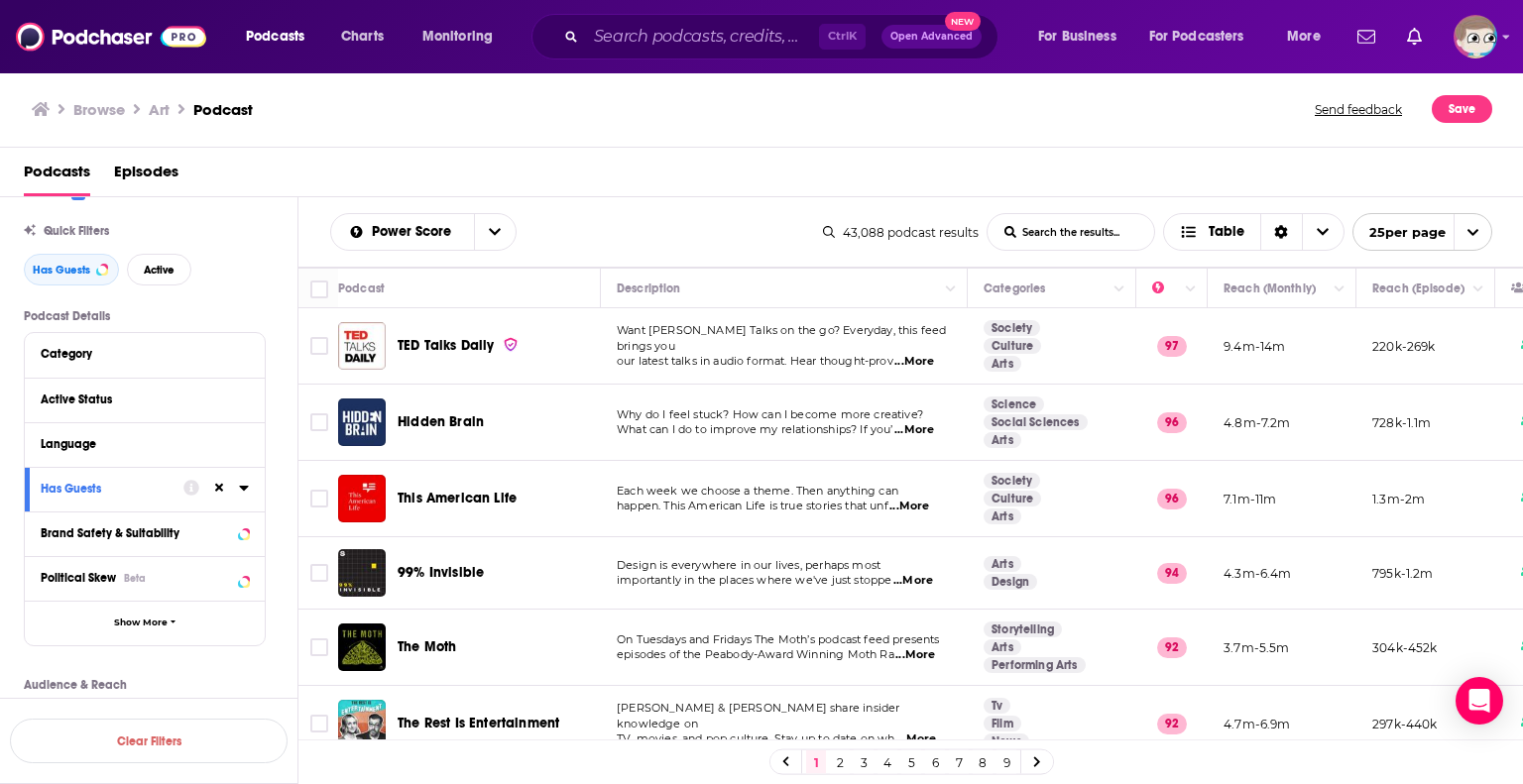 click on "What can I do to improve my relationships? If you’" at bounding box center [755, 429] 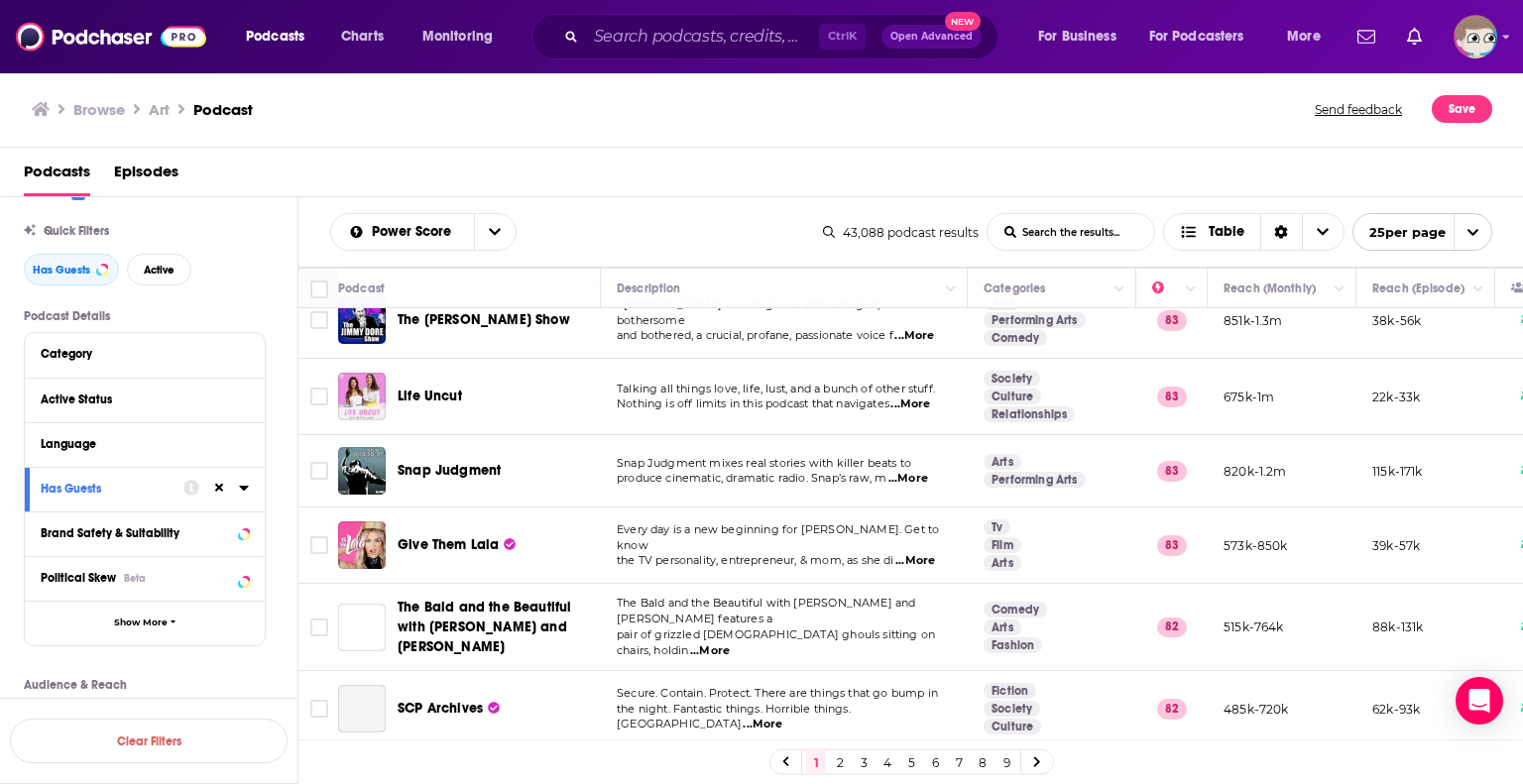 scroll, scrollTop: 1348, scrollLeft: 0, axis: vertical 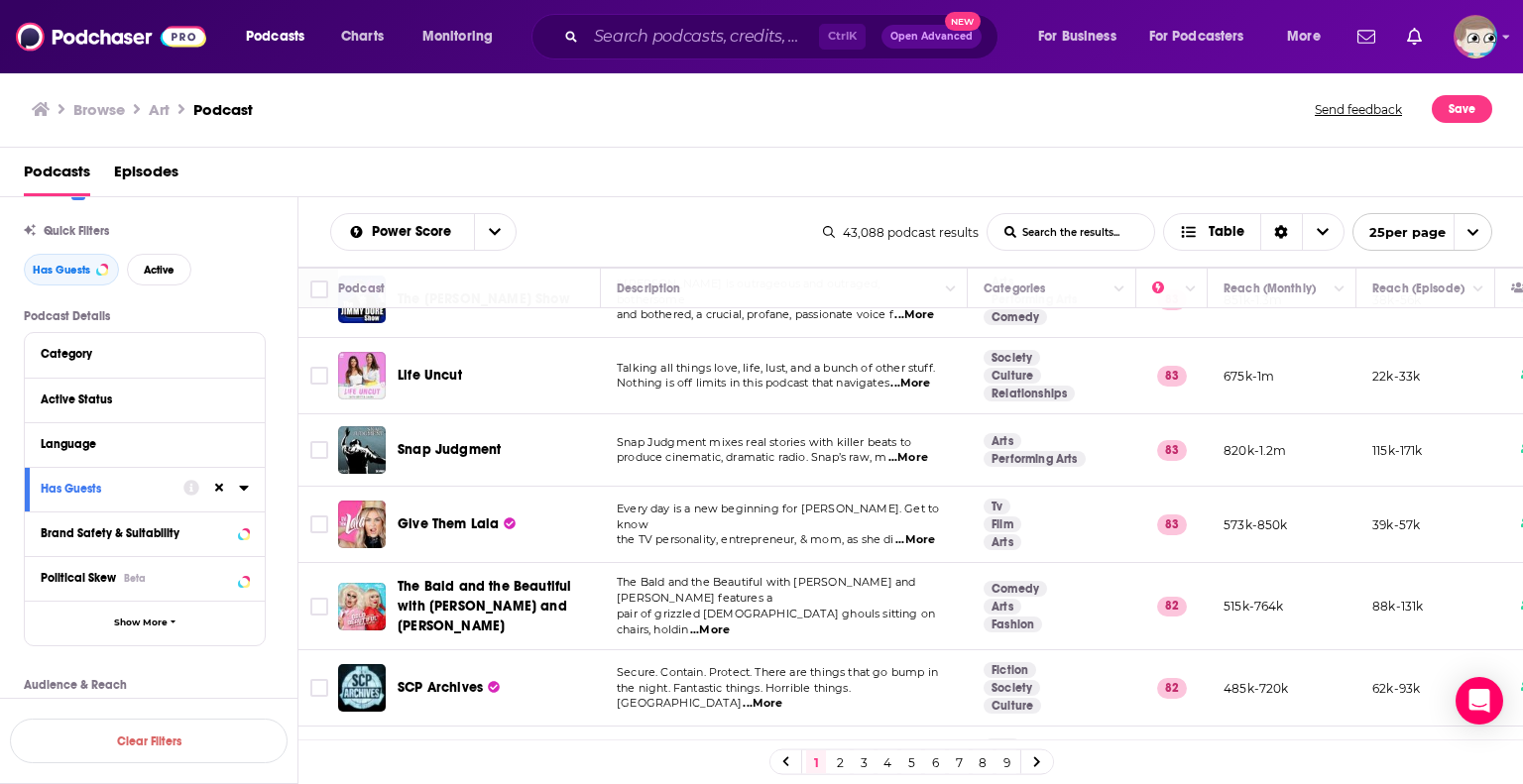 click 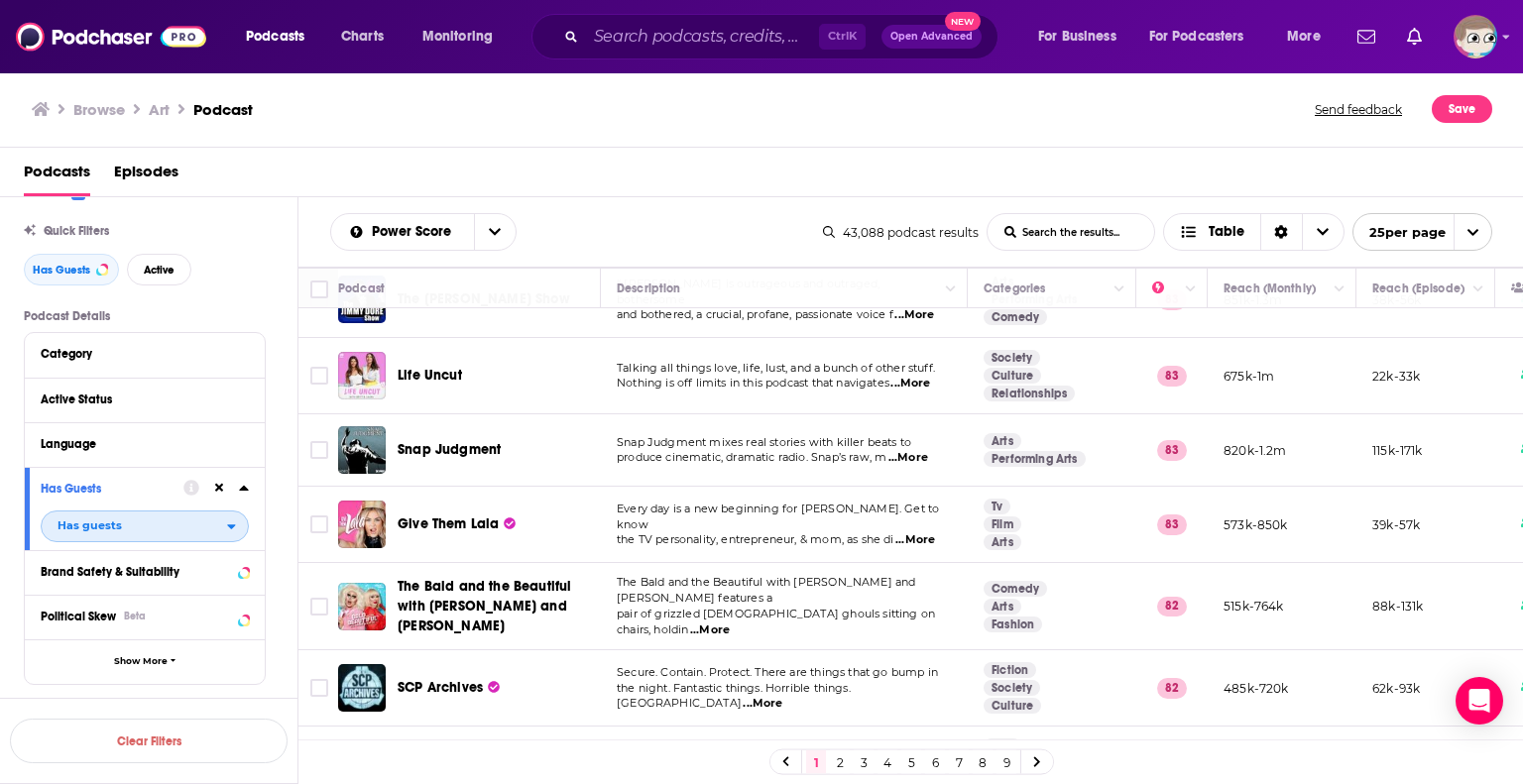 click 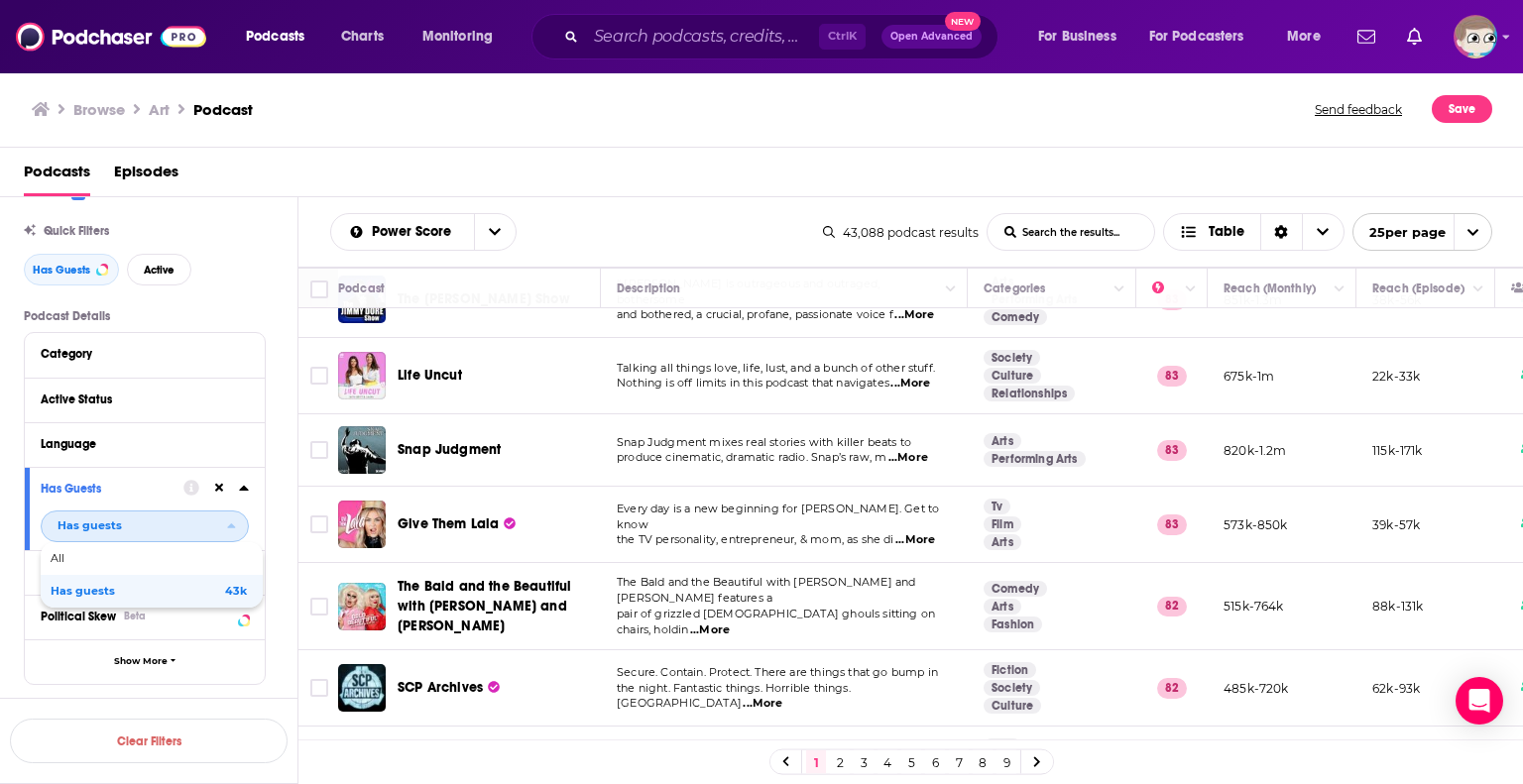 click 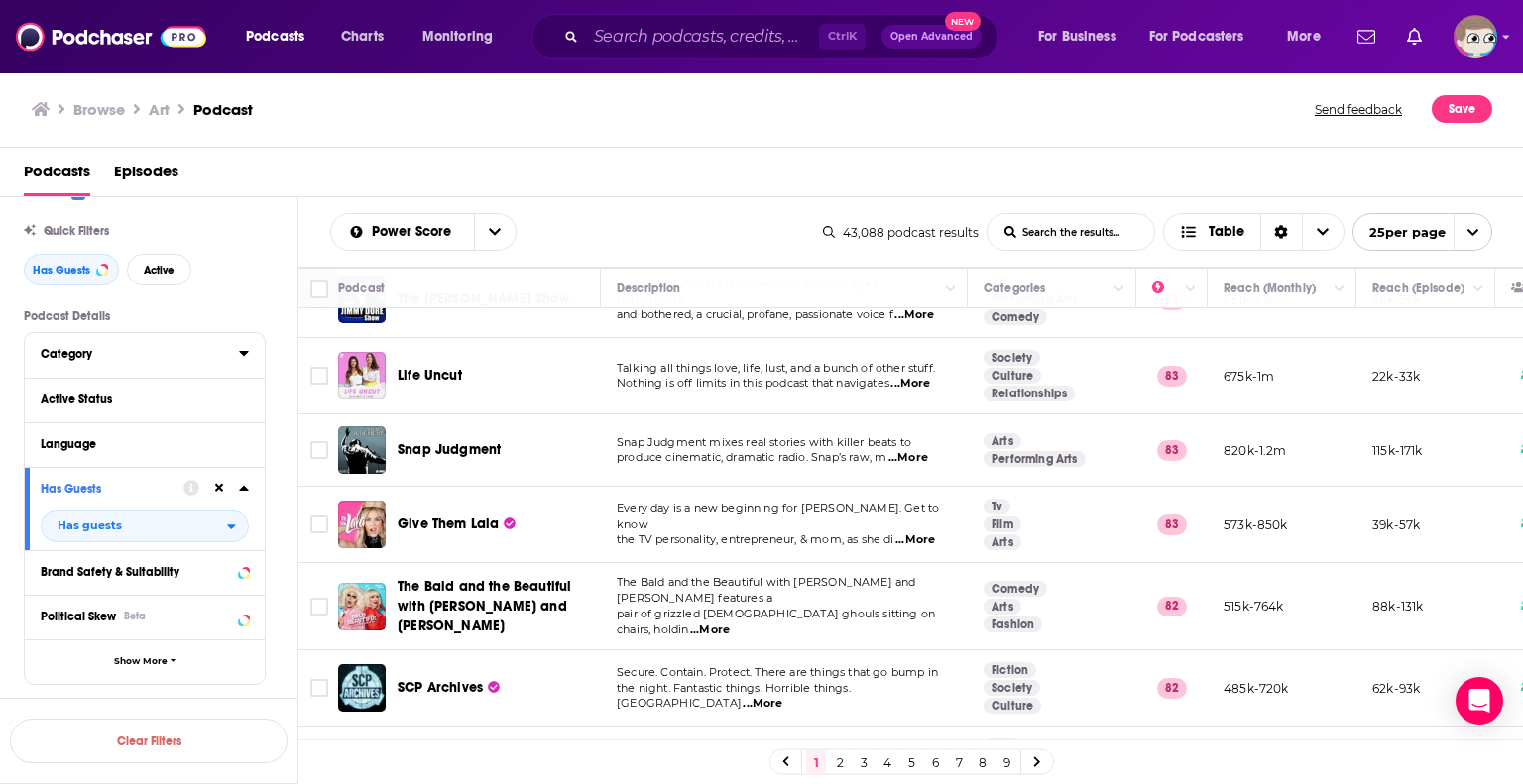 click 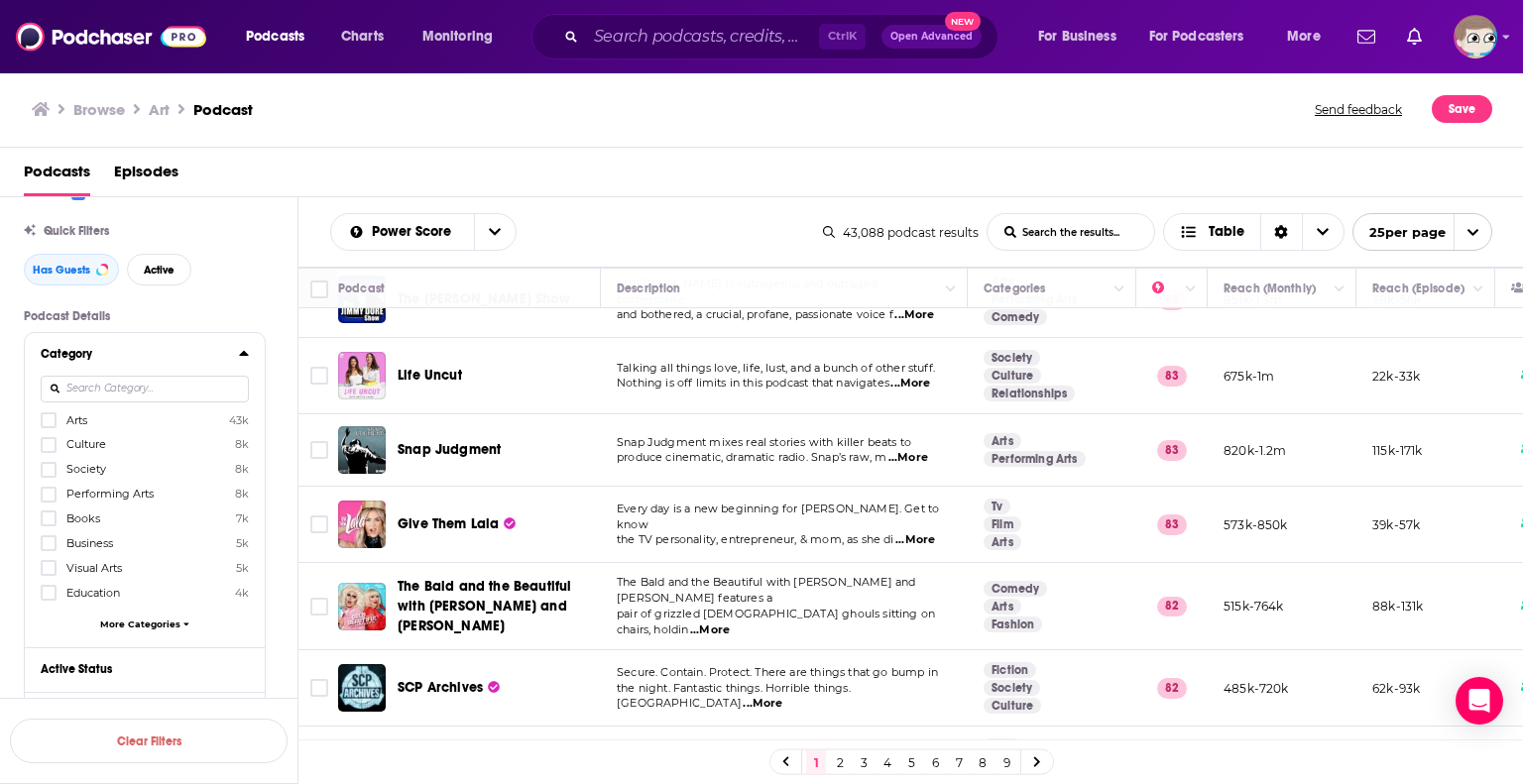 click on "More Categories" at bounding box center [140, 623] 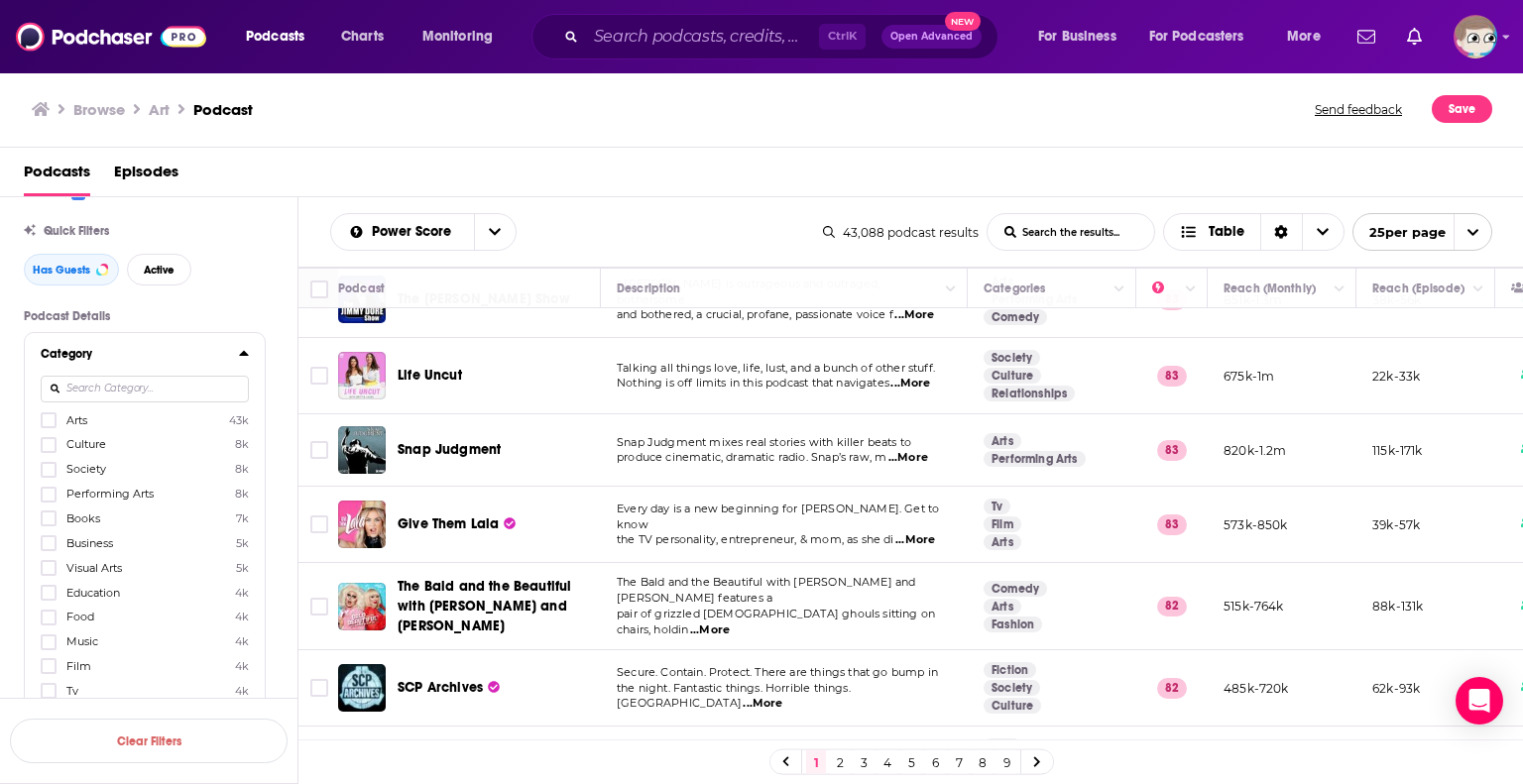click on "Podcast Details Category Arts 43k Culture 8k Society 8k Performing Arts 8k Books 7k Business 5k Visual Arts 5k Education 4k Food 4k Music 4k Film 4k Tv 4k Comedy 4k Fashion 3k Beauty 3k Design 3k Health 2k Entrepreneur 2k News 2k Fitness 2k Hobbies 2k Spirituality 1k Religion 1k Fiction 1k Technology 1k Literature 1k Personal Journals 1k History 988 Careers 947 Travel 829 Marketing 808 Games 679 Sports 600 Science 592 Mental Health 553 Family 529 Christianity 526 Kids 524 Politics 520 Philosophy 517 Relationships 445 Documentary 397 Home 392 Garden 389 Management 380 Film Reviews 362 Video Games 312 Nutrition 288 Science Fiction 254 Government 244 Drama 226 Non-Profit 210 Alternative Health 201 Sexuality 195 Podcasting 176 Business News 154 Entertainment 154 Medicine 150 Social Sciences 147 Parenting 141 Recreation 134 Tech News 133 Nature 129 Training 125 Animation 124 Manga 123 Self Help 118 Investing 110 True Crime 98 Organizations 85 Audio Drama 77 Higher Education 76 Natural Sciences 75 Wrestling 72 70 9" at bounding box center [161, 5635] 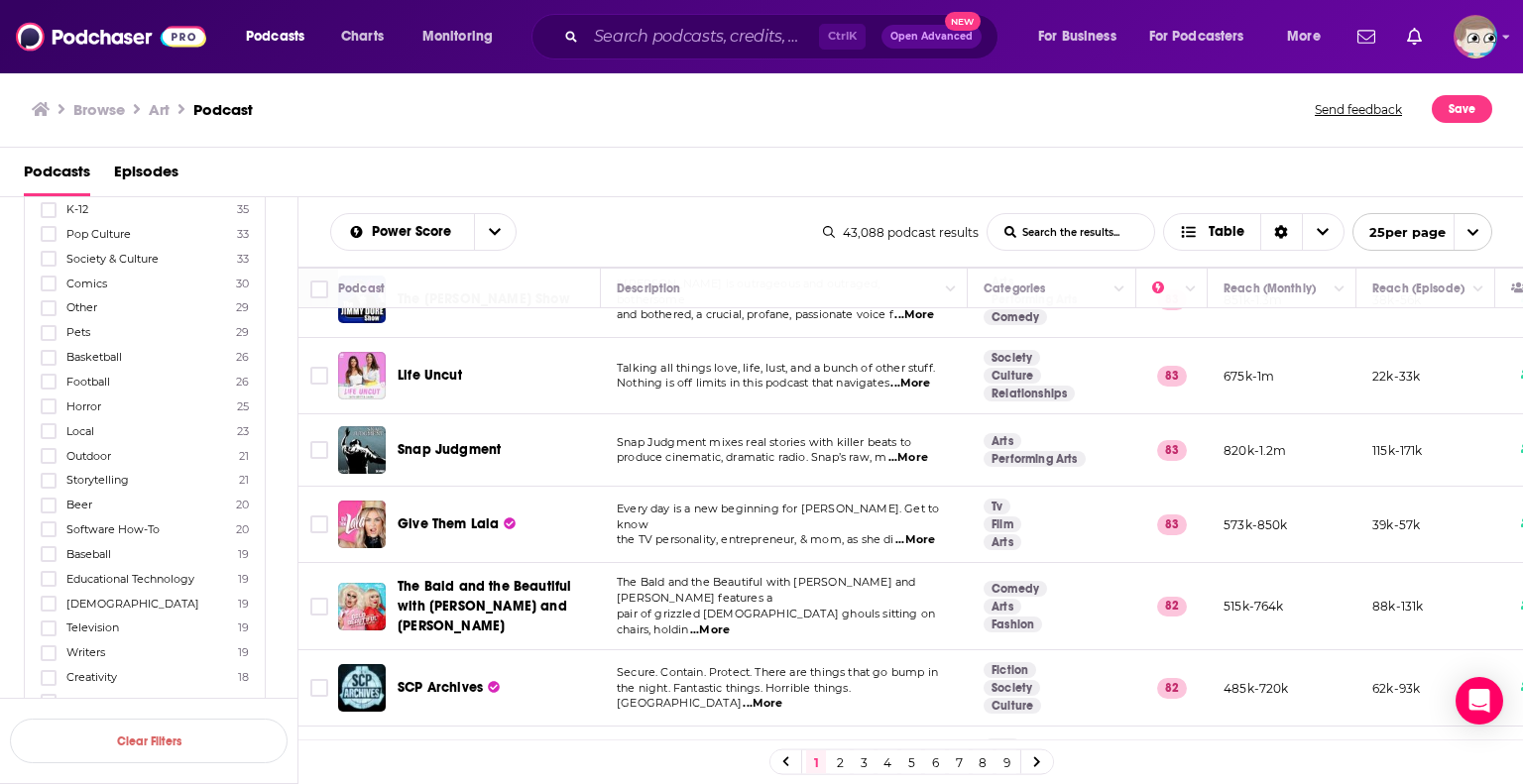 scroll, scrollTop: 2260, scrollLeft: 0, axis: vertical 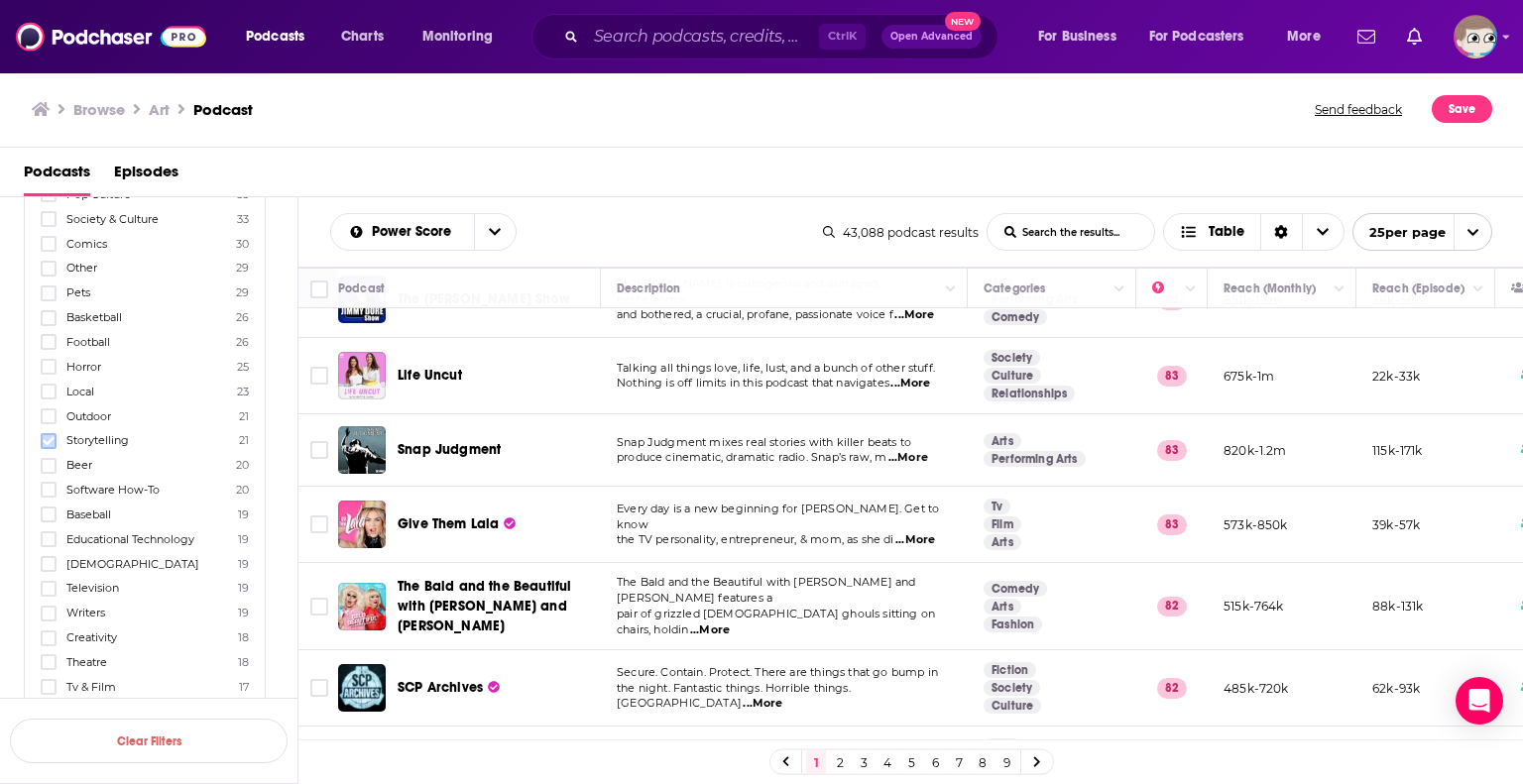 click 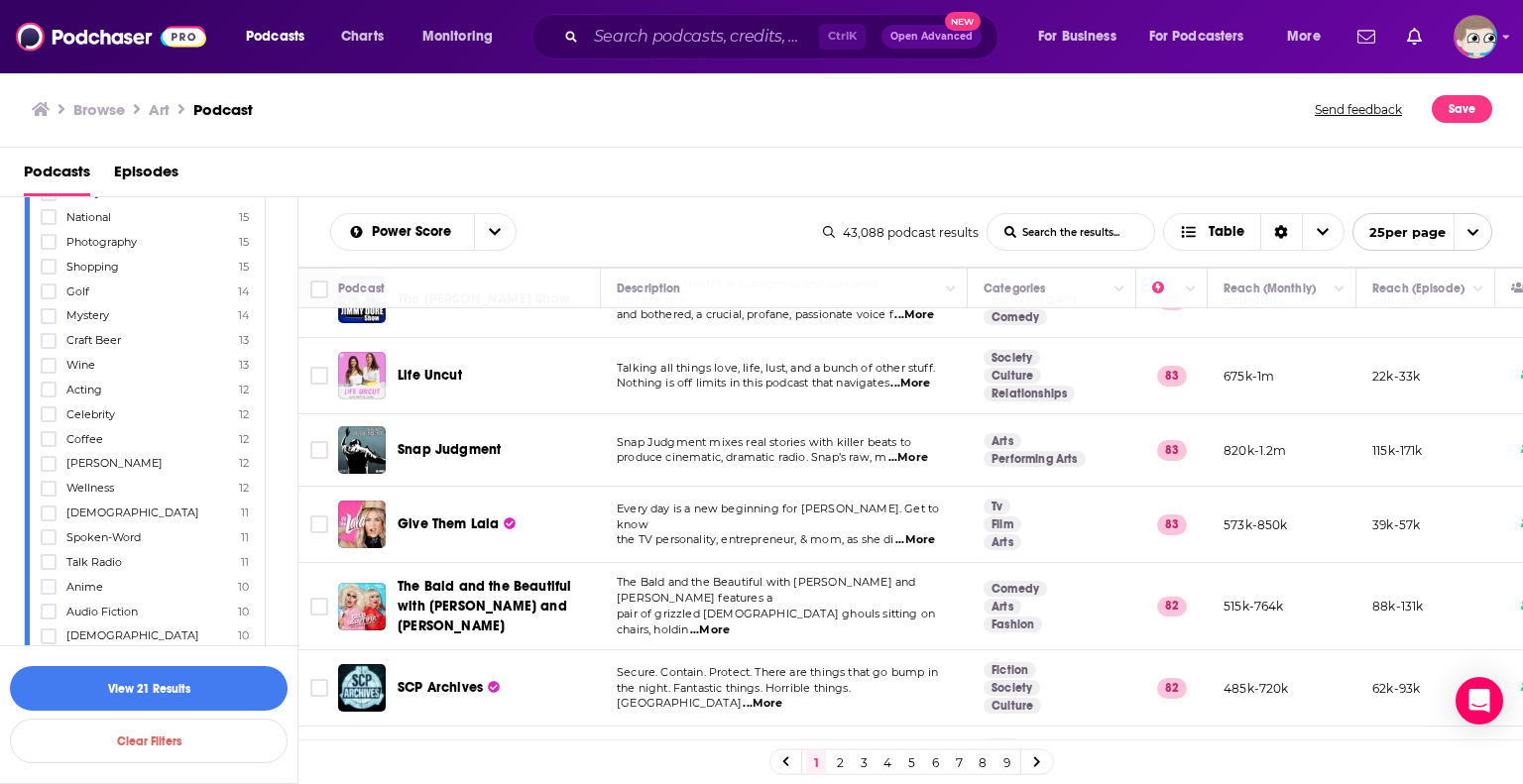 scroll, scrollTop: 2855, scrollLeft: 0, axis: vertical 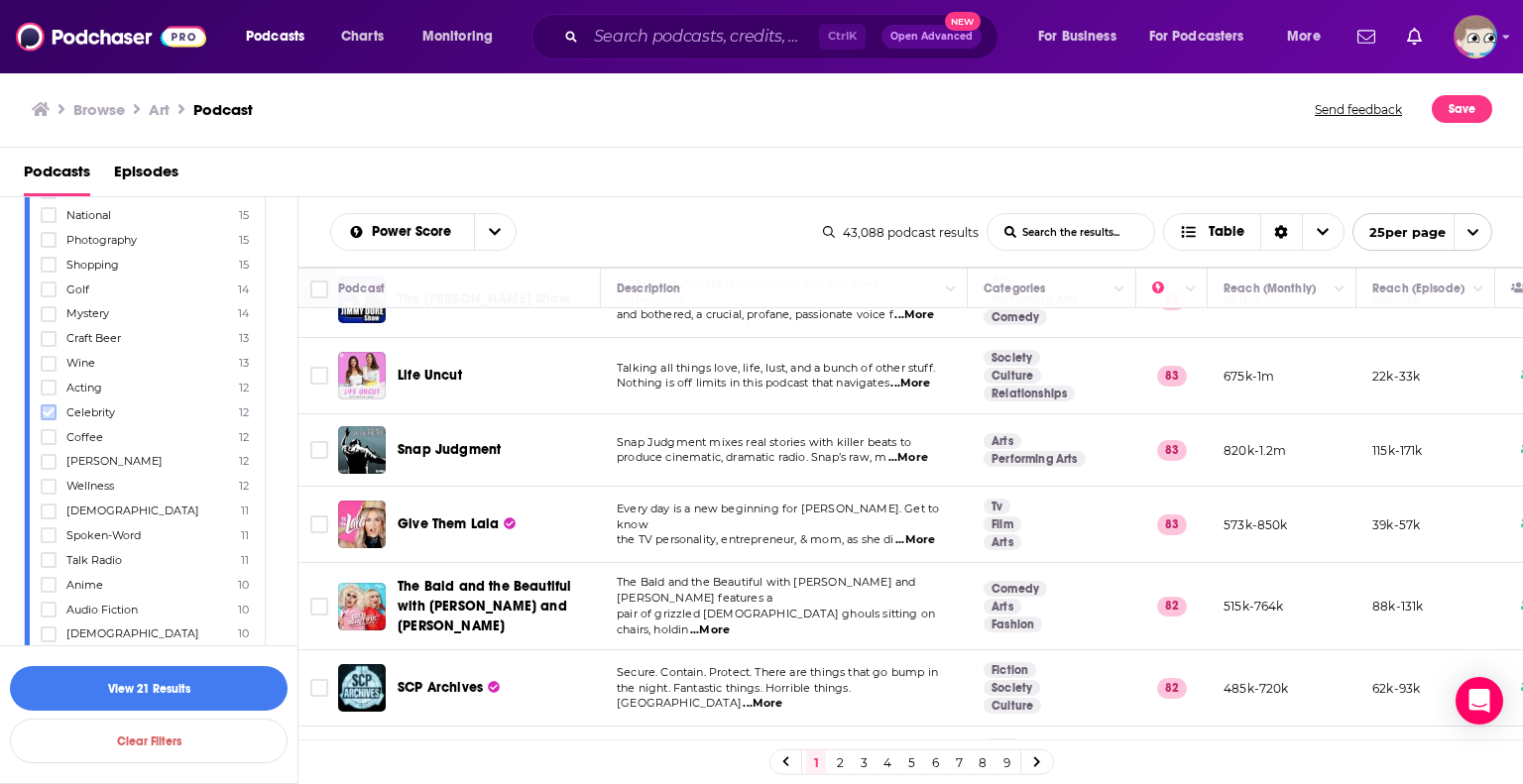 click 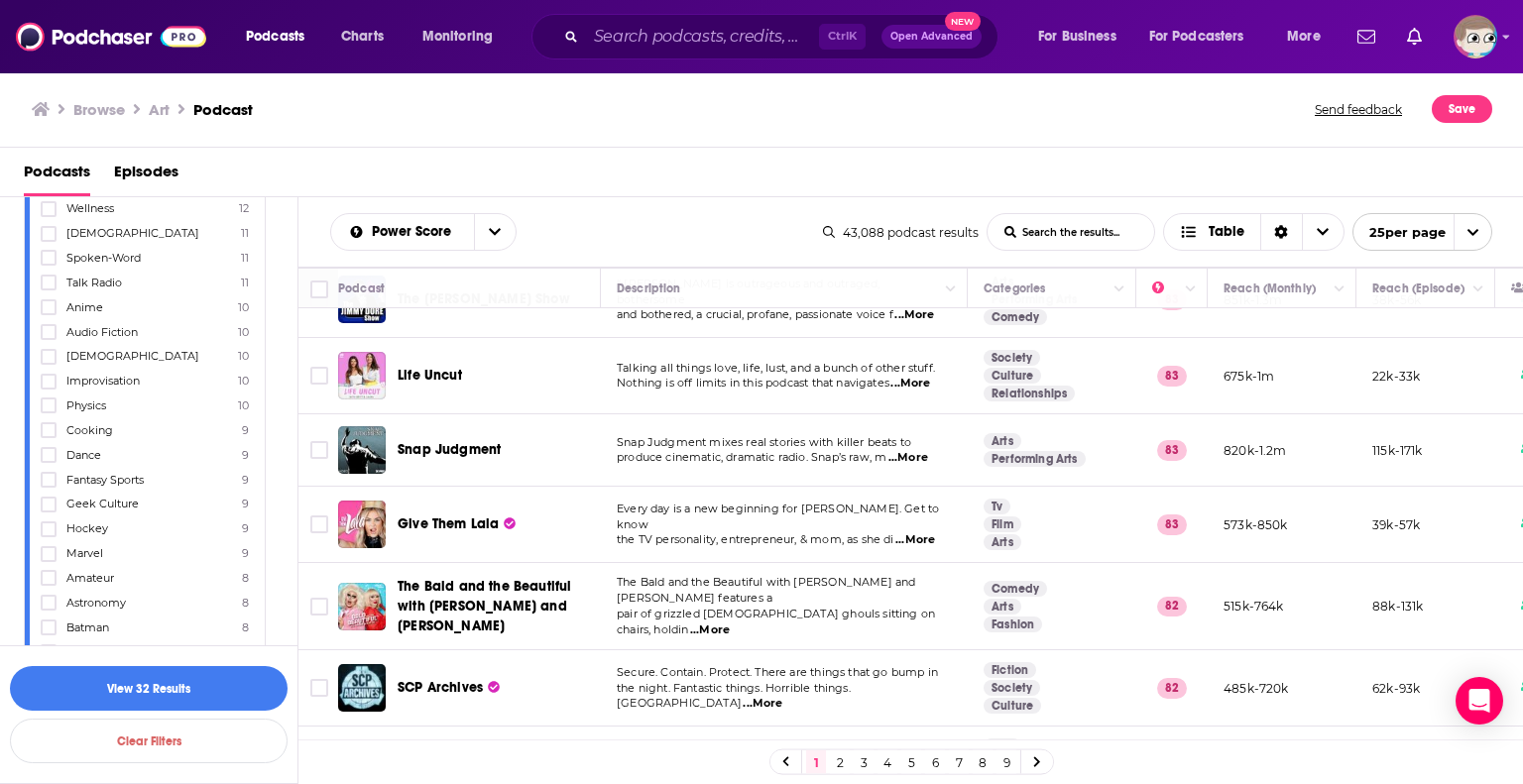 scroll, scrollTop: 3172, scrollLeft: 0, axis: vertical 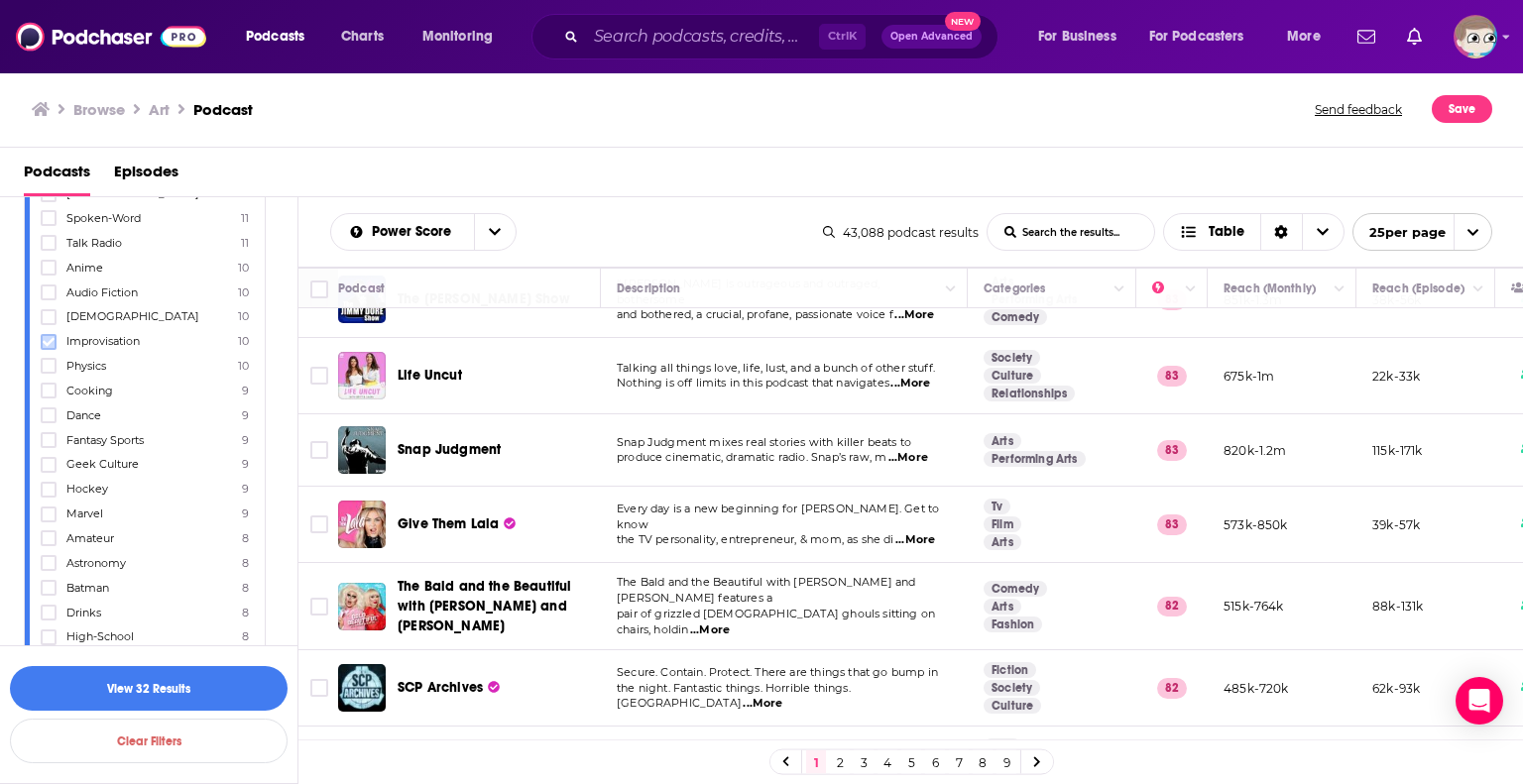 click 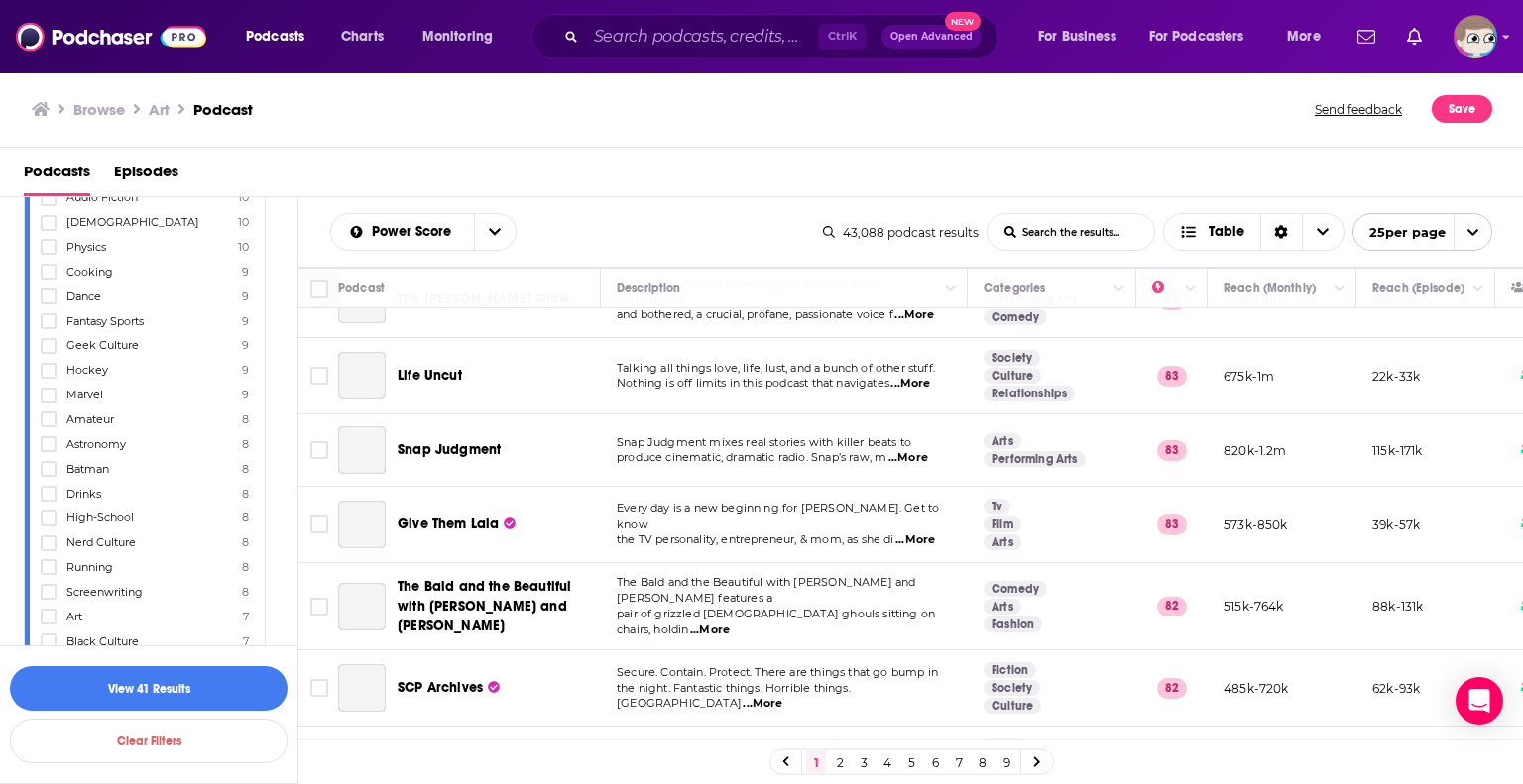 scroll, scrollTop: 3370, scrollLeft: 0, axis: vertical 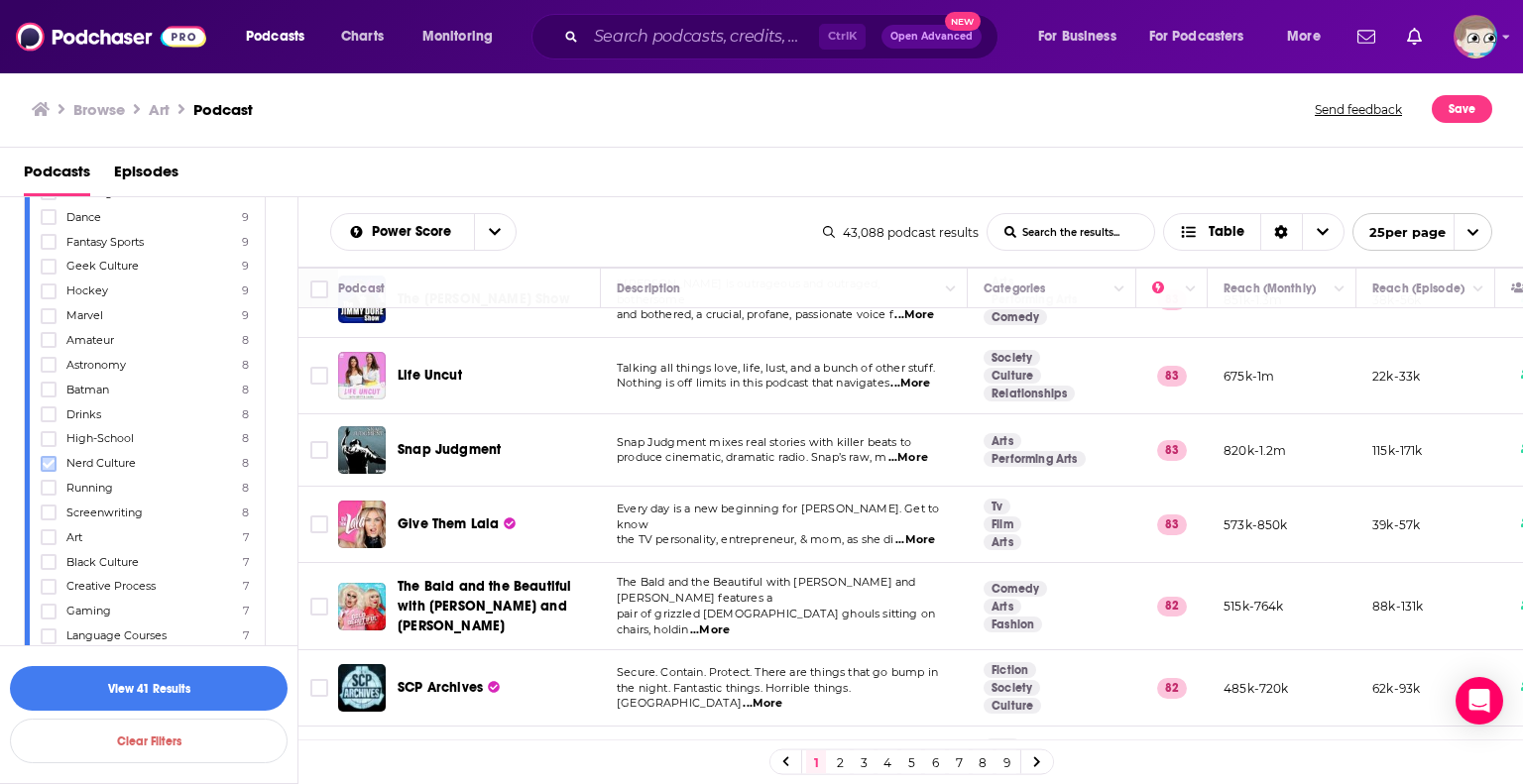 click 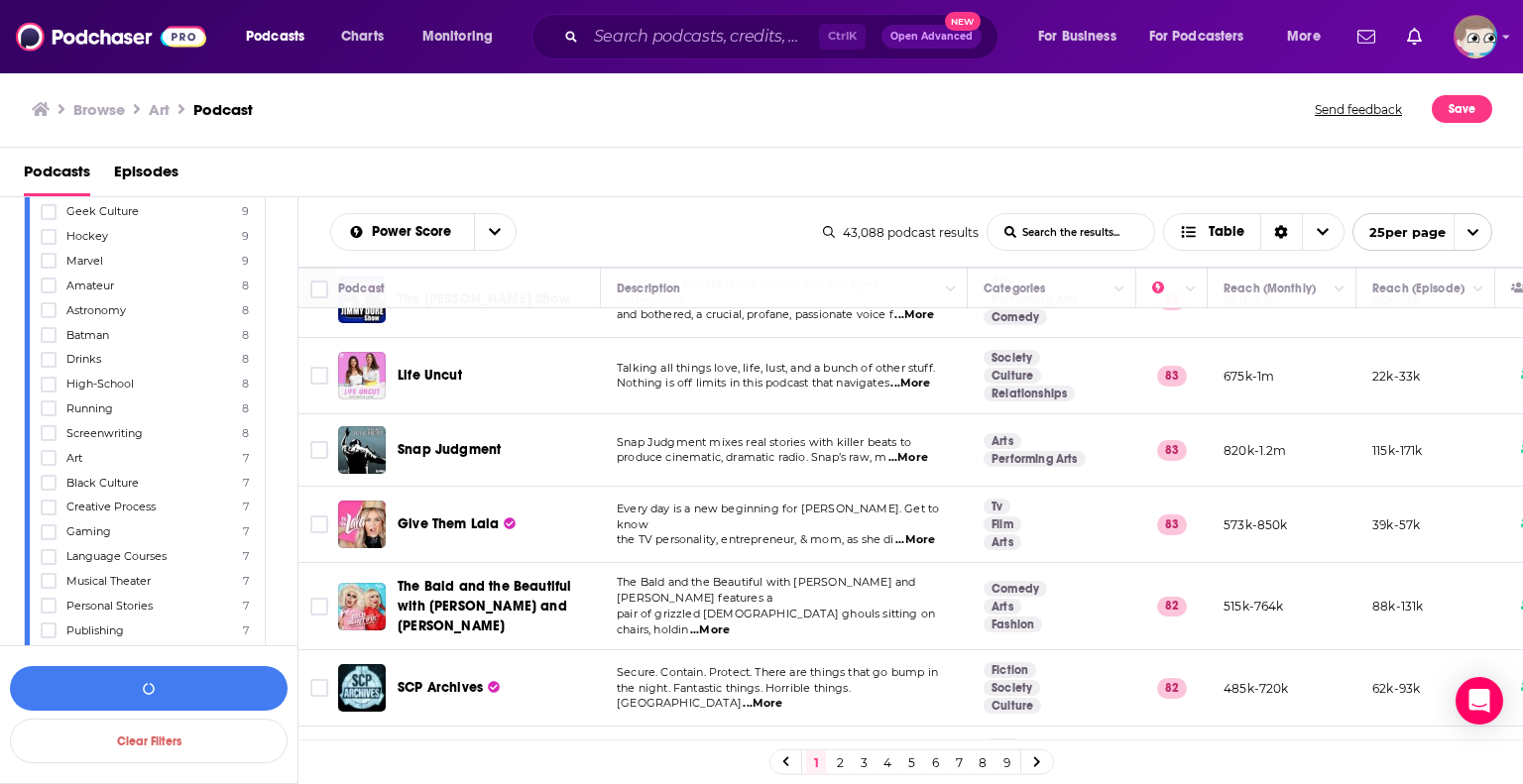 scroll, scrollTop: 3489, scrollLeft: 0, axis: vertical 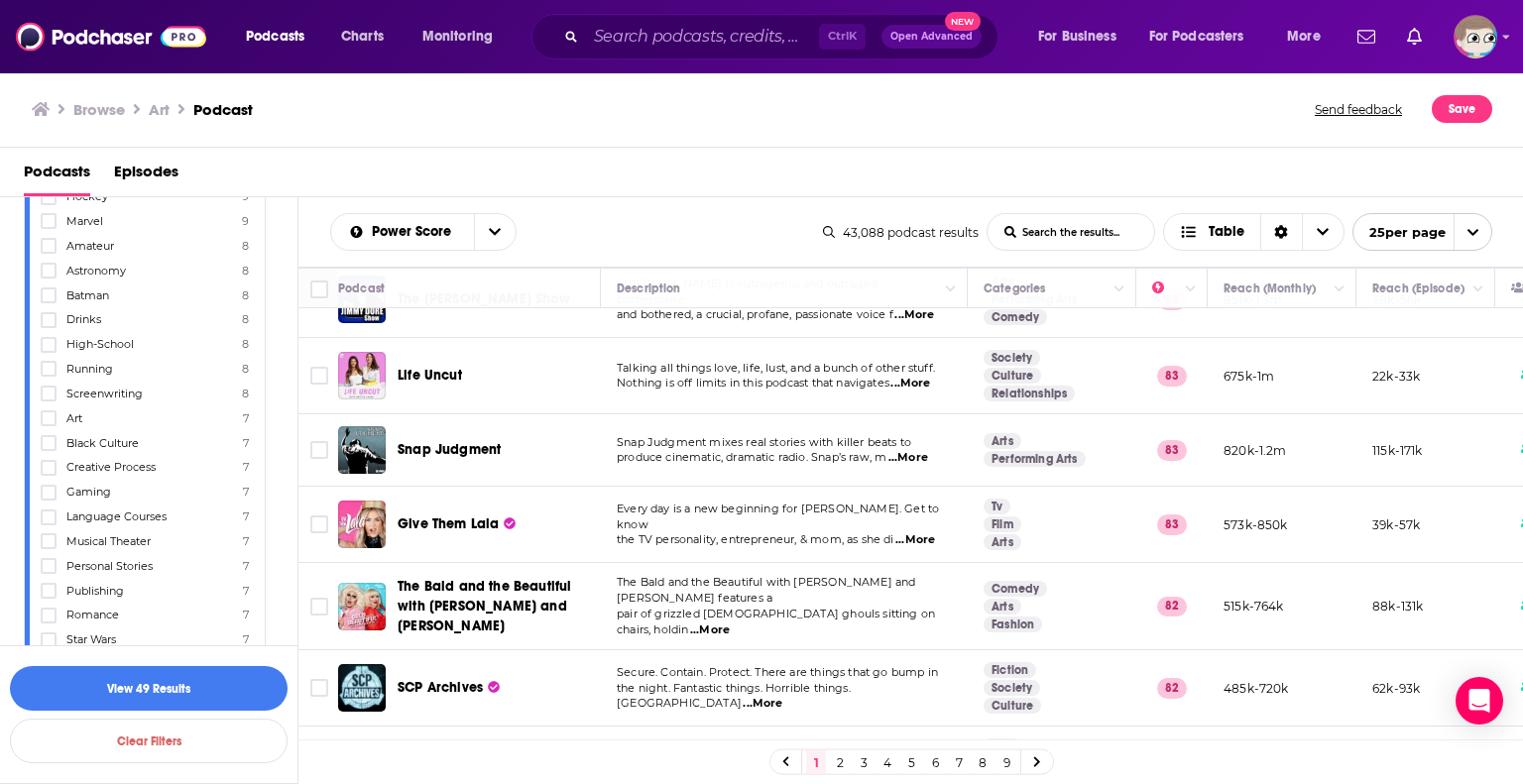 click 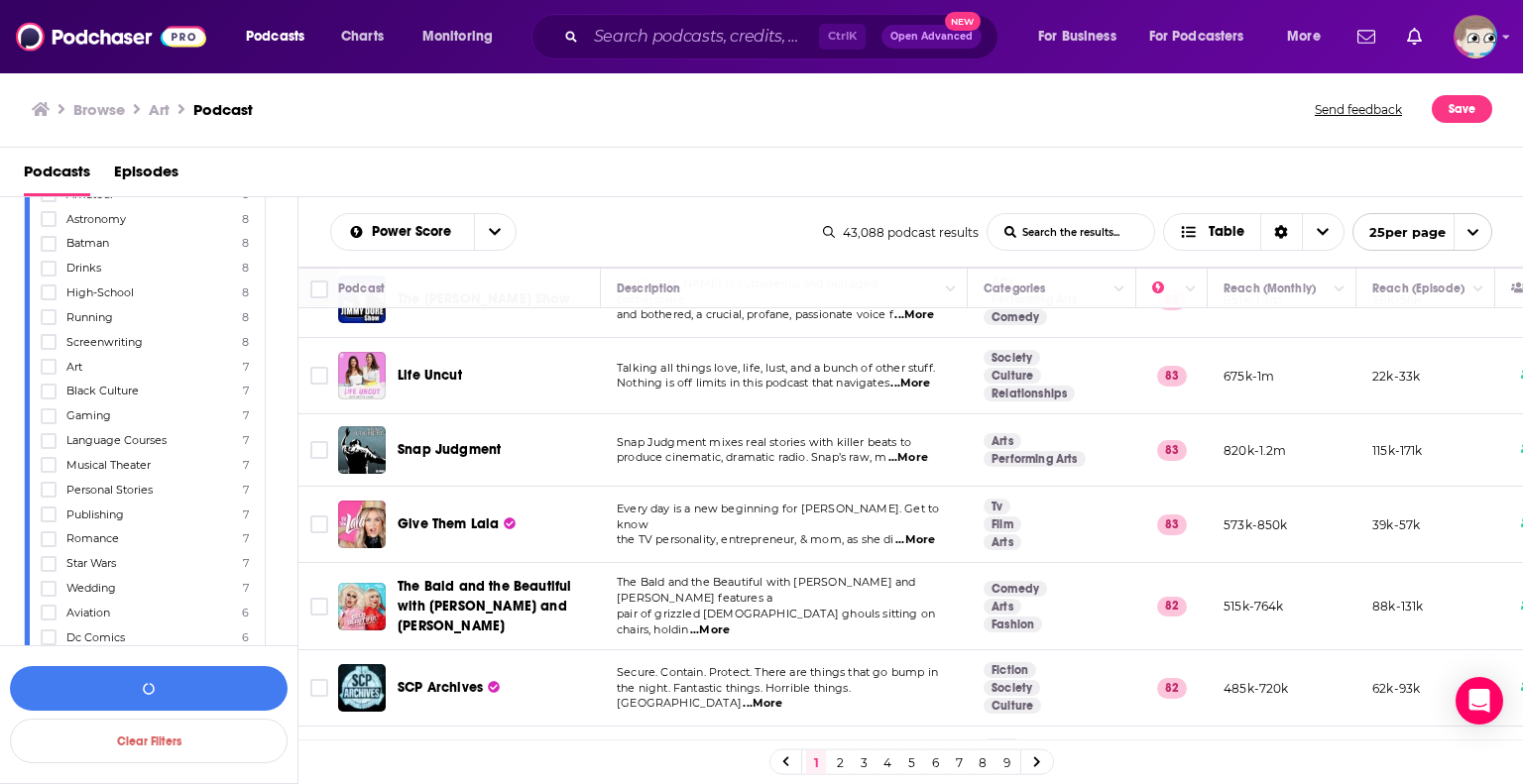 scroll, scrollTop: 3568, scrollLeft: 0, axis: vertical 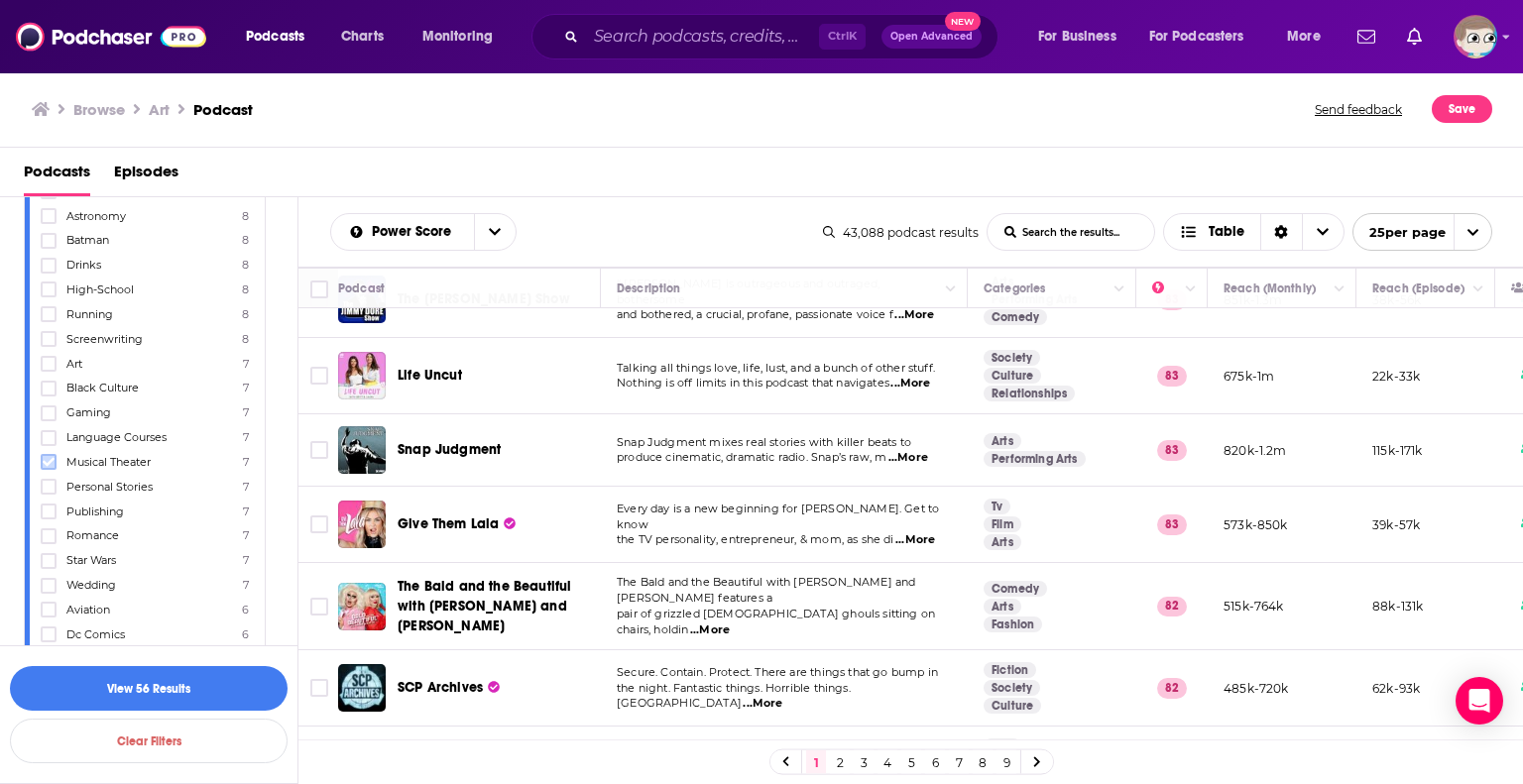 click 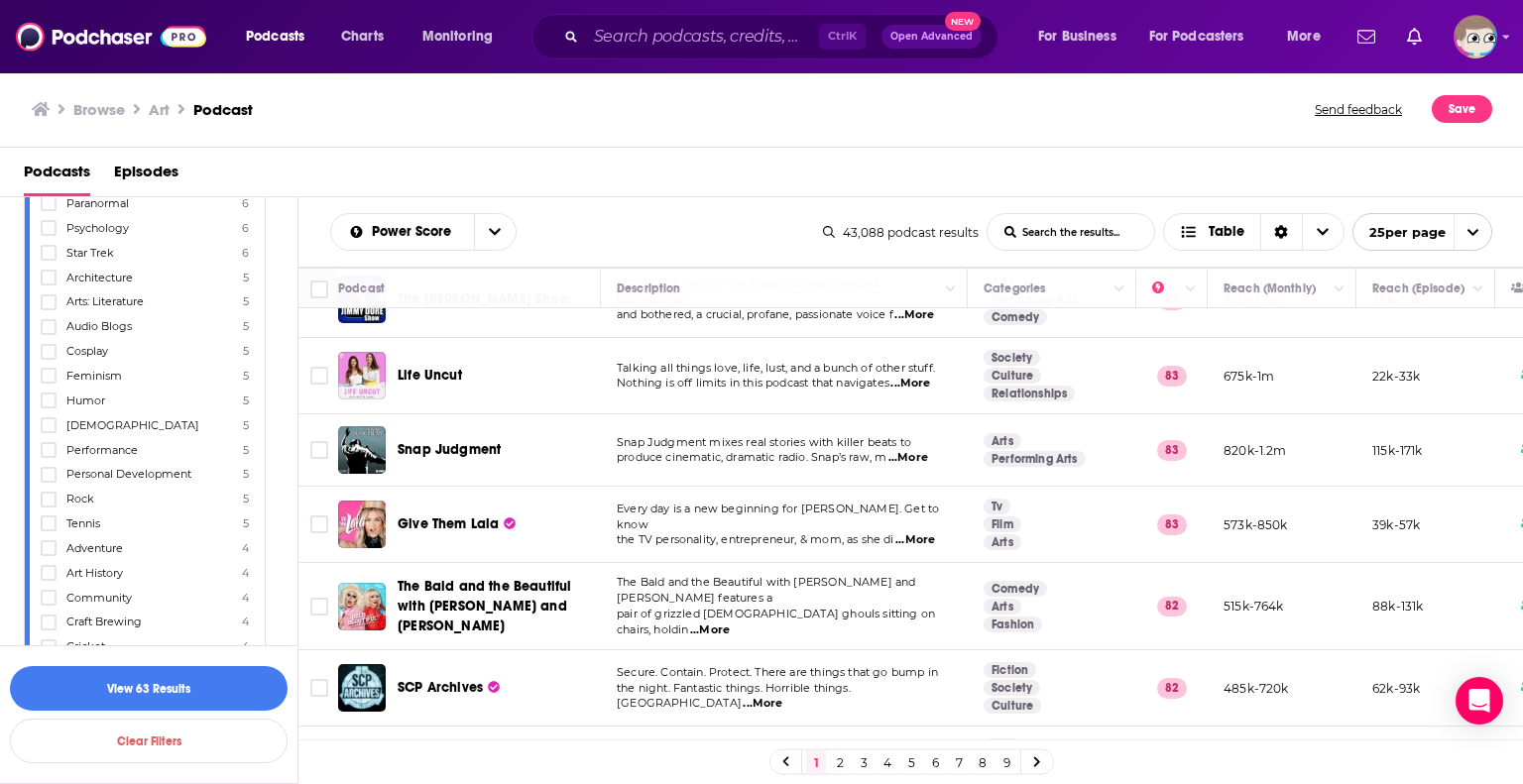 scroll, scrollTop: 4123, scrollLeft: 0, axis: vertical 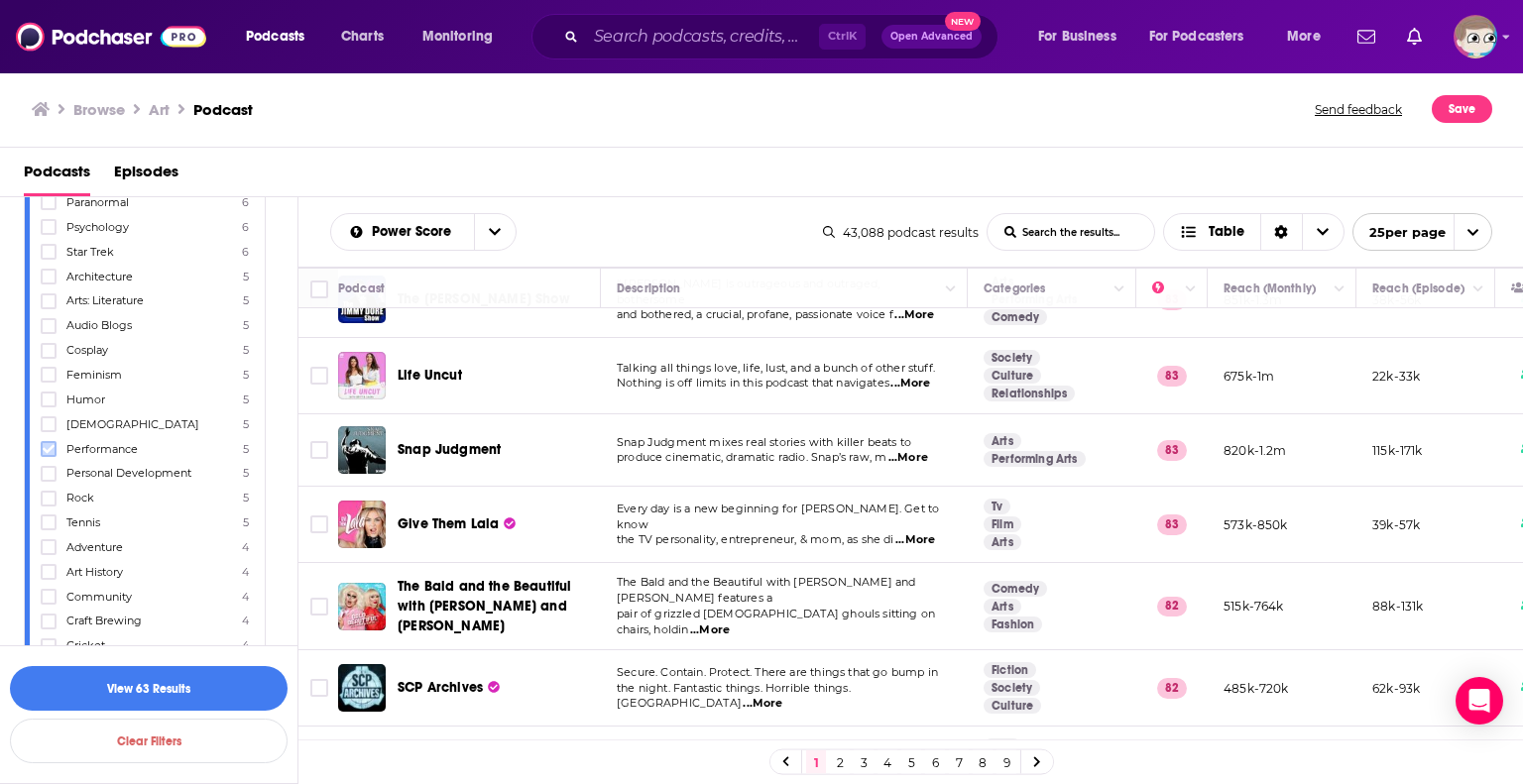 click 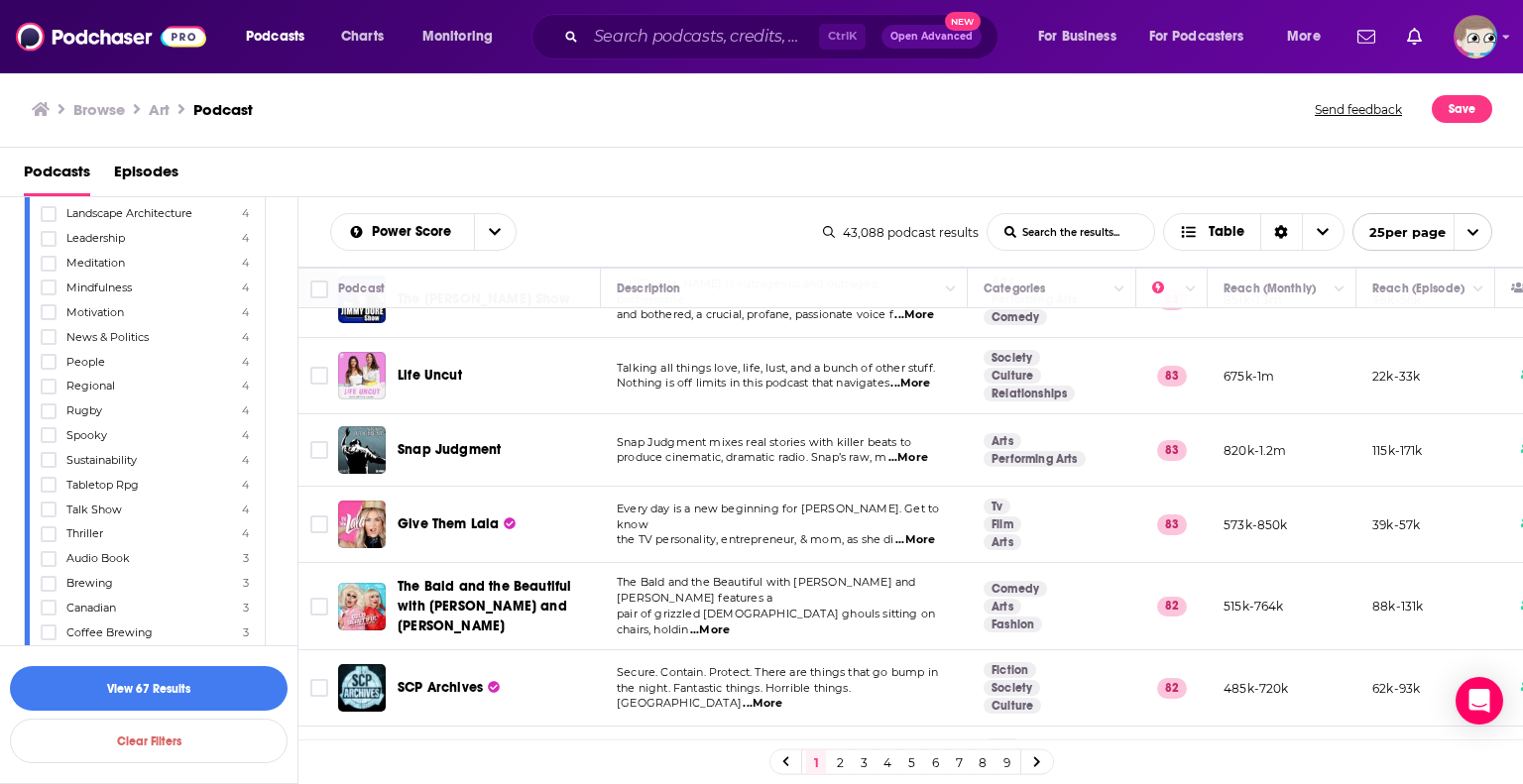 scroll, scrollTop: 4718, scrollLeft: 0, axis: vertical 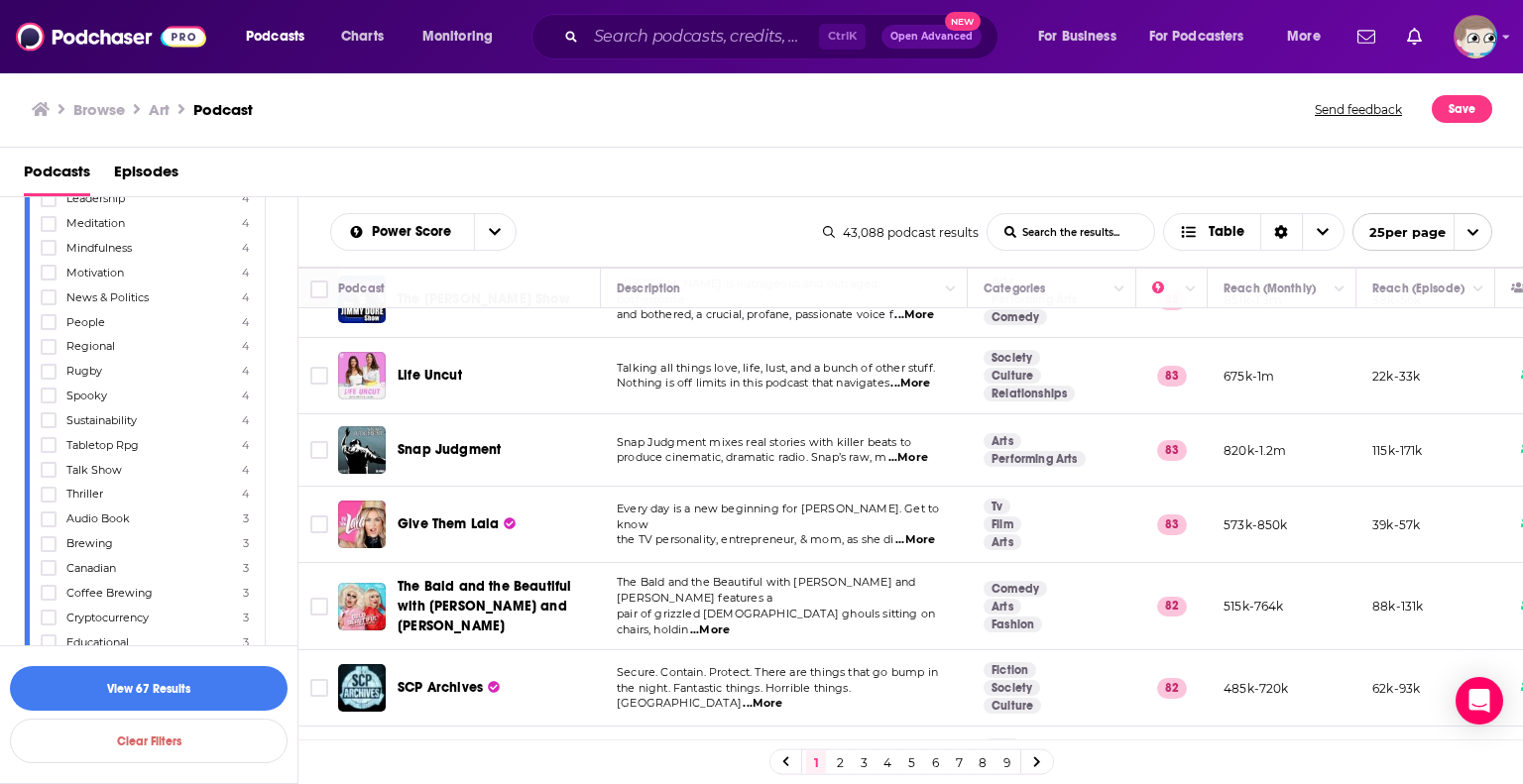 click 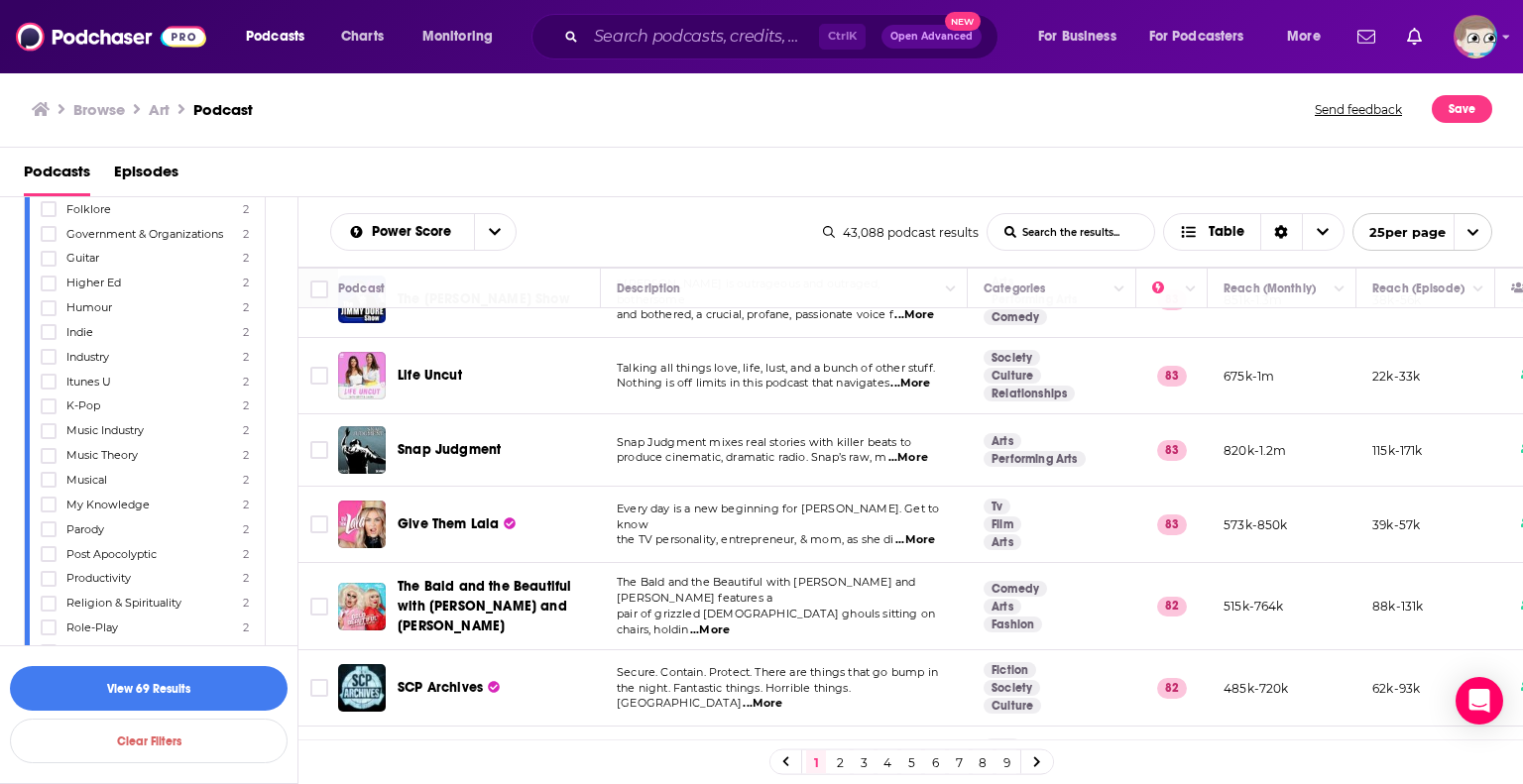 scroll, scrollTop: 6066, scrollLeft: 0, axis: vertical 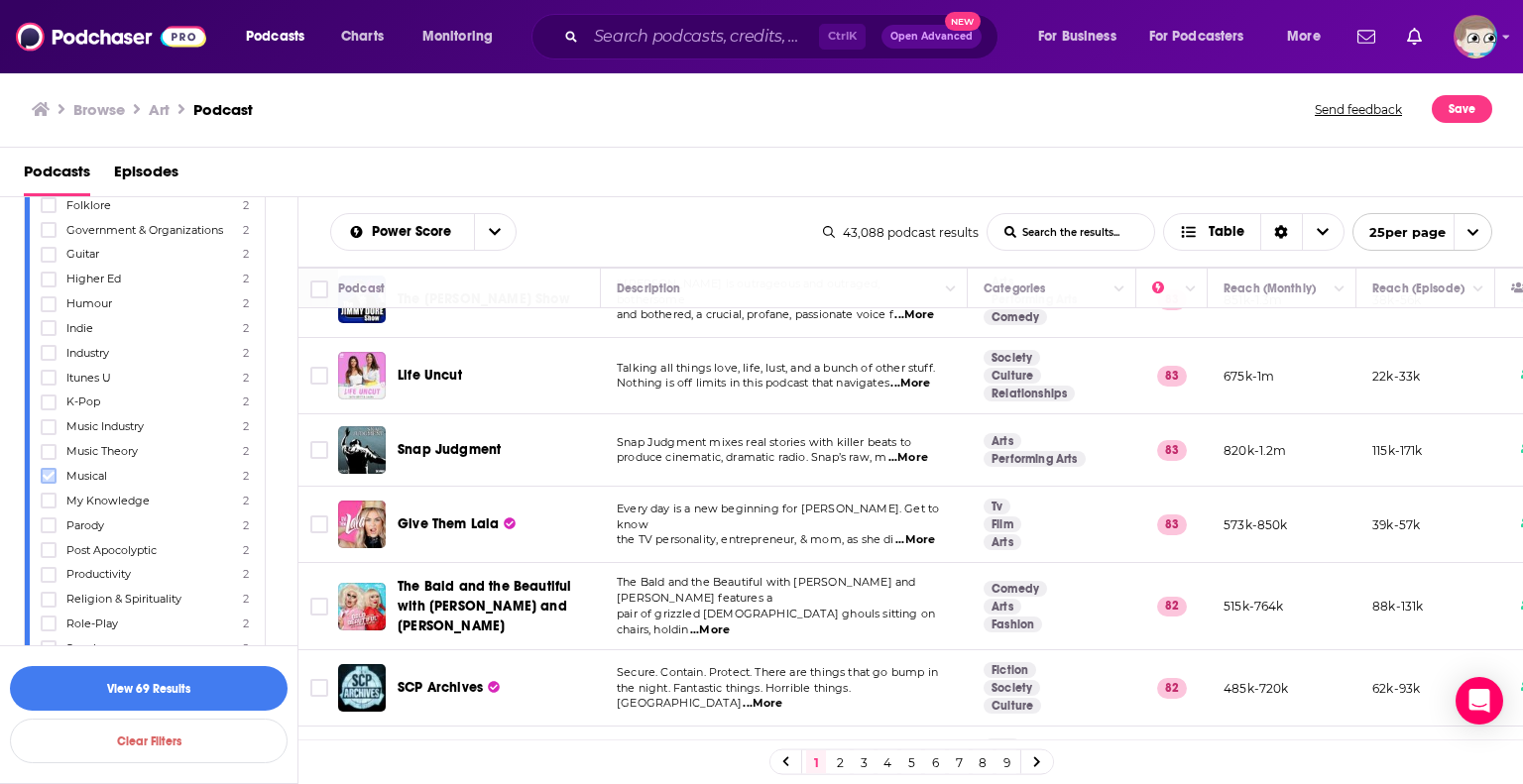 click 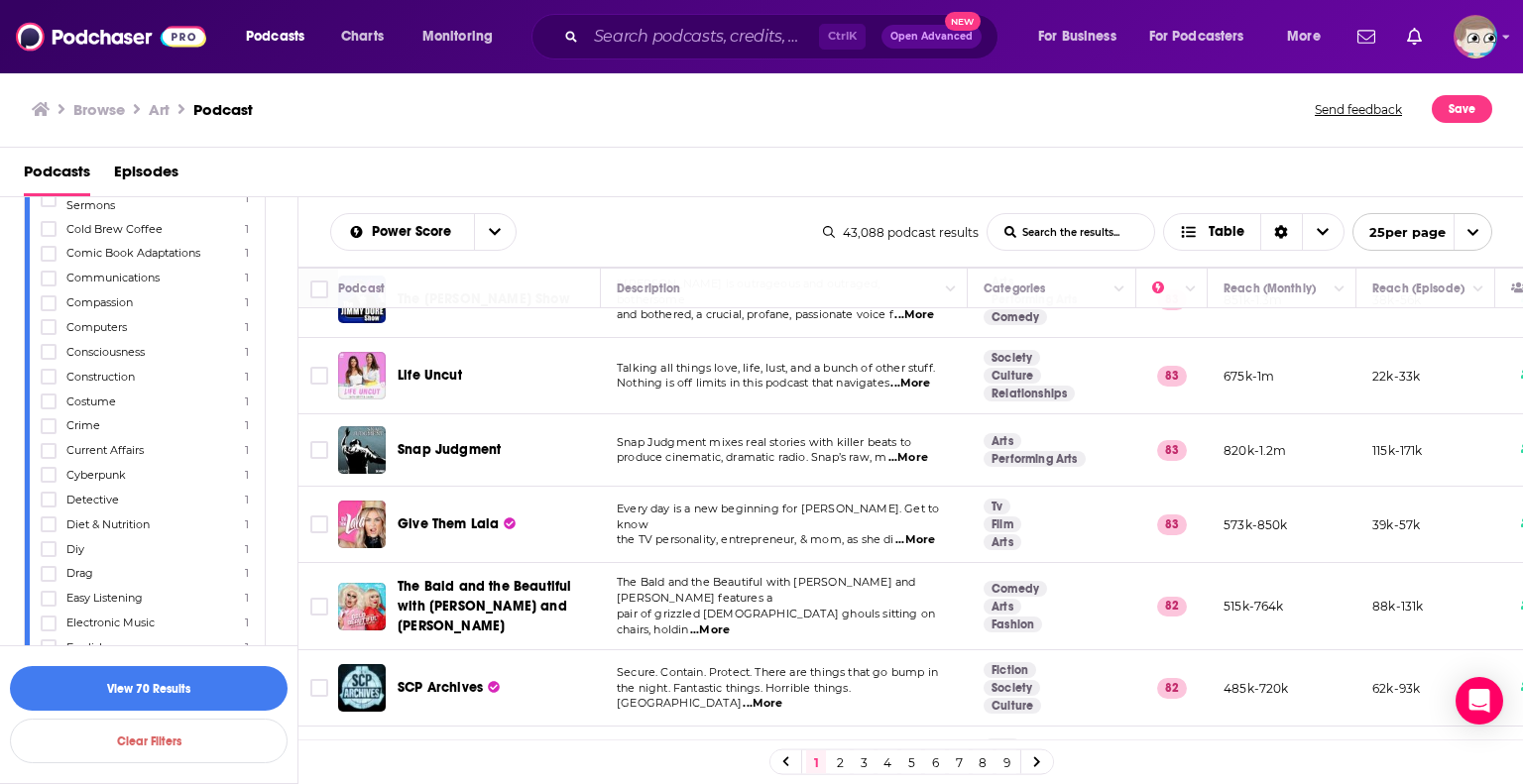 scroll, scrollTop: 7414, scrollLeft: 0, axis: vertical 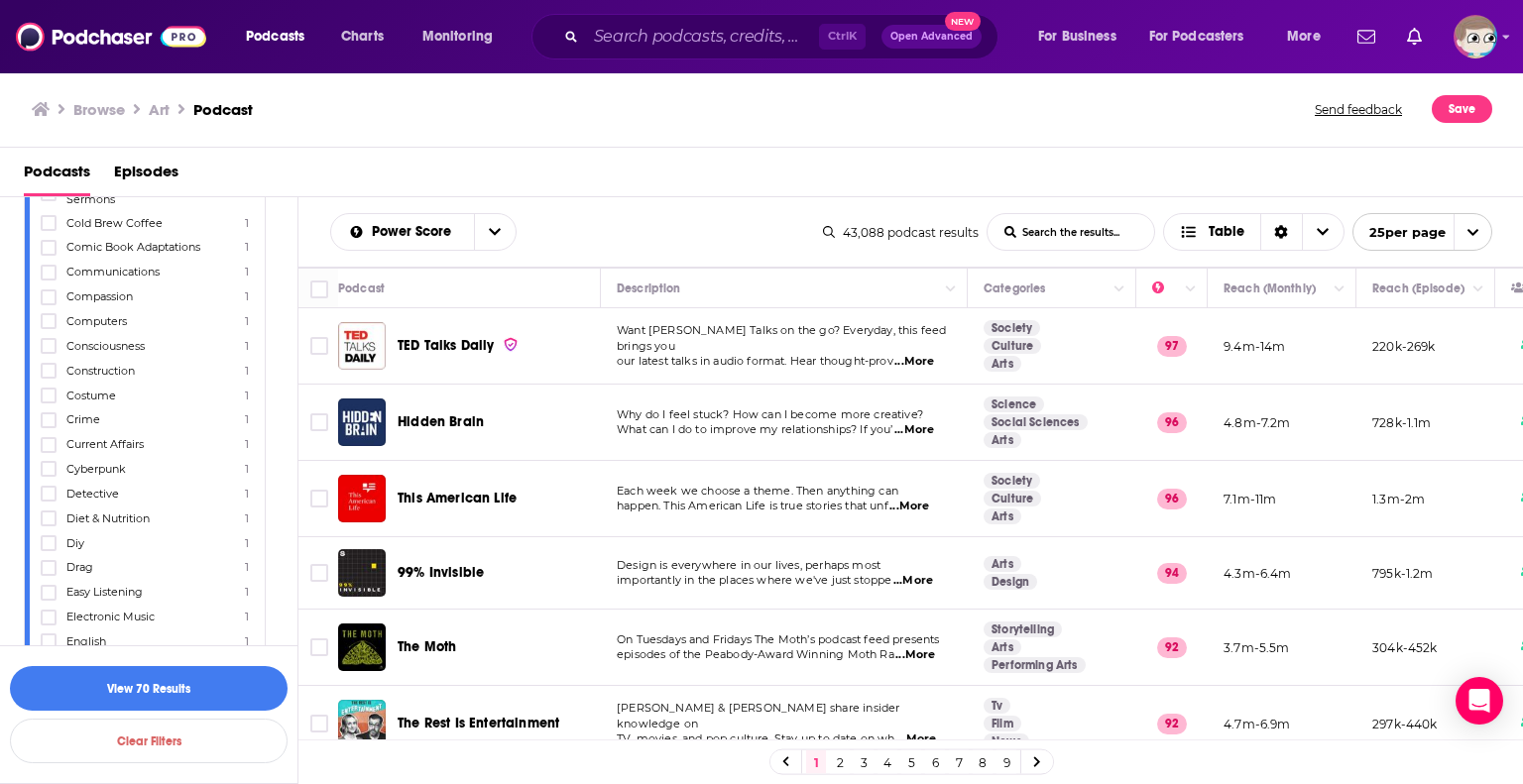 click on "Podcast Details Category Storytelling 21 Celebrity 12 Improvisation 10 Nerd Culture 8 Creative Process 7 Musical Theater 7 Performance 5 Tabletop Rpg 4 Musical 2 Arts 43k Culture 8k Society 8k Performing Arts 8k Books 7k Business 5k Visual Arts 5k Education 4k Food 4k Music 4k Film 4k Tv 4k Comedy 4k Fashion 3k Beauty 3k Design 3k Health 2k Entrepreneur 2k News 2k Fitness 2k Hobbies 2k Spirituality 1k Religion 1k Fiction 1k Technology 1k Literature 1k Personal Journals 1k History 988 Careers 947 Travel 829 Marketing 808 Games 679 Sports 600 Science 592 Mental Health 553 Family 529 Christianity 526 Kids 524 Politics 520 Philosophy 517 Relationships 445 Documentary 397 Home 392 Garden 389 Management 380 Film Reviews 362 Video Games 312 Nutrition 288 Science Fiction 254 Government 244 Drama 226 Non-Profit 210 Alternative Health 201 Sexuality 195 Podcasting 176 Business News 154 Entertainment 154 Medicine 150 Social Sciences 147 Parenting 141 Recreation 134 Tech News 133 Nature 129 Training 125 Animation 124 123" at bounding box center [161, -1739] 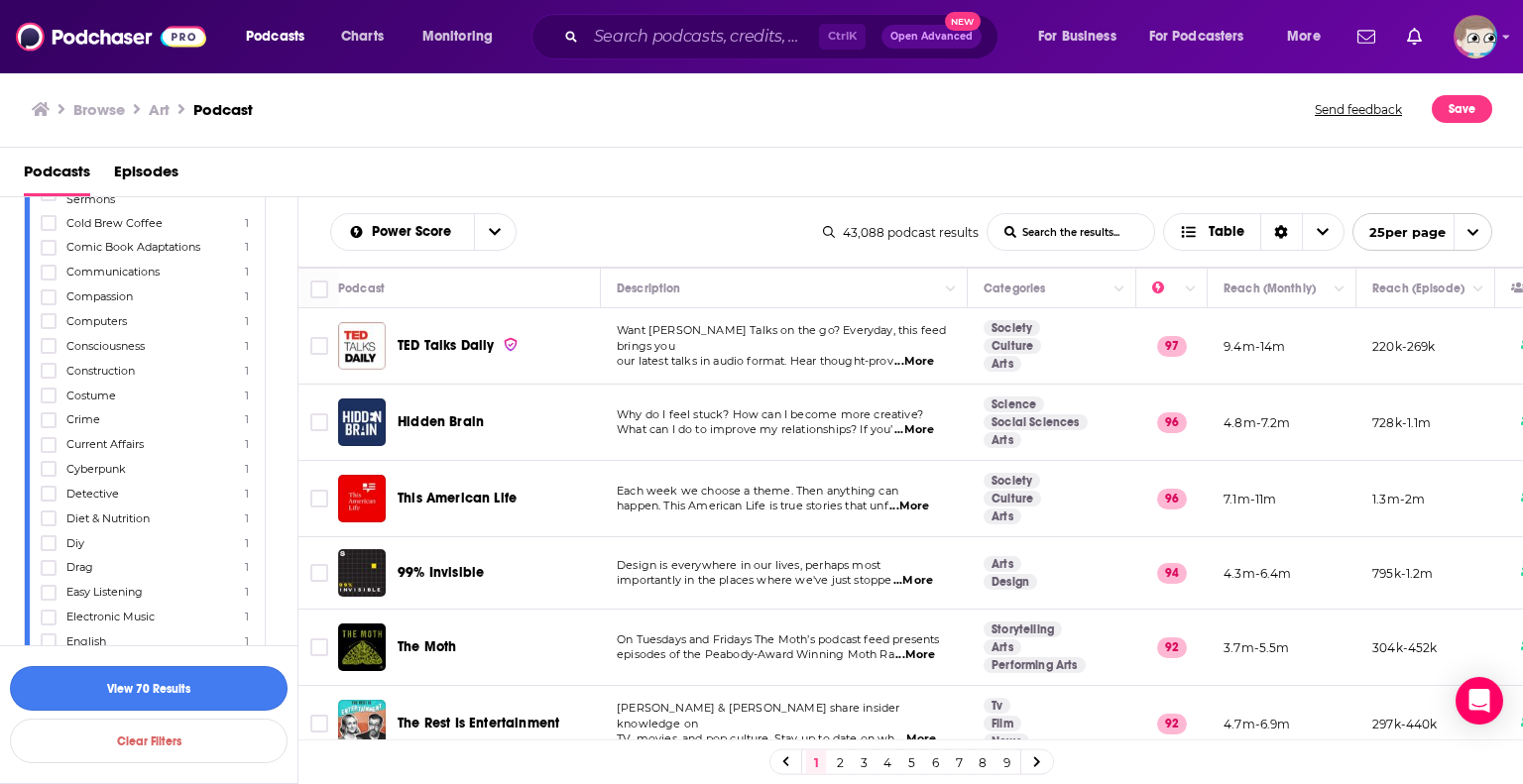 click on "View 70 Results" at bounding box center [149, 688] 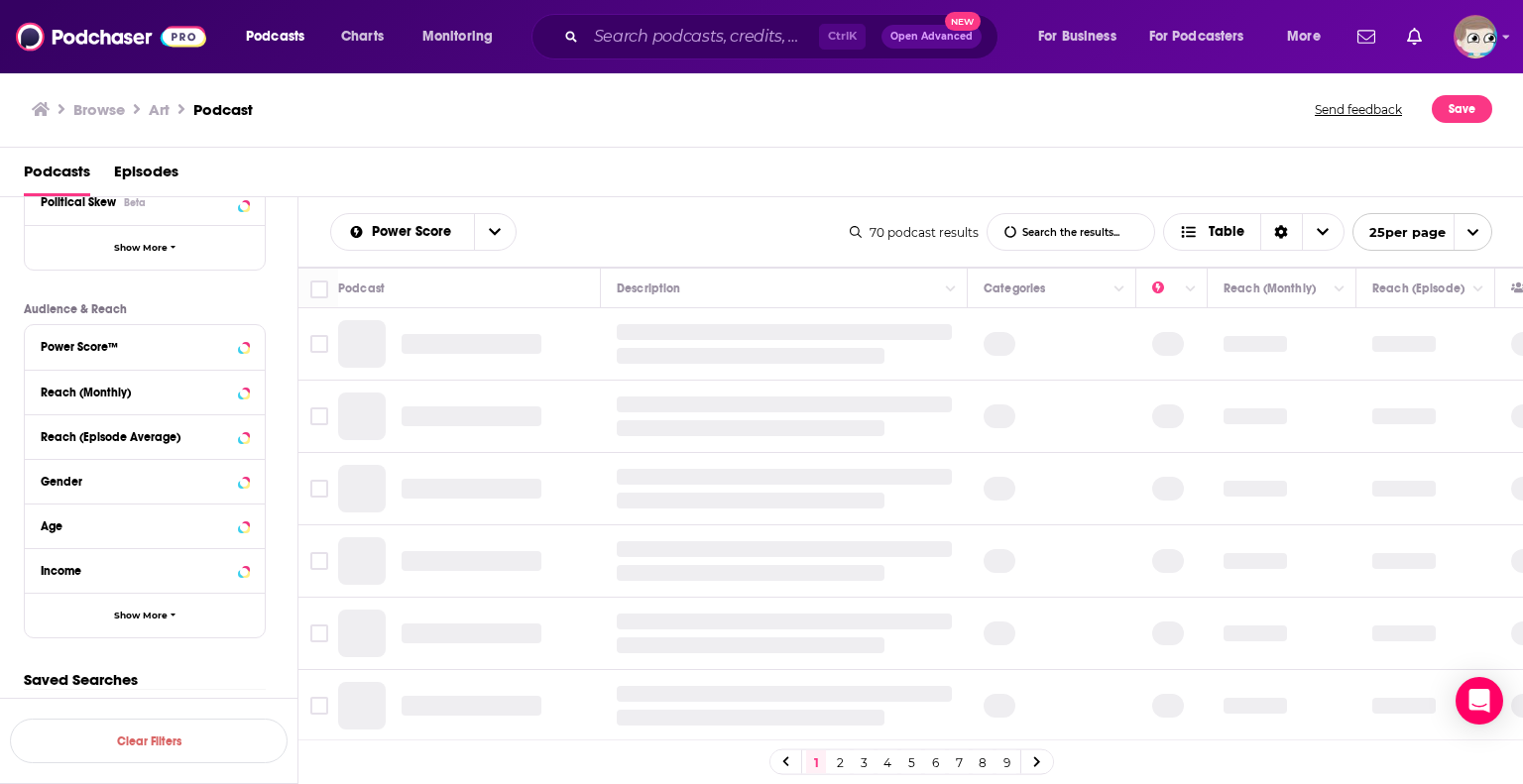 scroll, scrollTop: 4297, scrollLeft: 0, axis: vertical 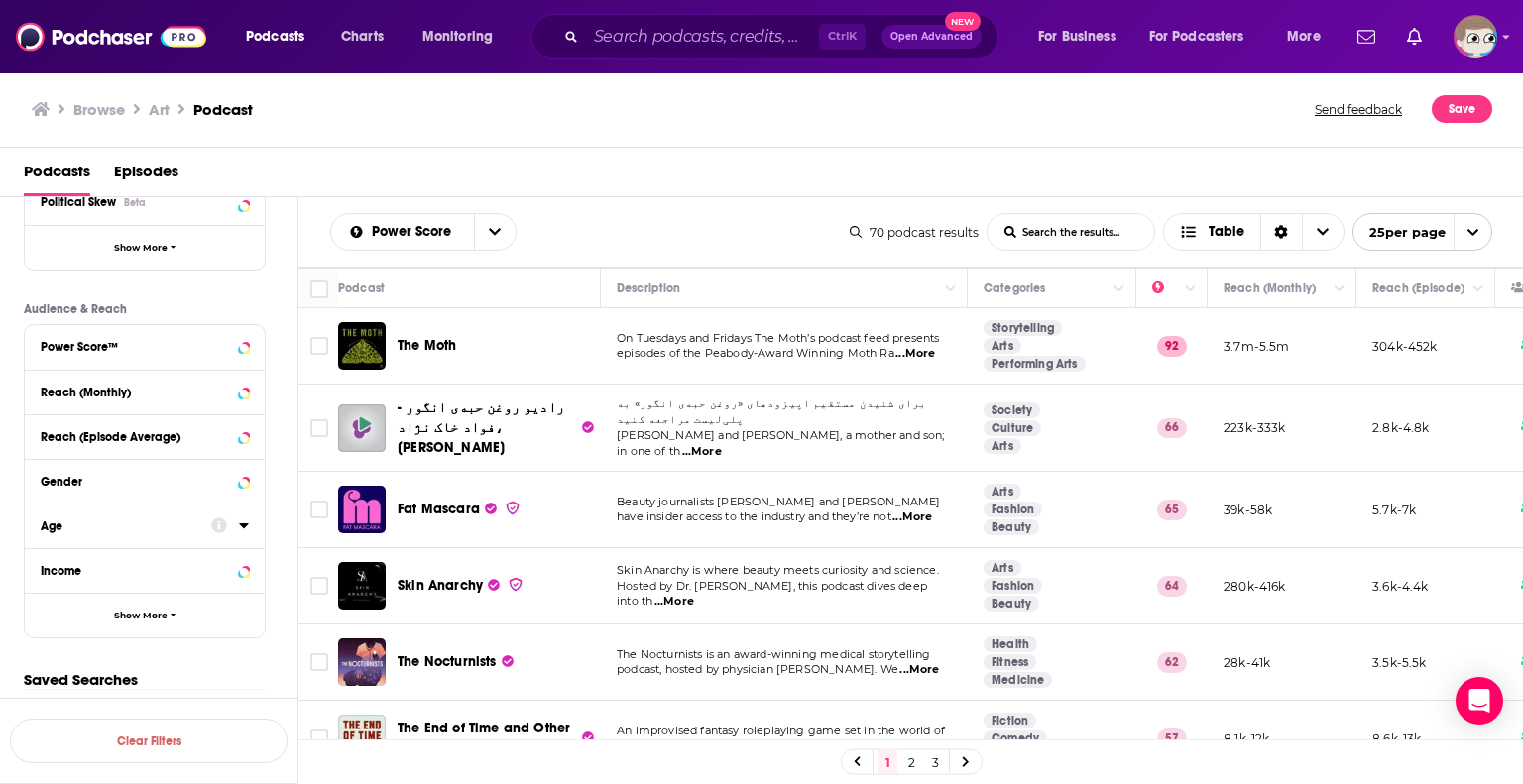 click on "Podcast Details Category Storytelling 21 Celebrity 12 Improvisation 10 Nerd Culture 8 Creative Process 7 Musical Theater 7 Performance 5 Tabletop Rpg 4 Musical 2 Arts 70 Performing Arts 27 Comedy 20 Culture 20 Society 19 Tv 15 Film 13 Music 13 Books 10 Hobbies 10 Education 9 Entertainment 9 Fiction 8 Games 8 Business 6 Creativity 6 News 6 Writers 6 Drama 5 Personal Journals 5 Pop Culture 5 Theatre 5 Acting 4 Audio Drama 4 Beauty 4 Design 4 Fantasy 4 Literature 4 Video Games 4 Visual Arts 4 Careers 3 Fashion 3 Fitness 3 Health 3 Marketing 3 Mental Health 3 Other Games 3 Philosophy 3 Self Help 3 Travel 3 Actual Play 2 Adventure 2 Art 2 Black Culture 2 Comics 2 Dance 2 Entrepreneur 2 Family 2 Film Reviews 2 Geek Culture 2 Humor 2 International 2 Lgbt 2 Marvel 2 Medicine 2 My Knowledge 2 Personal Stories 2 Role-Play 2 Spirituality 2 Sports 2 Teaching 2 Theme Parks 2 Wellness 2 Accounting 1 Advice 1 Anime 1 Audio Blogs 1 Audio Book 1 Biology 1 Business Intelligence 1 Cancer 1 Chess 1 Children 1 Coaching 1 1 1 1 1" at bounding box center [161, -1653] 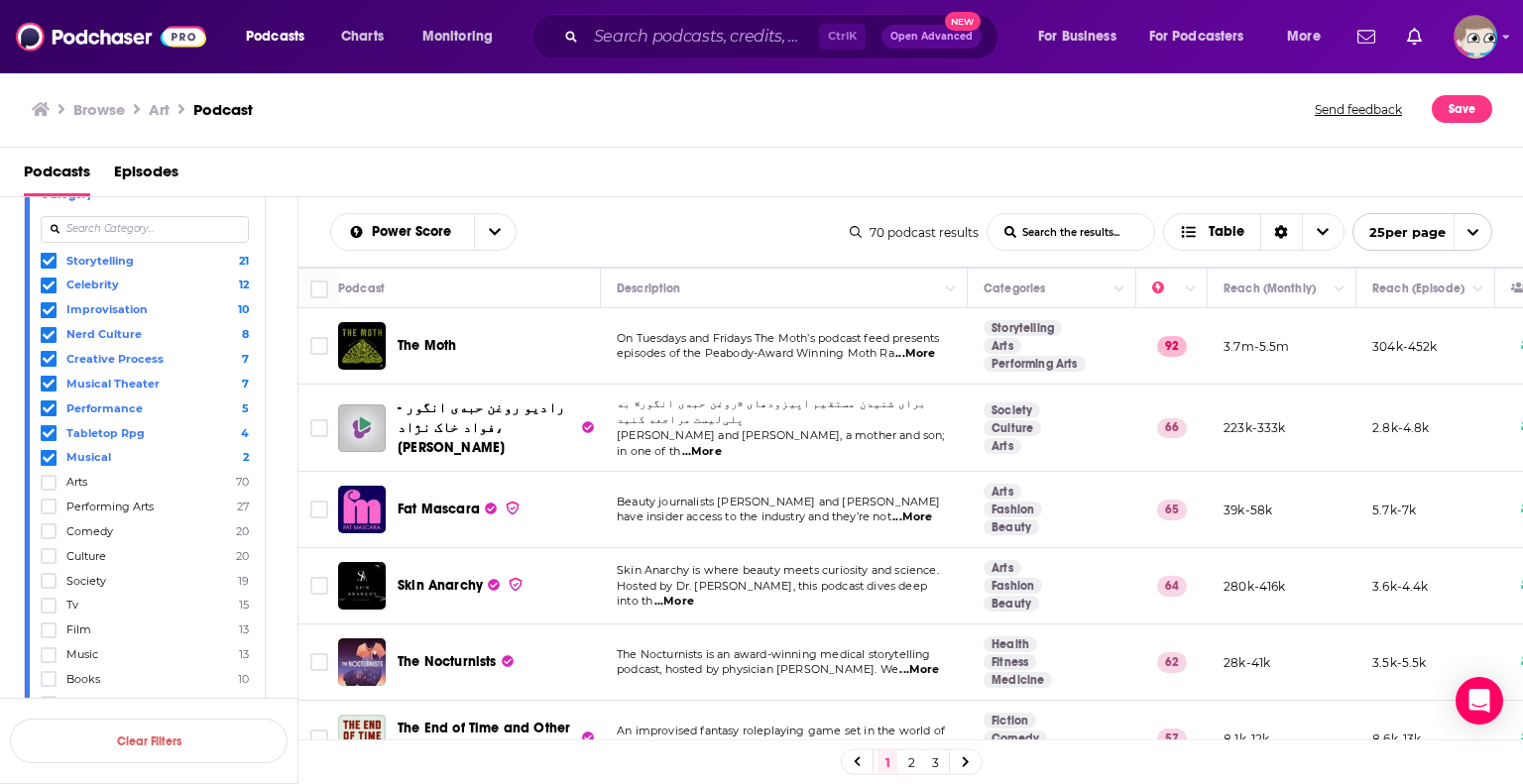 scroll, scrollTop: 0, scrollLeft: 0, axis: both 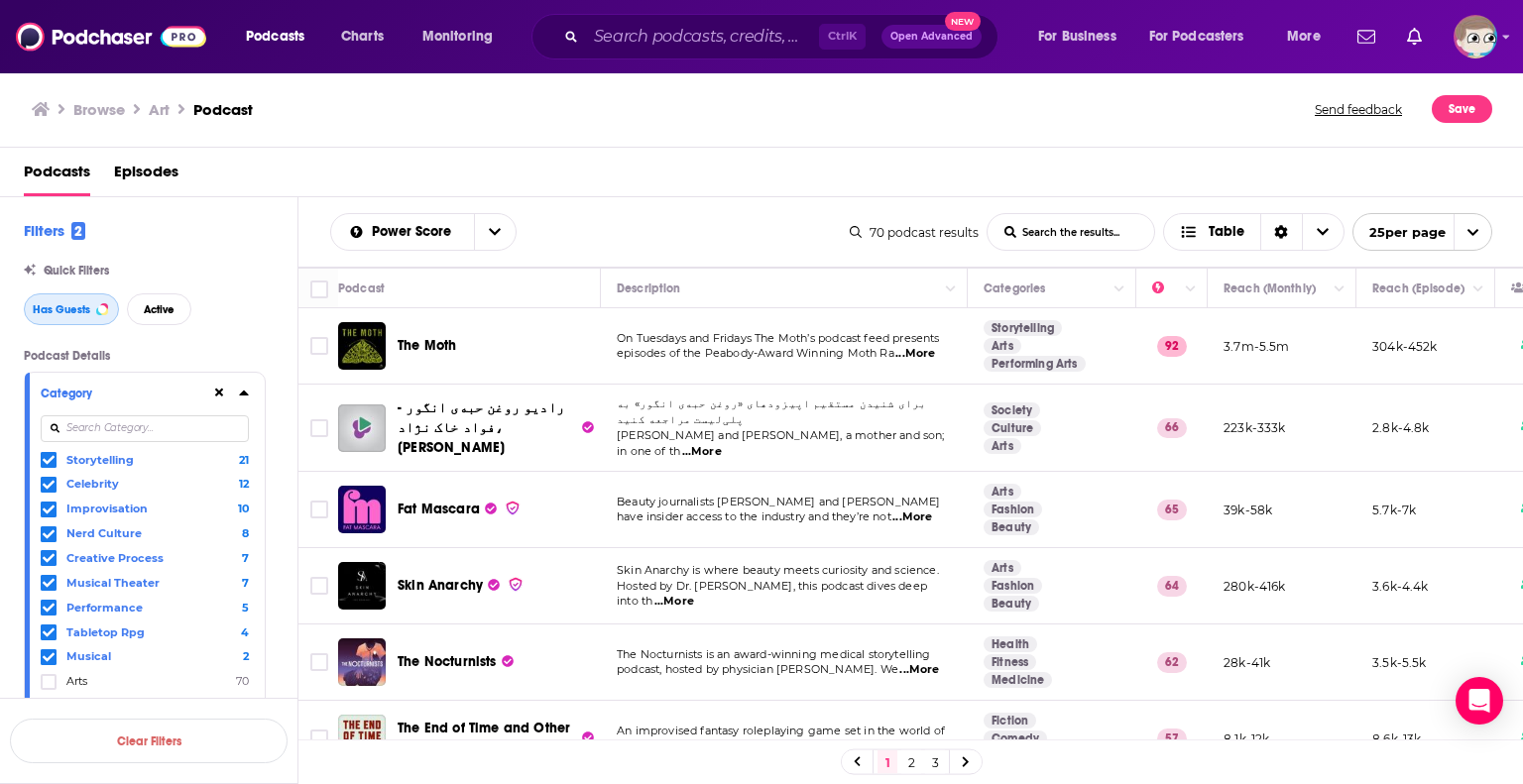 click on "Has Guests" at bounding box center (61, 309) 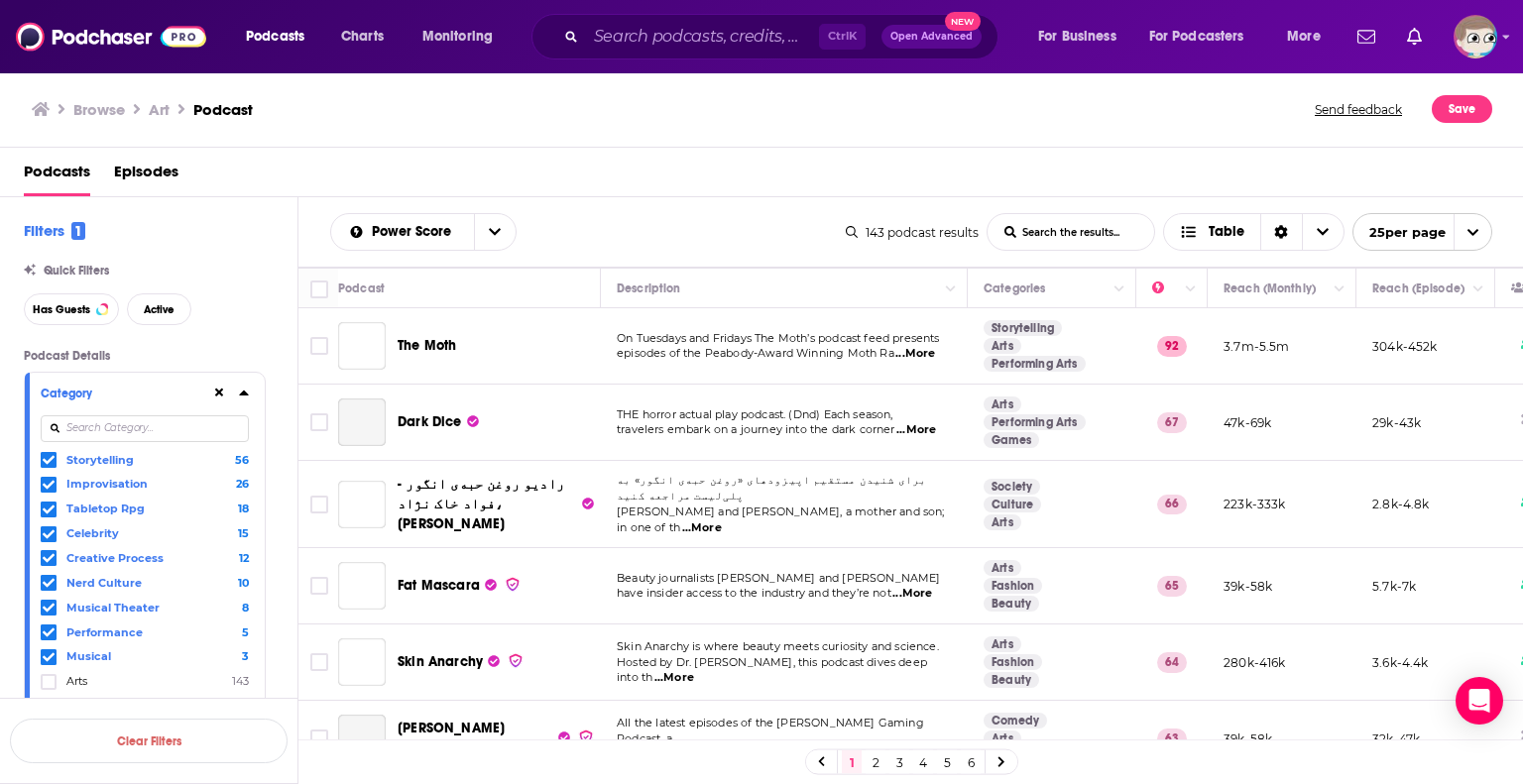 click 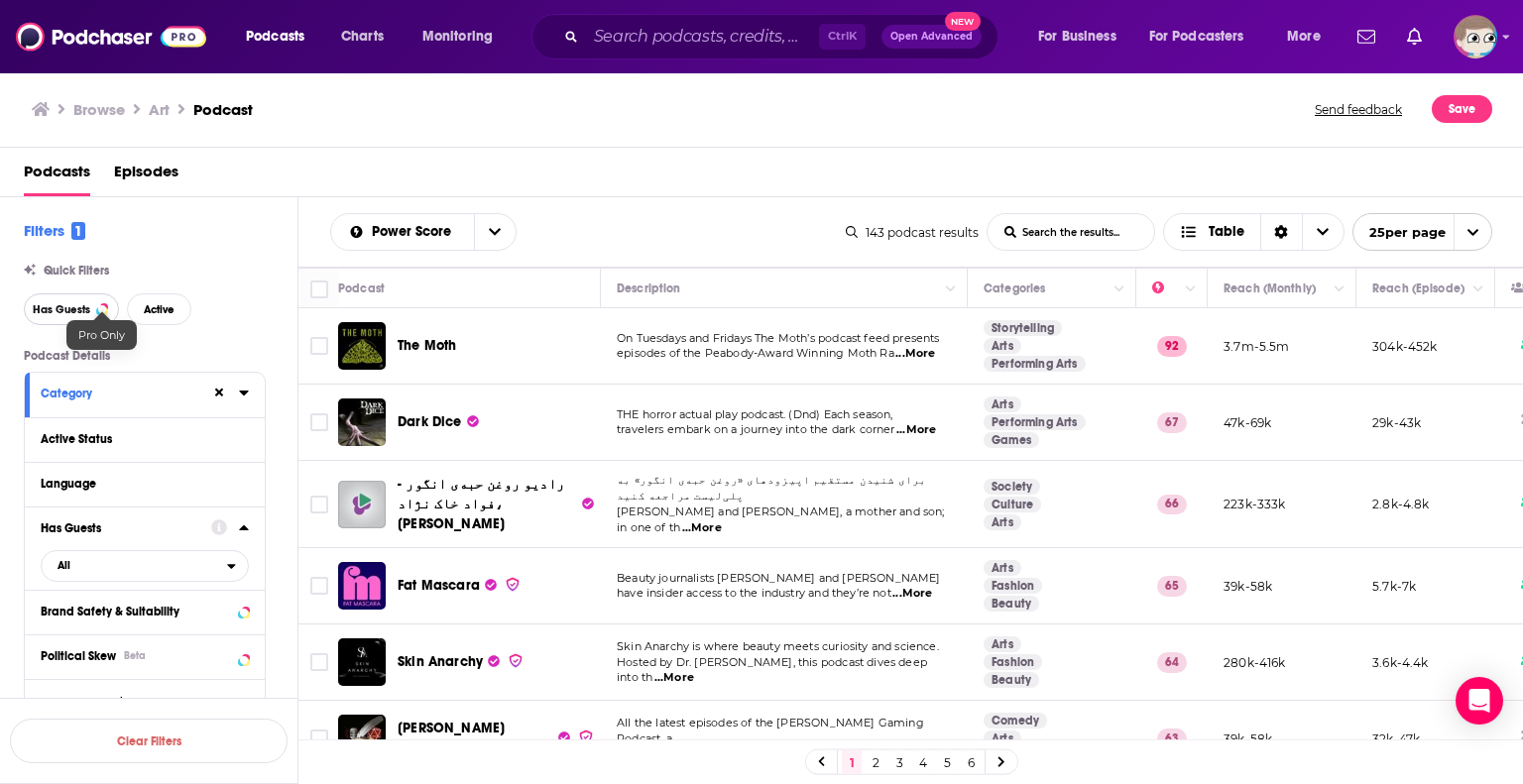 click at bounding box center (102, 309) 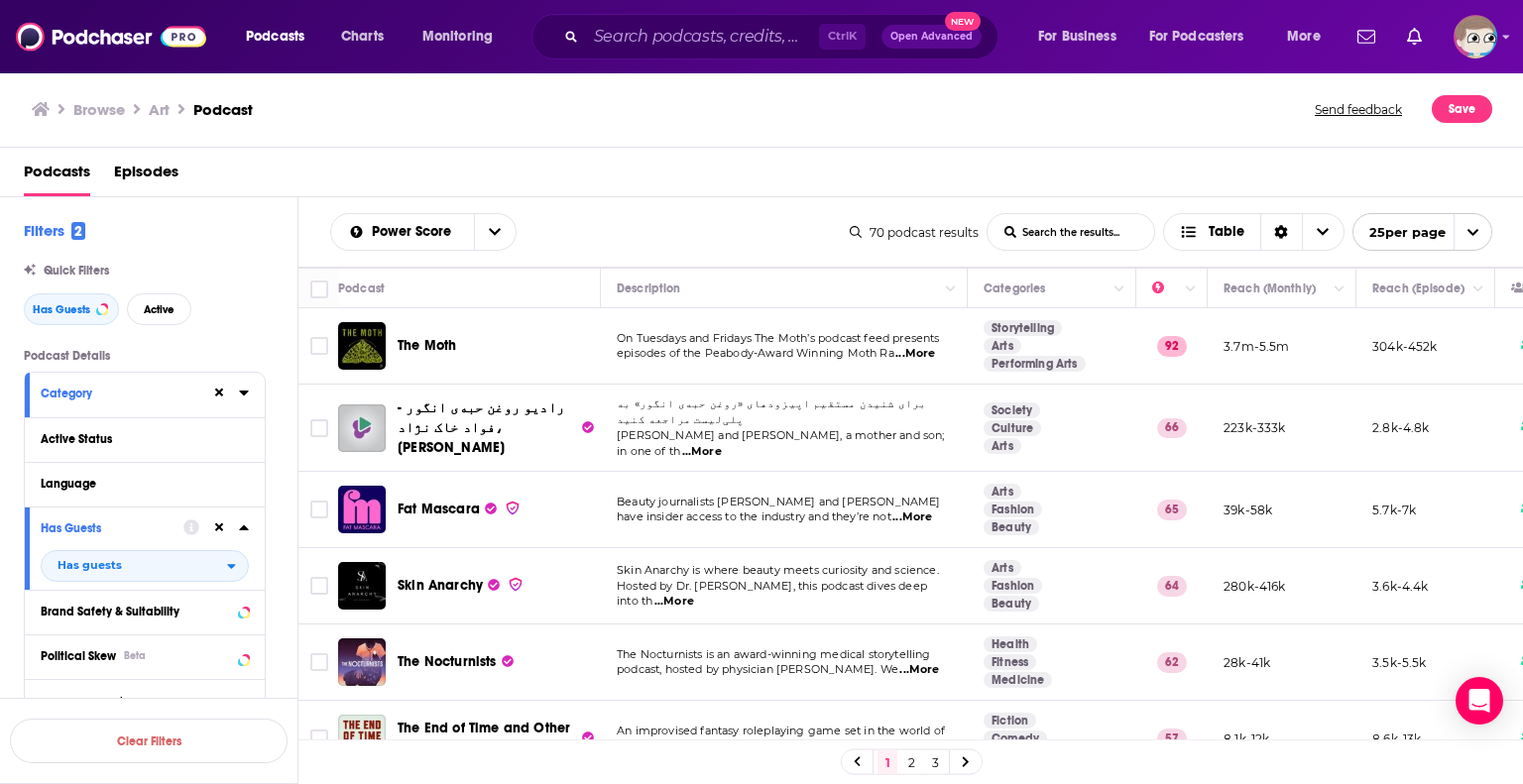 click on "Podcast Details Category Active Status Language Has Guests Has guests  Brand Safety & Suitability Political Skew Beta Show More Audience & Reach Power Score™ Reach (Monthly) Reach (Episode Average) Gender Age Income Show More" at bounding box center [161, 721] 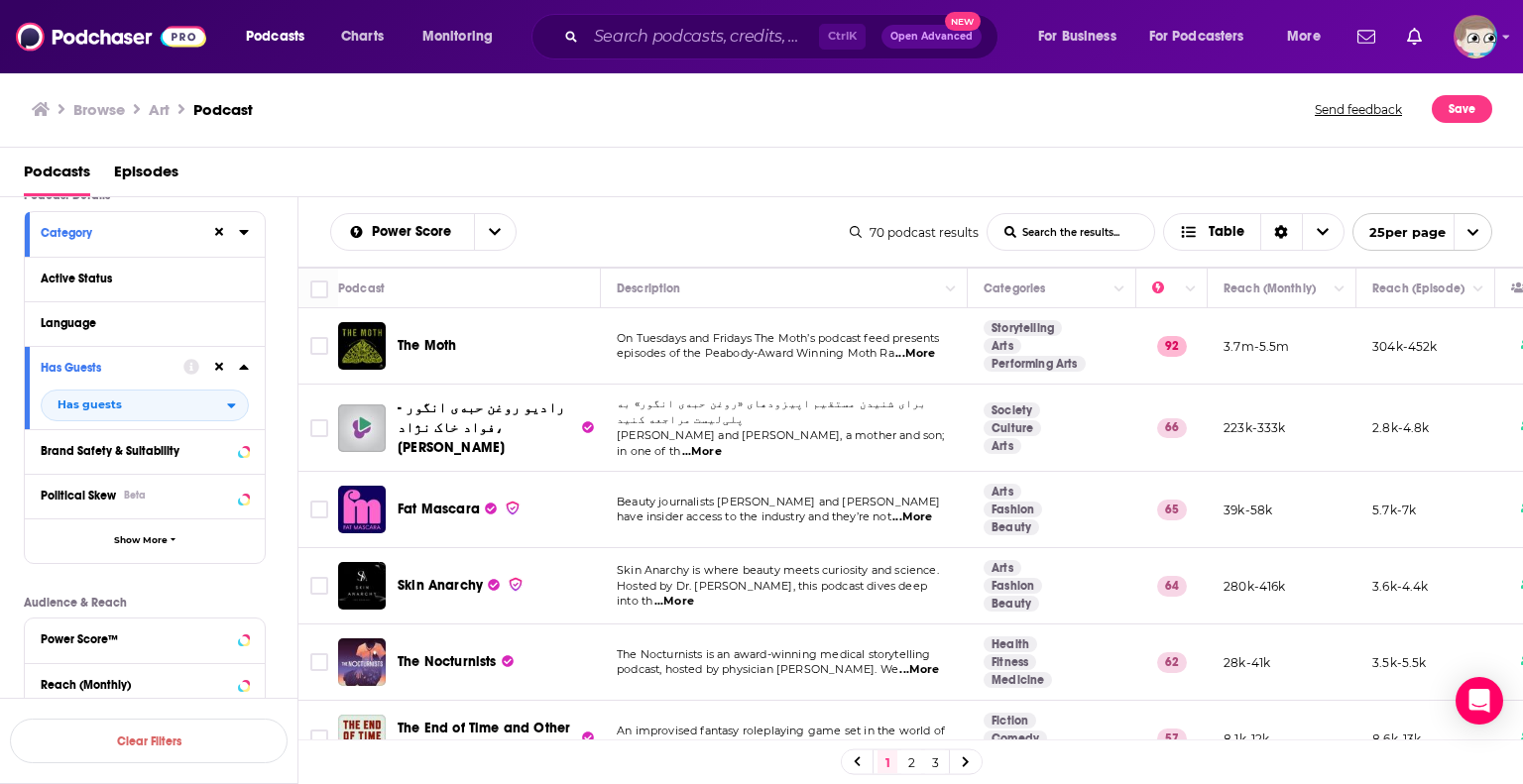 scroll, scrollTop: 198, scrollLeft: 0, axis: vertical 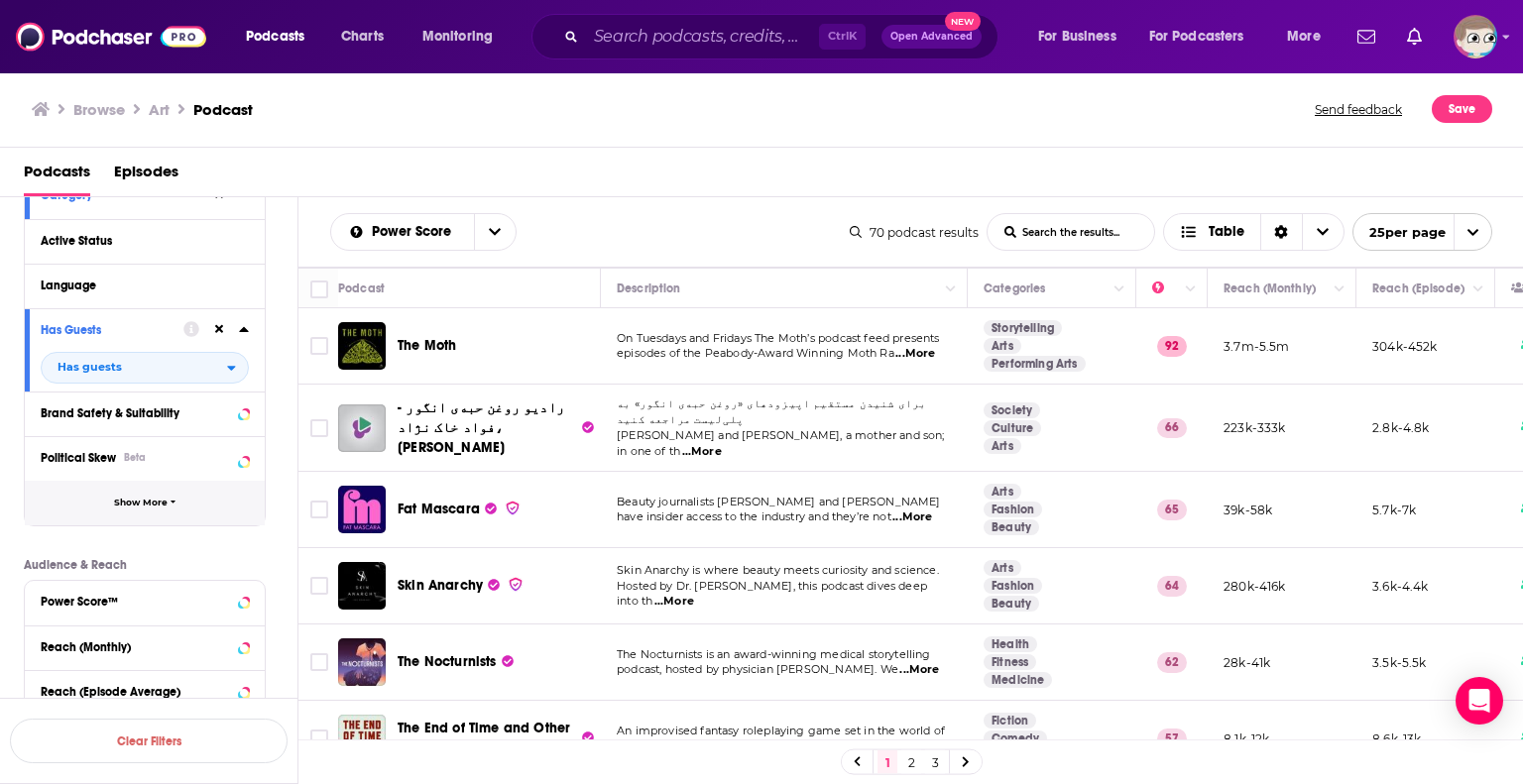 click on "Show More" at bounding box center (145, 503) 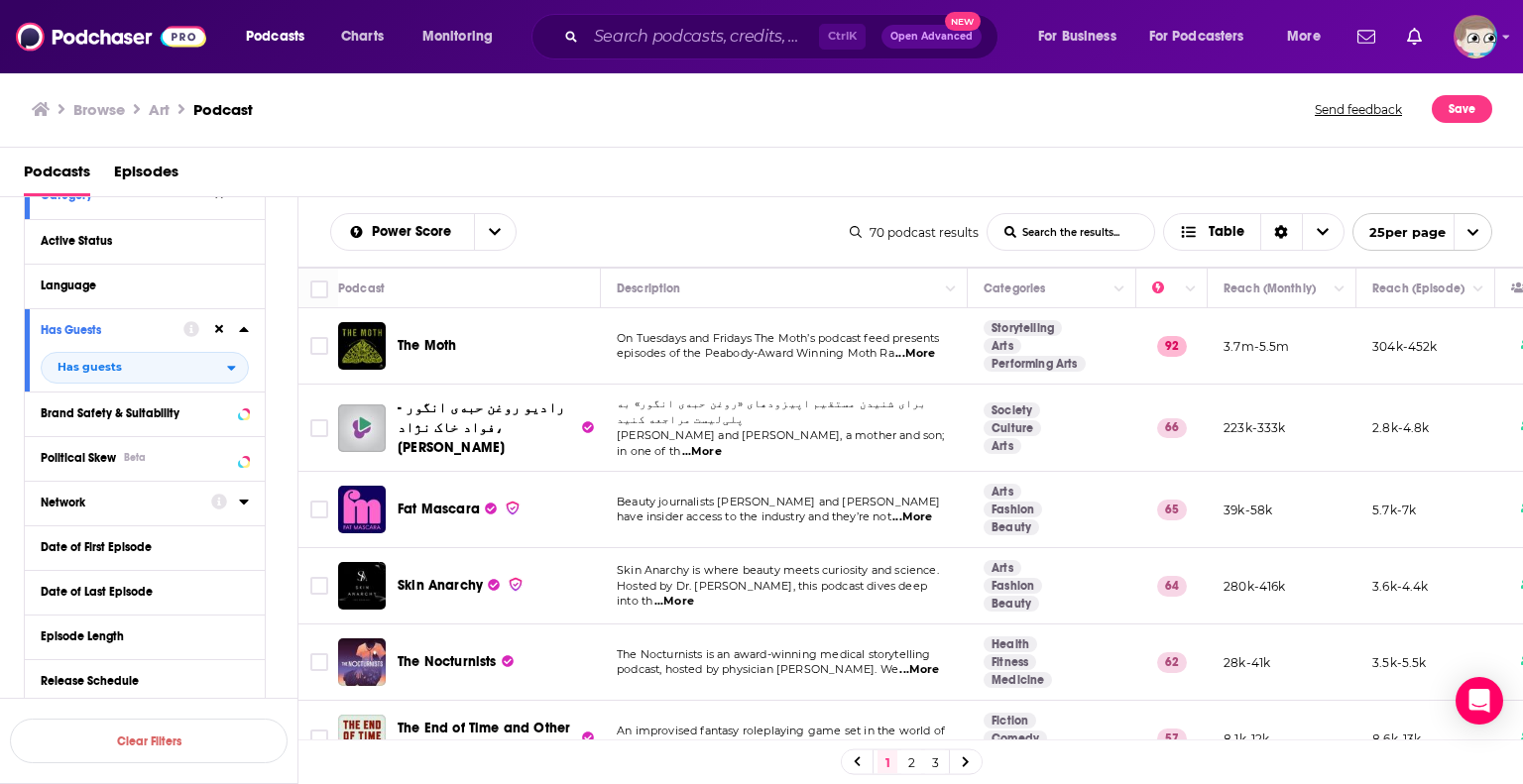 type 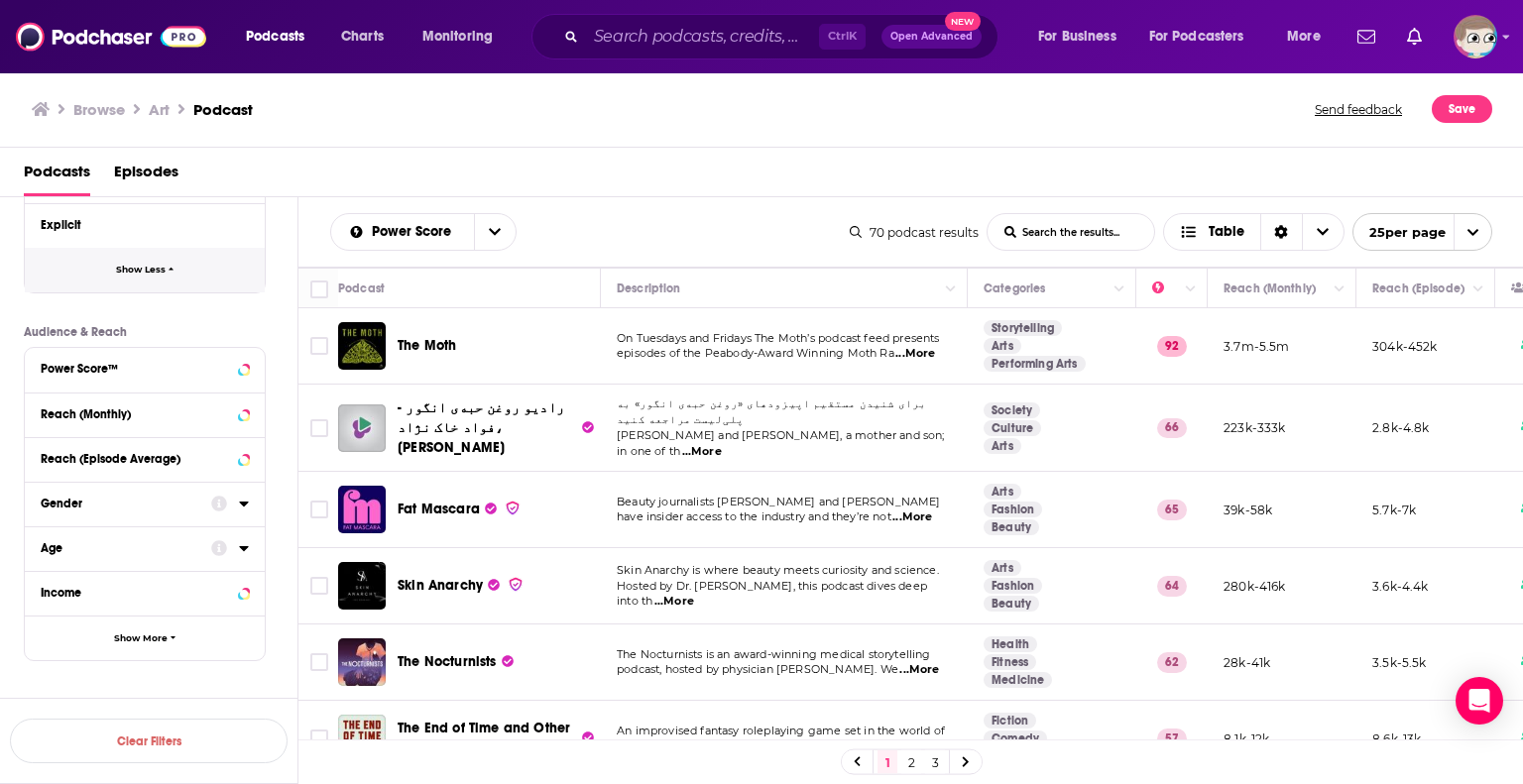 scroll, scrollTop: 856, scrollLeft: 0, axis: vertical 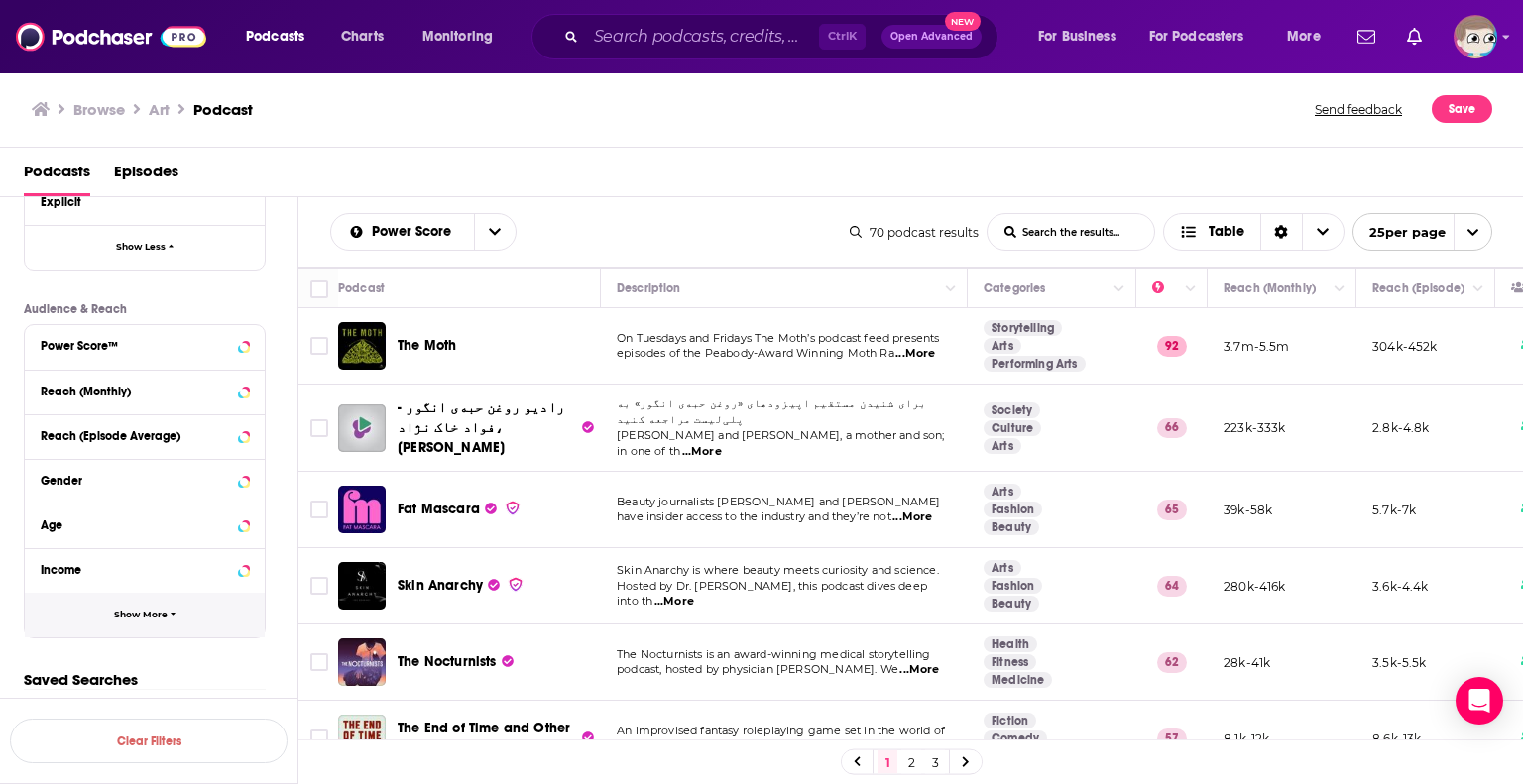 click on "Show More" at bounding box center [141, 615] 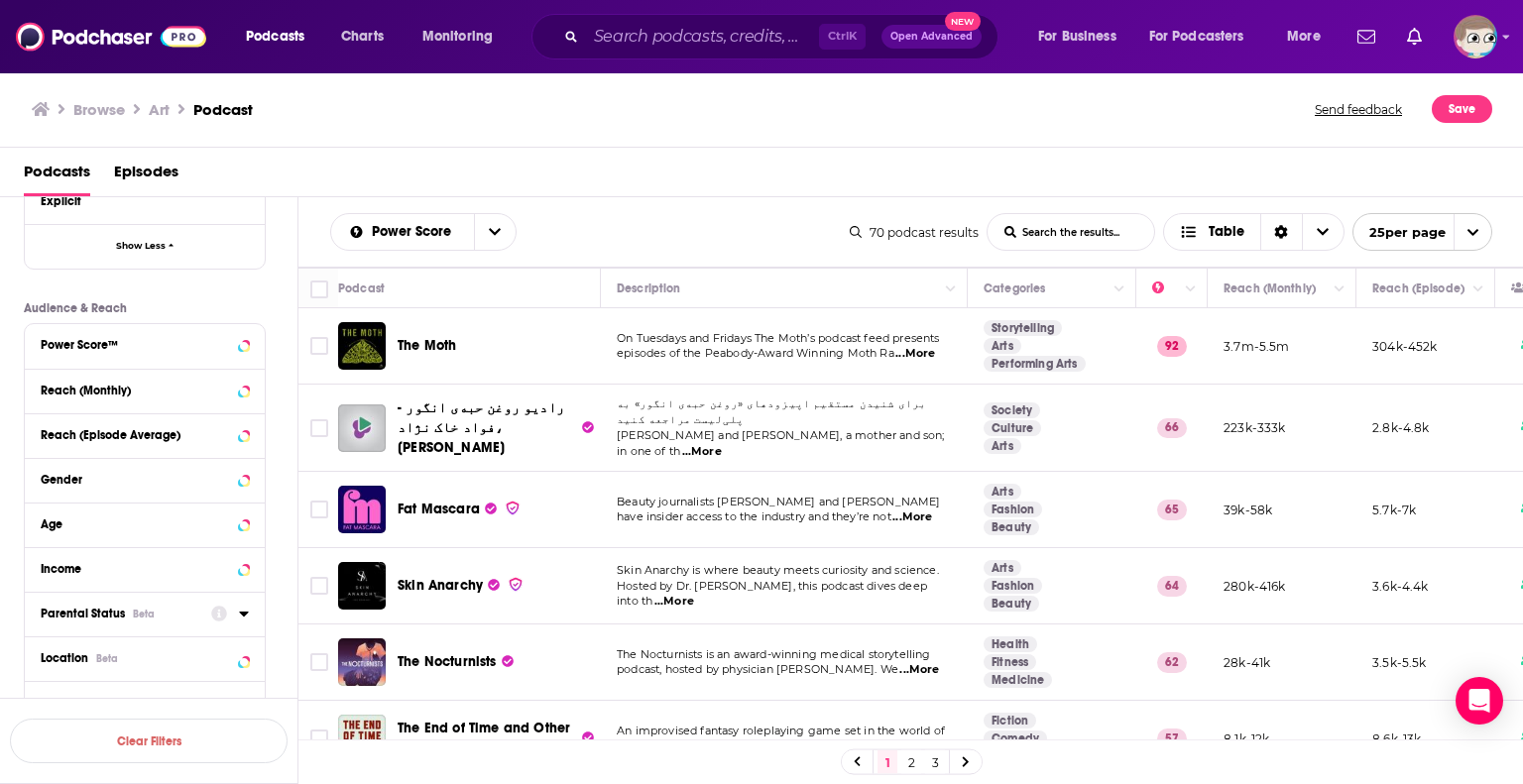 type 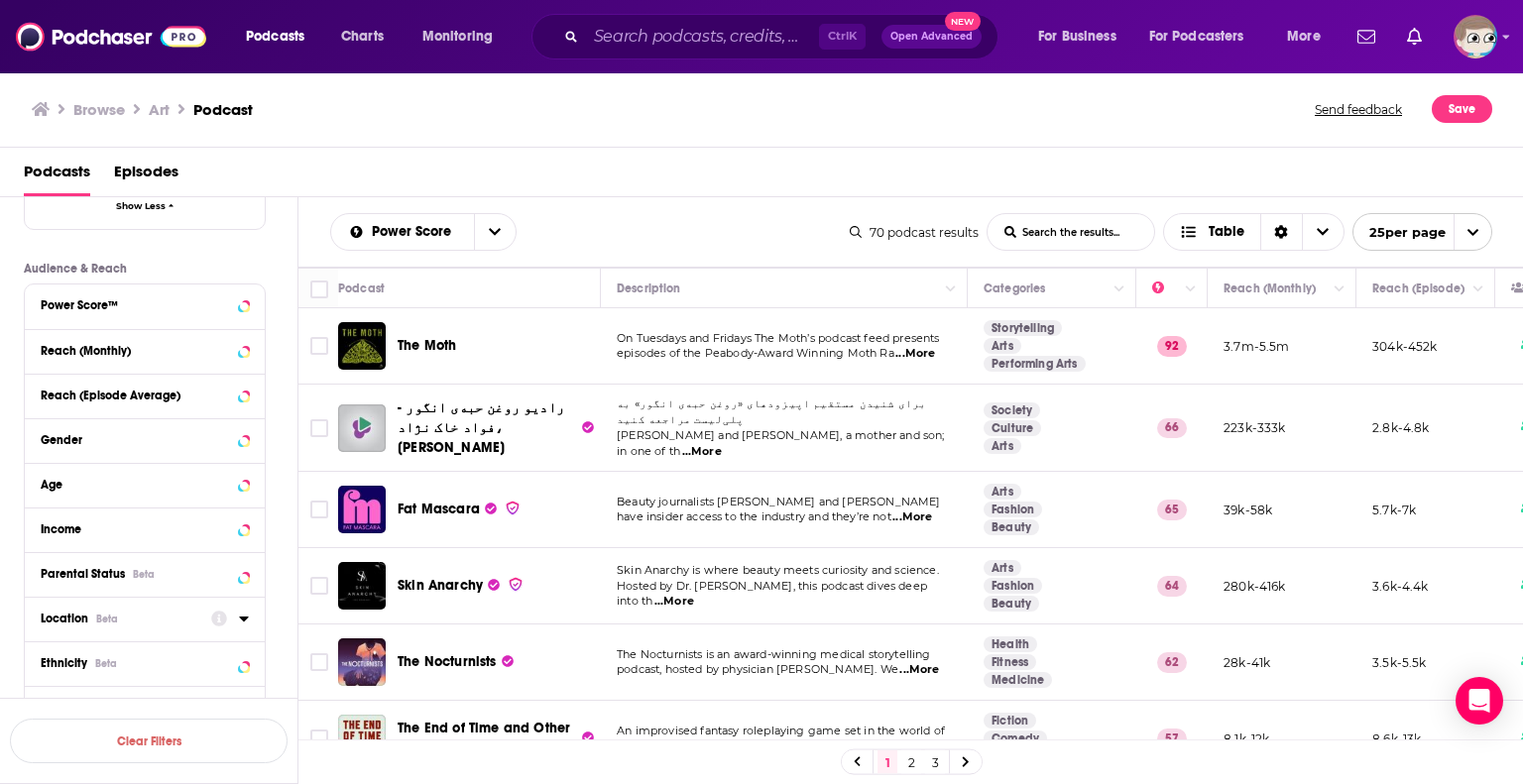 scroll, scrollTop: 936, scrollLeft: 0, axis: vertical 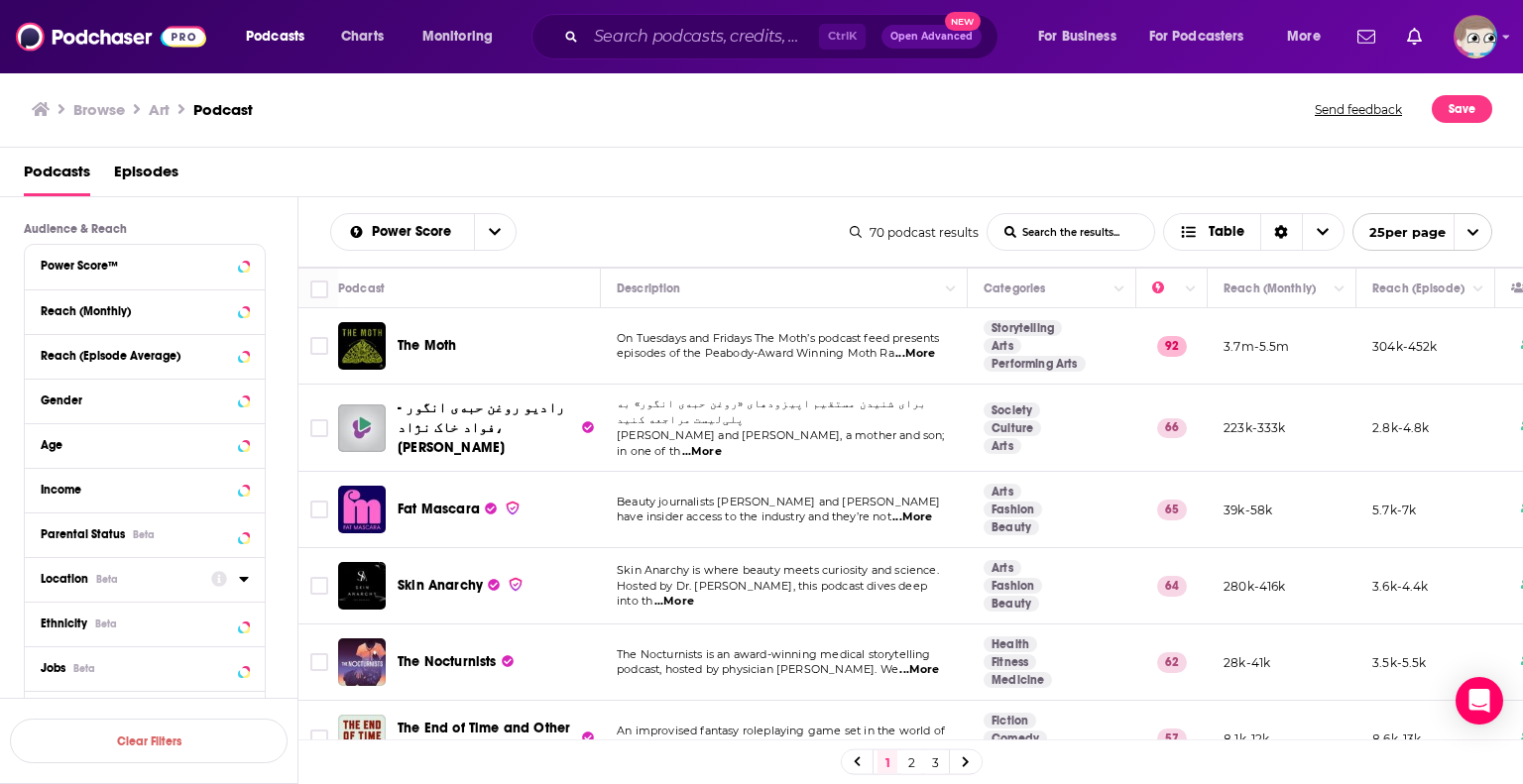 click on "Location Beta" at bounding box center [119, 579] 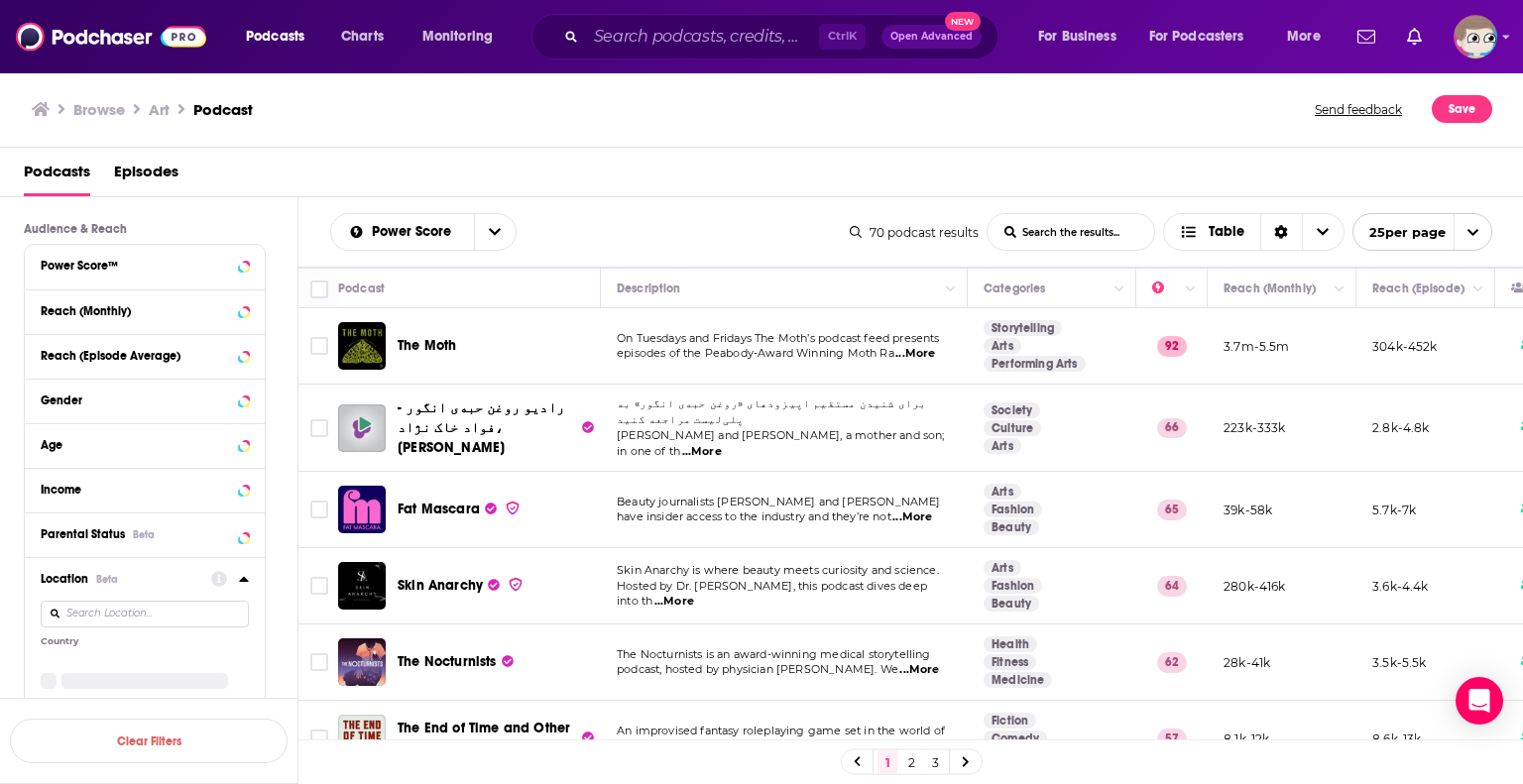 type 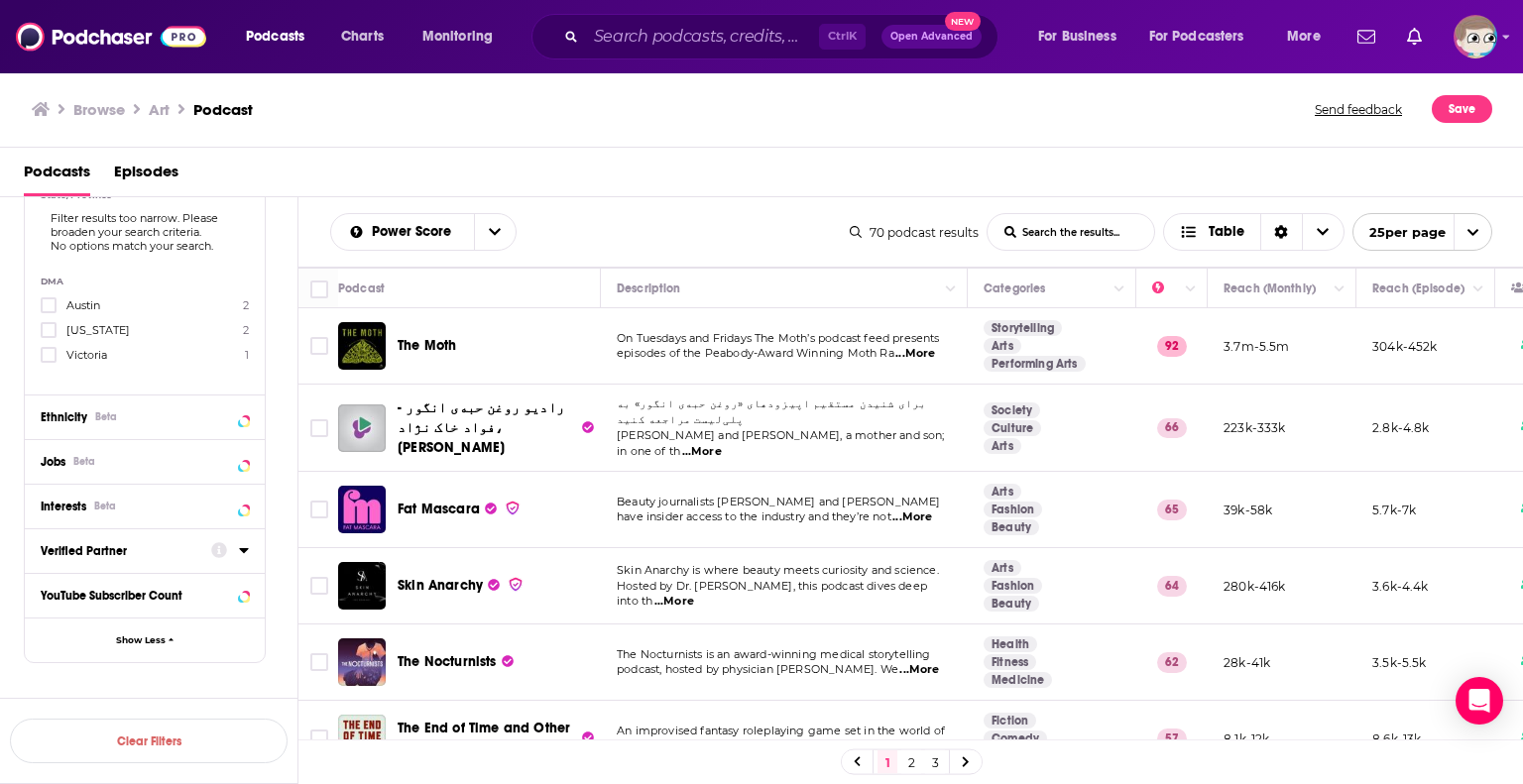scroll, scrollTop: 1553, scrollLeft: 0, axis: vertical 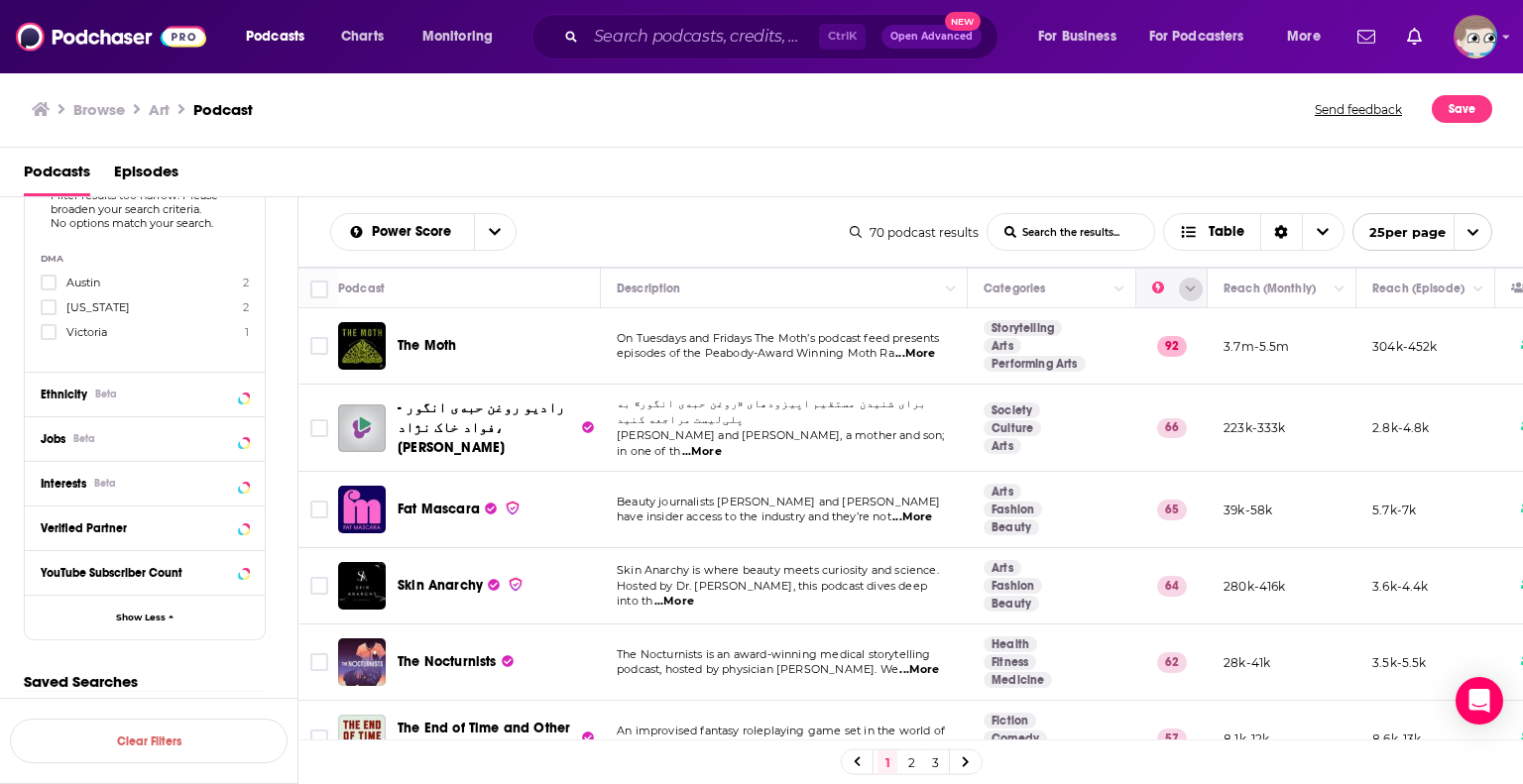 click 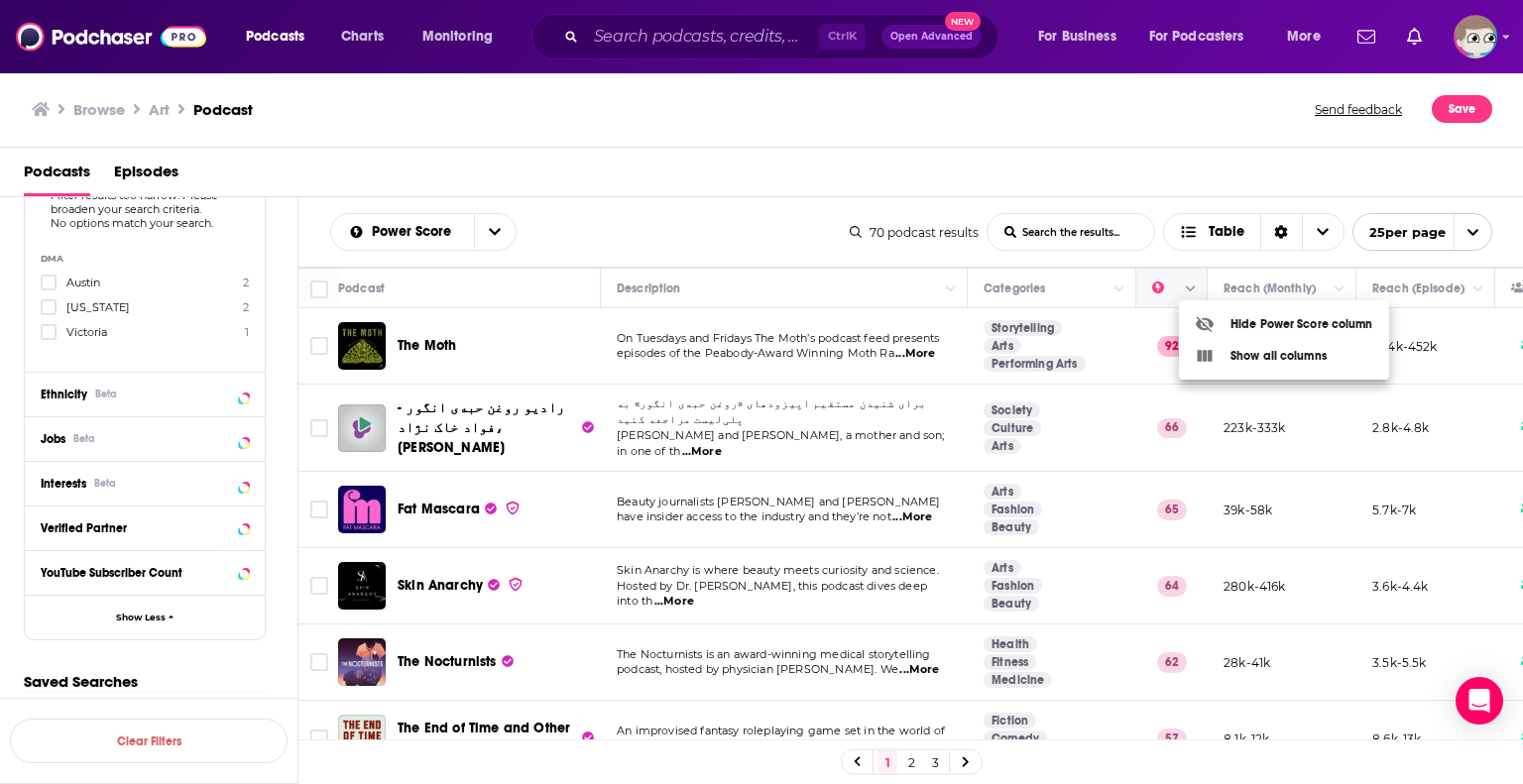 click at bounding box center [762, 392] 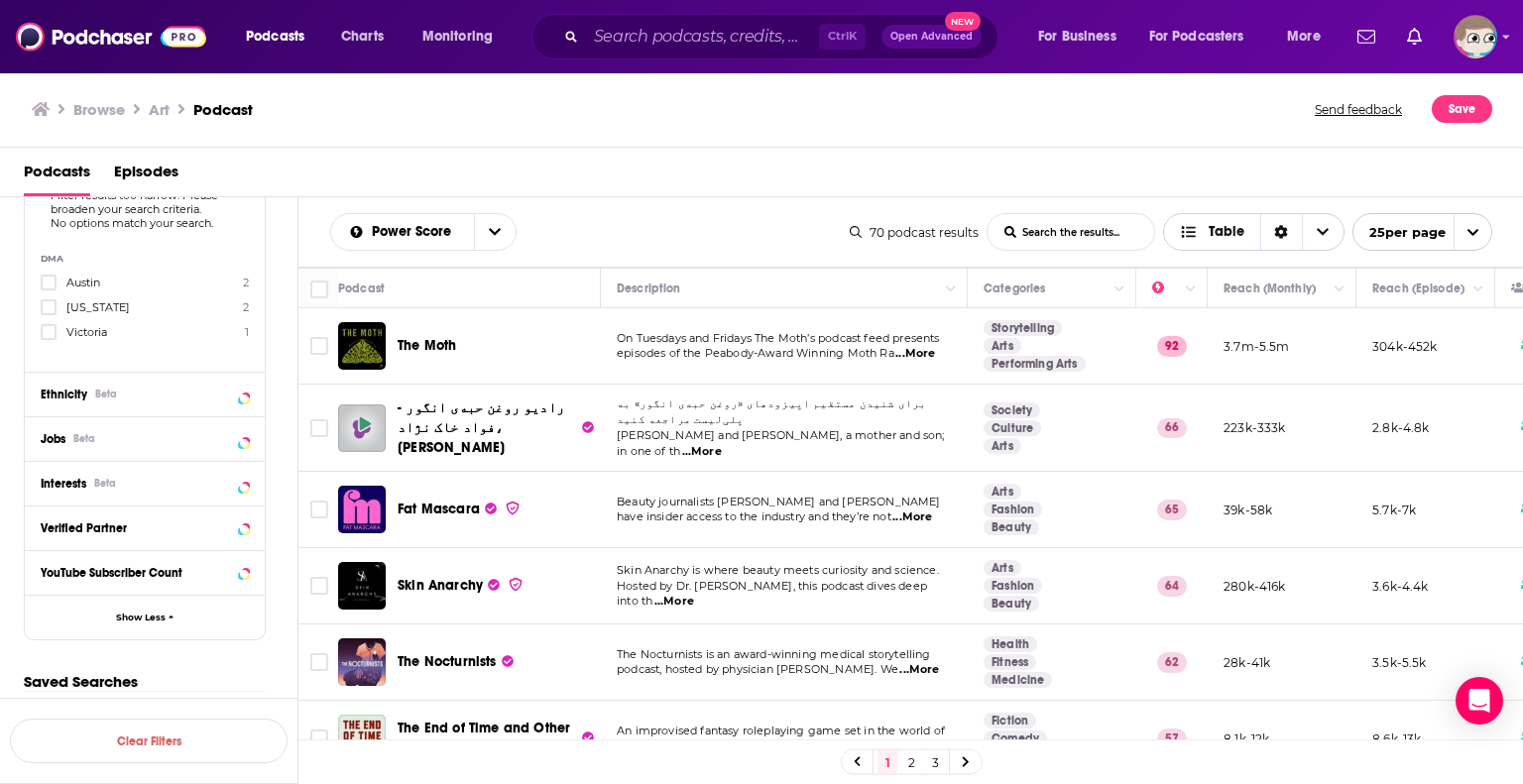 click on "Table" at bounding box center [1227, 232] 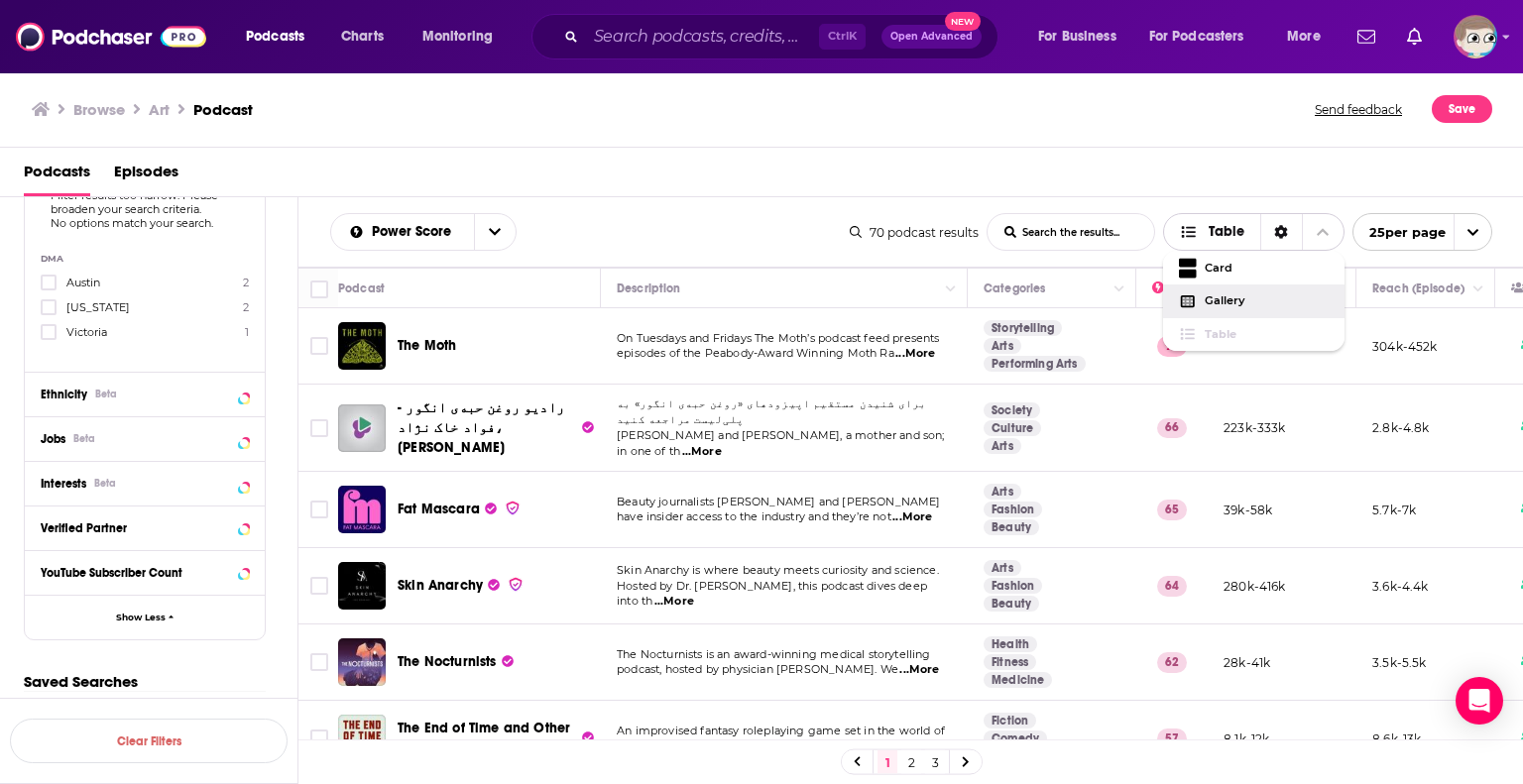 click on "Gallery" at bounding box center [1266, 300] 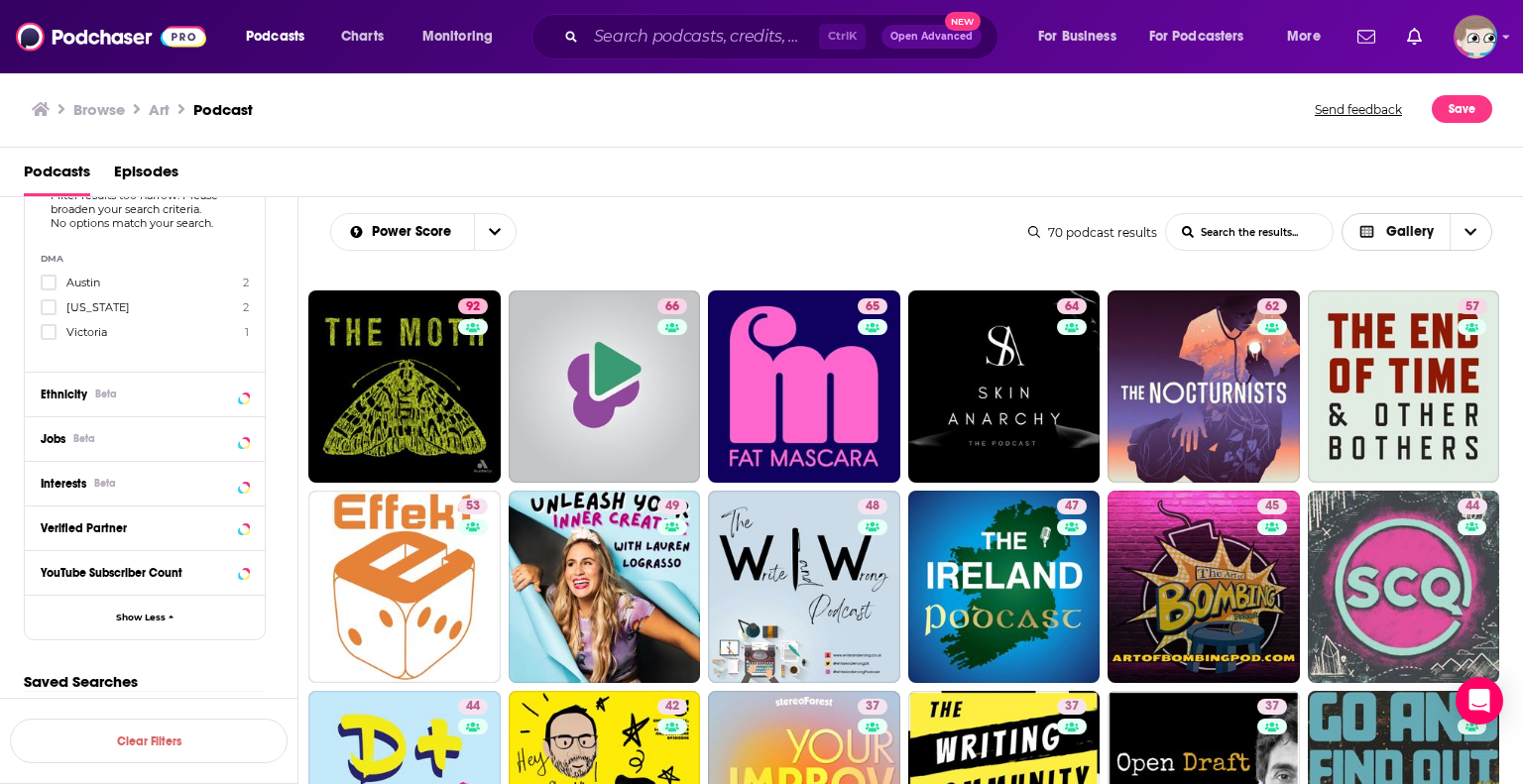 click 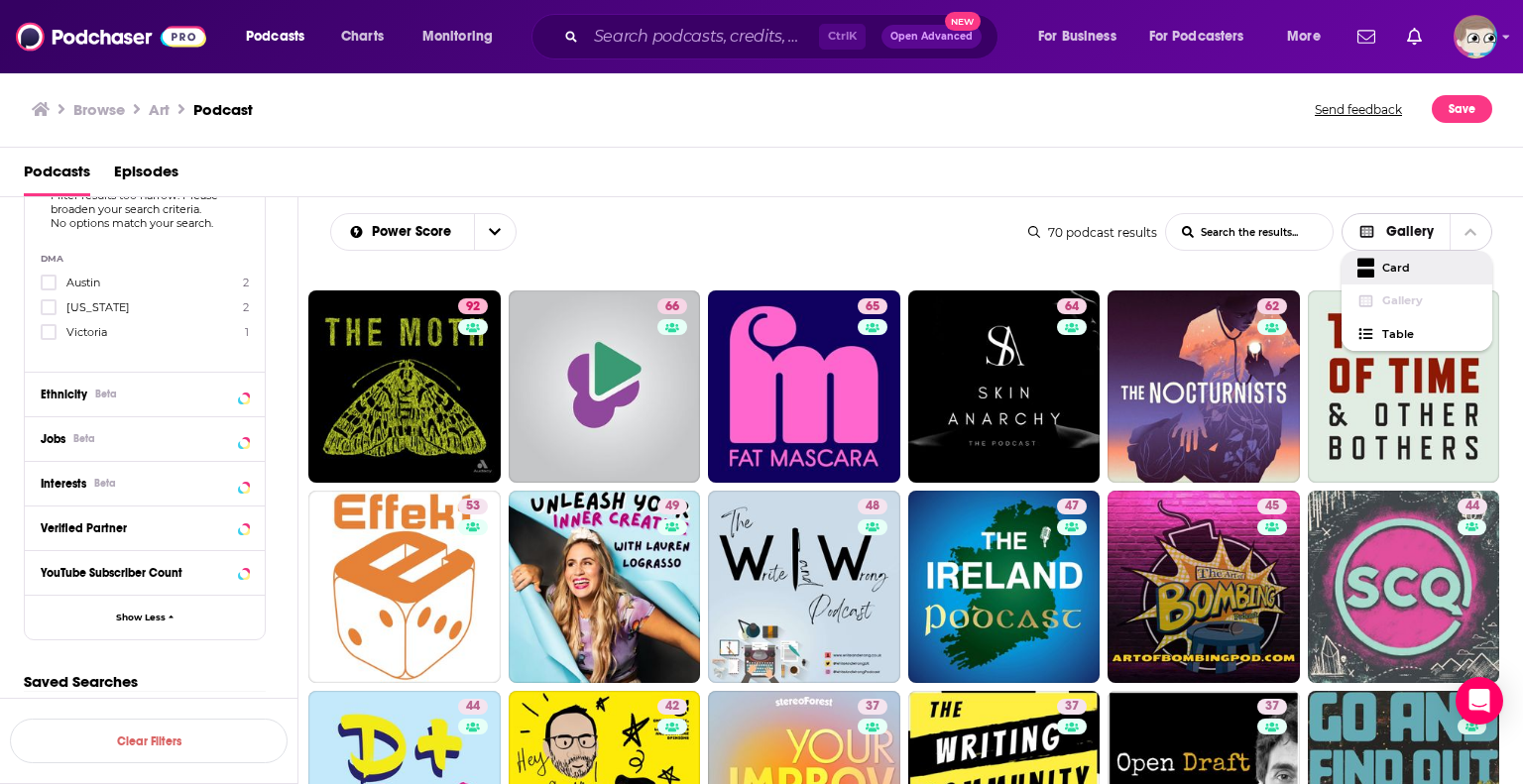 click on "Card" at bounding box center [1429, 268] 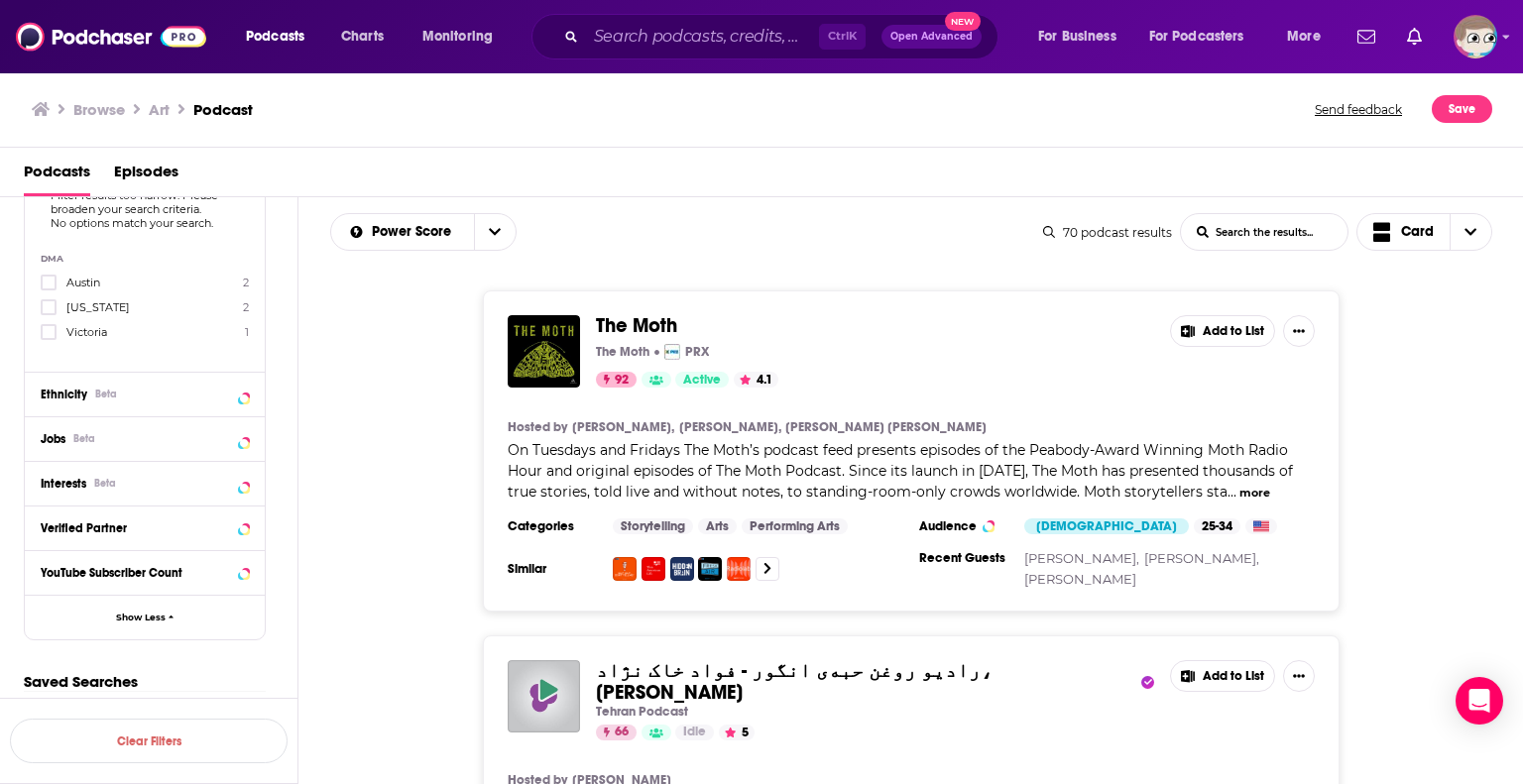 click on "The Moth The Moth PRX 92 Active 4.1 Add to List Hosted by   Meg Bowles, George Dawes Green, Sarah Austin Jenness On Tuesdays and Fridays The Moth’s podcast feed presents episodes of the Peabody-Award Winning Moth Radio Hour and original episodes of The Moth Podcast. Since its launch in 1997, The Moth has presented thousands of true stories, told live and without notes, to standing-room-only crowds worldwide. Moth storytellers sta ...   more Categories Storytelling Arts Performing Arts Audience Female 25-34 Similar Recent Guests Sean Wellington, Frimet Goldberger, Danielle Dardashti Add to List" at bounding box center (911, 451) 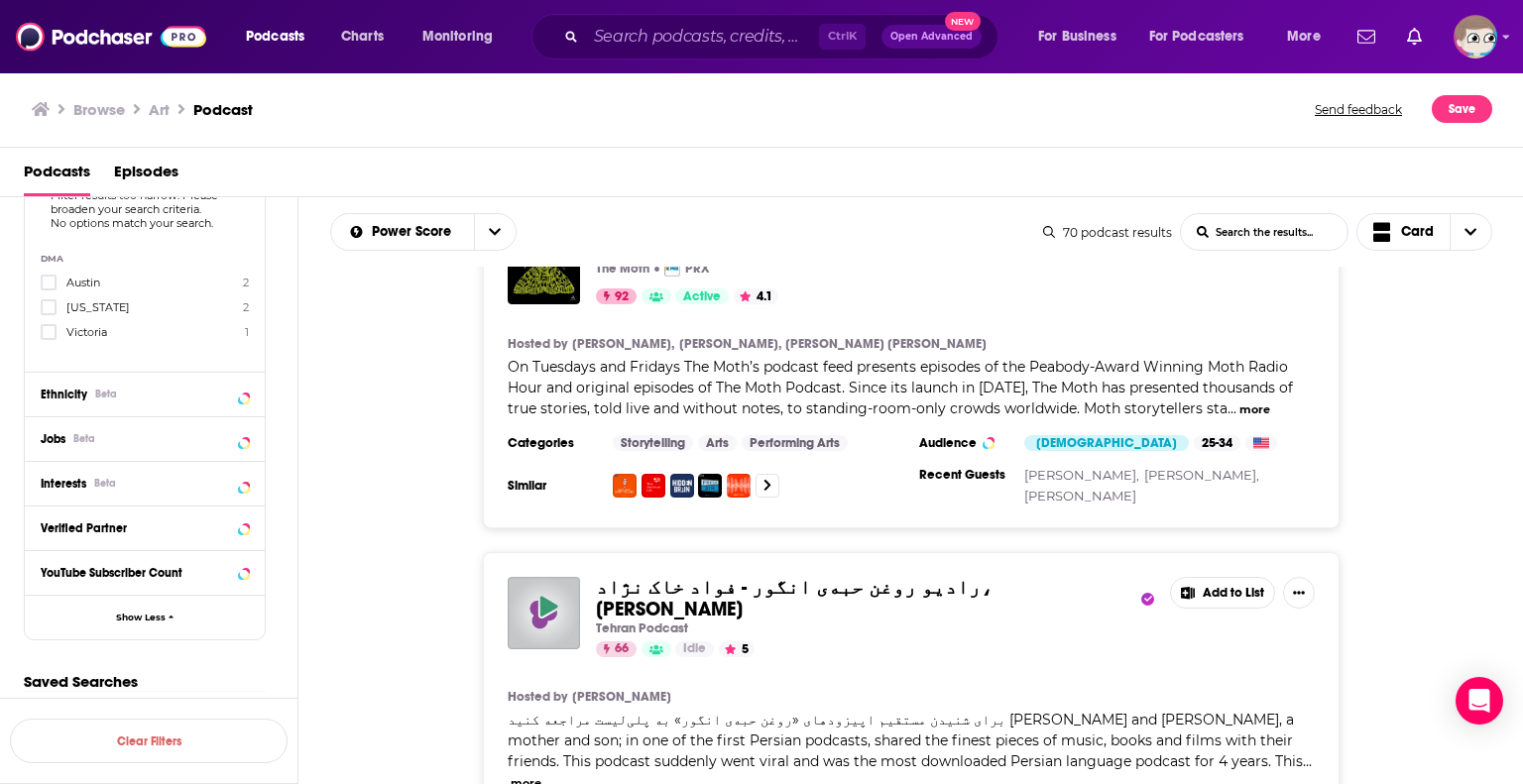 scroll, scrollTop: 79, scrollLeft: 0, axis: vertical 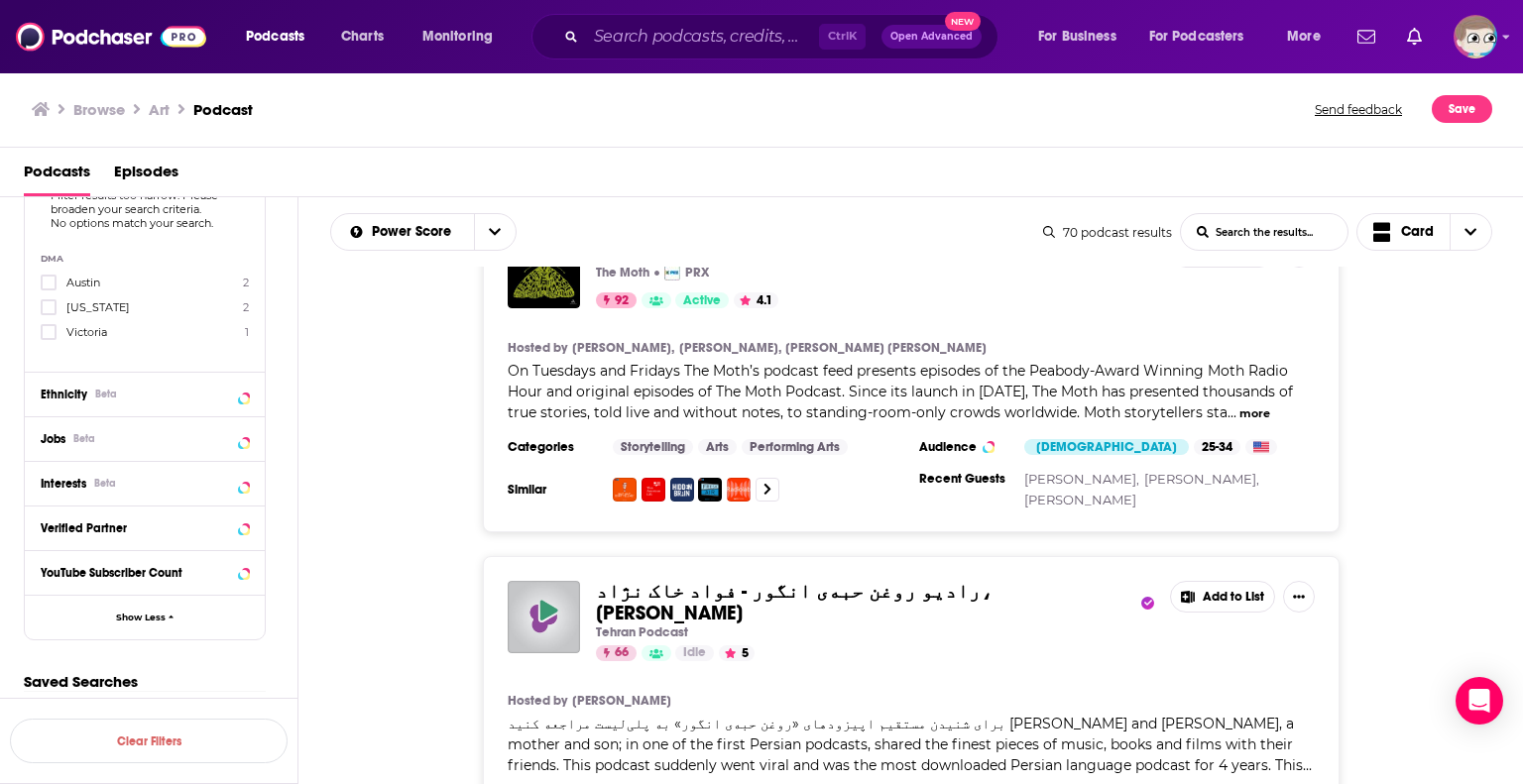 click on "more" at bounding box center [1254, 413] 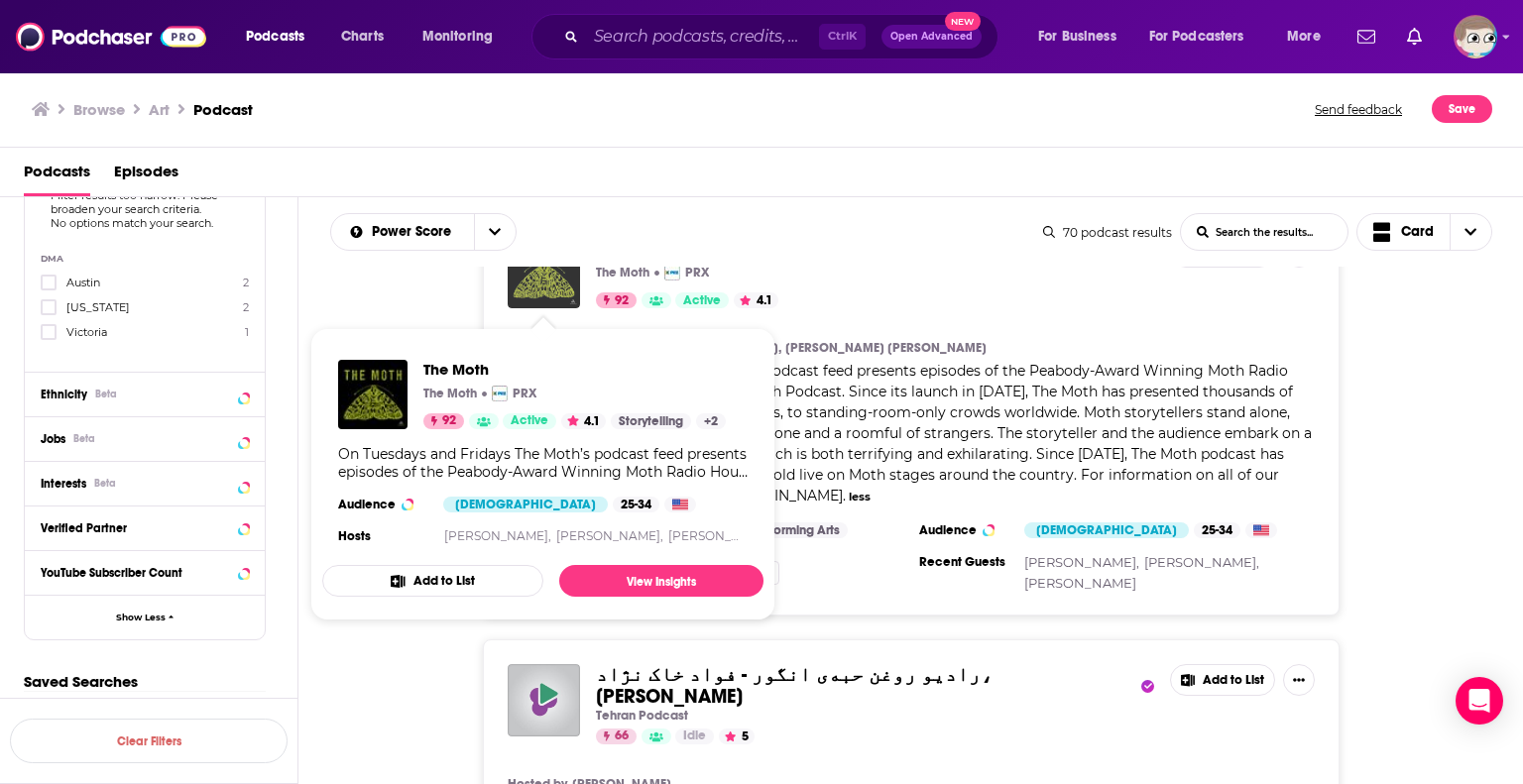 click at bounding box center (543, 272) 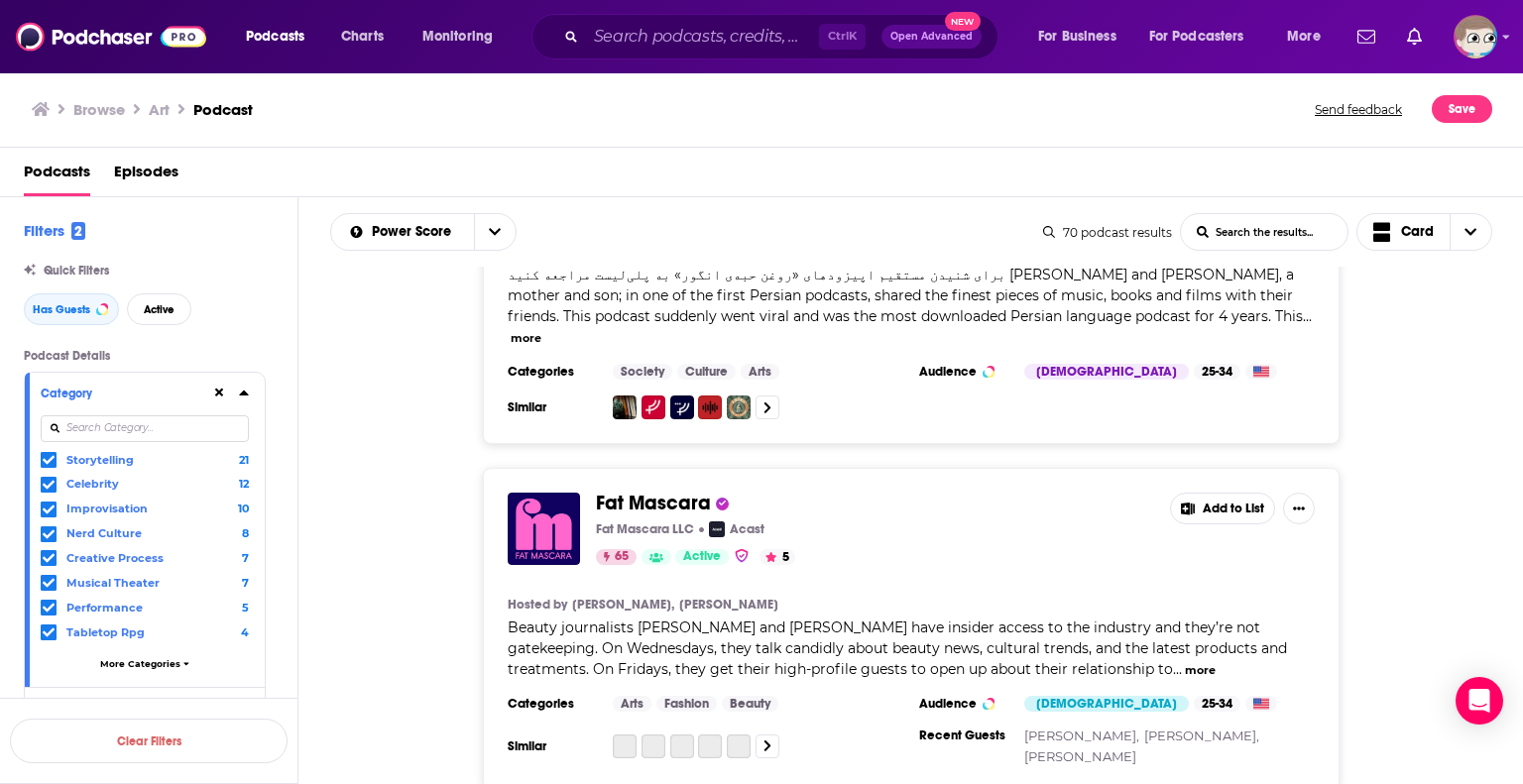 scroll, scrollTop: 595, scrollLeft: 0, axis: vertical 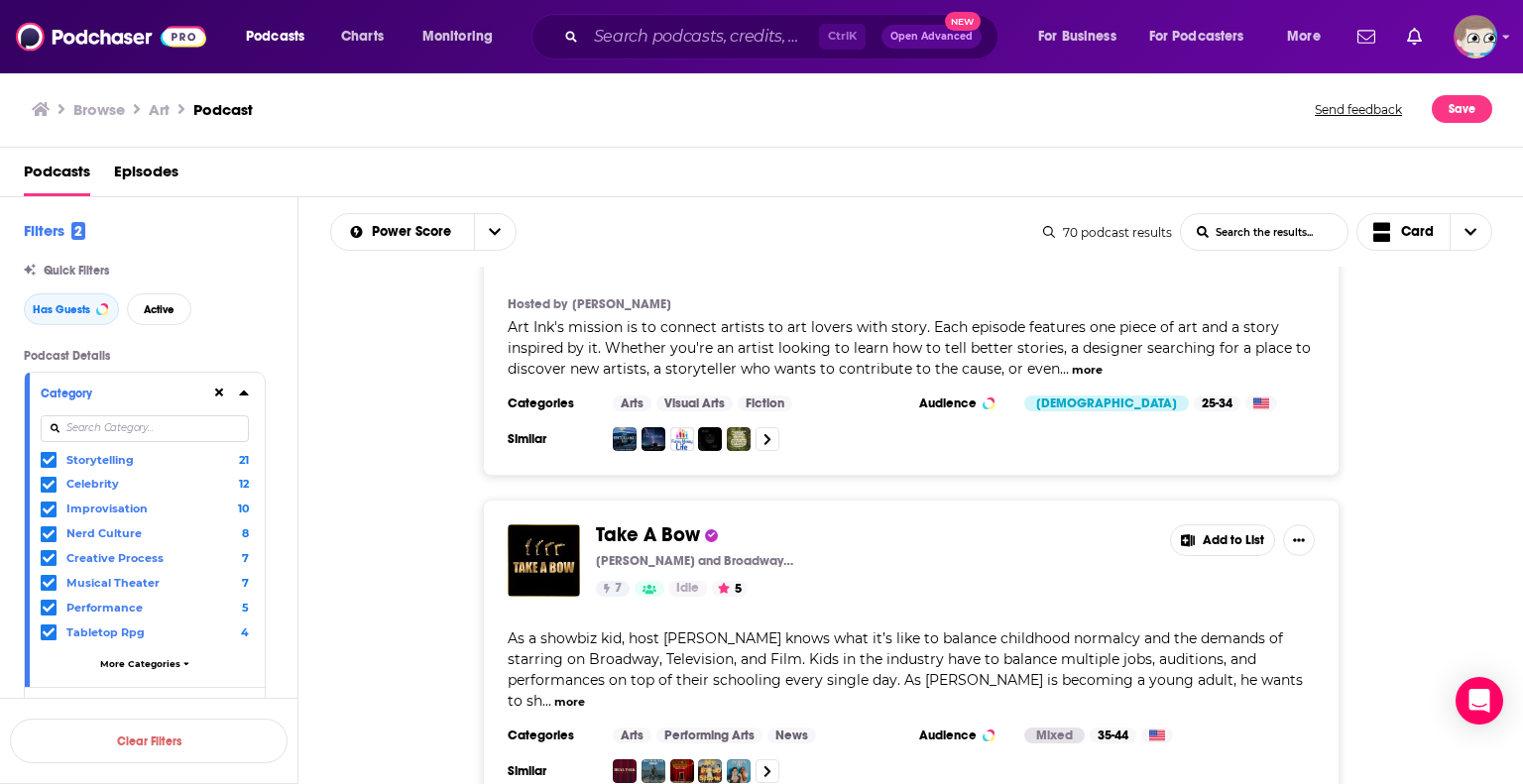 click on "Load More..." at bounding box center [911, 874] 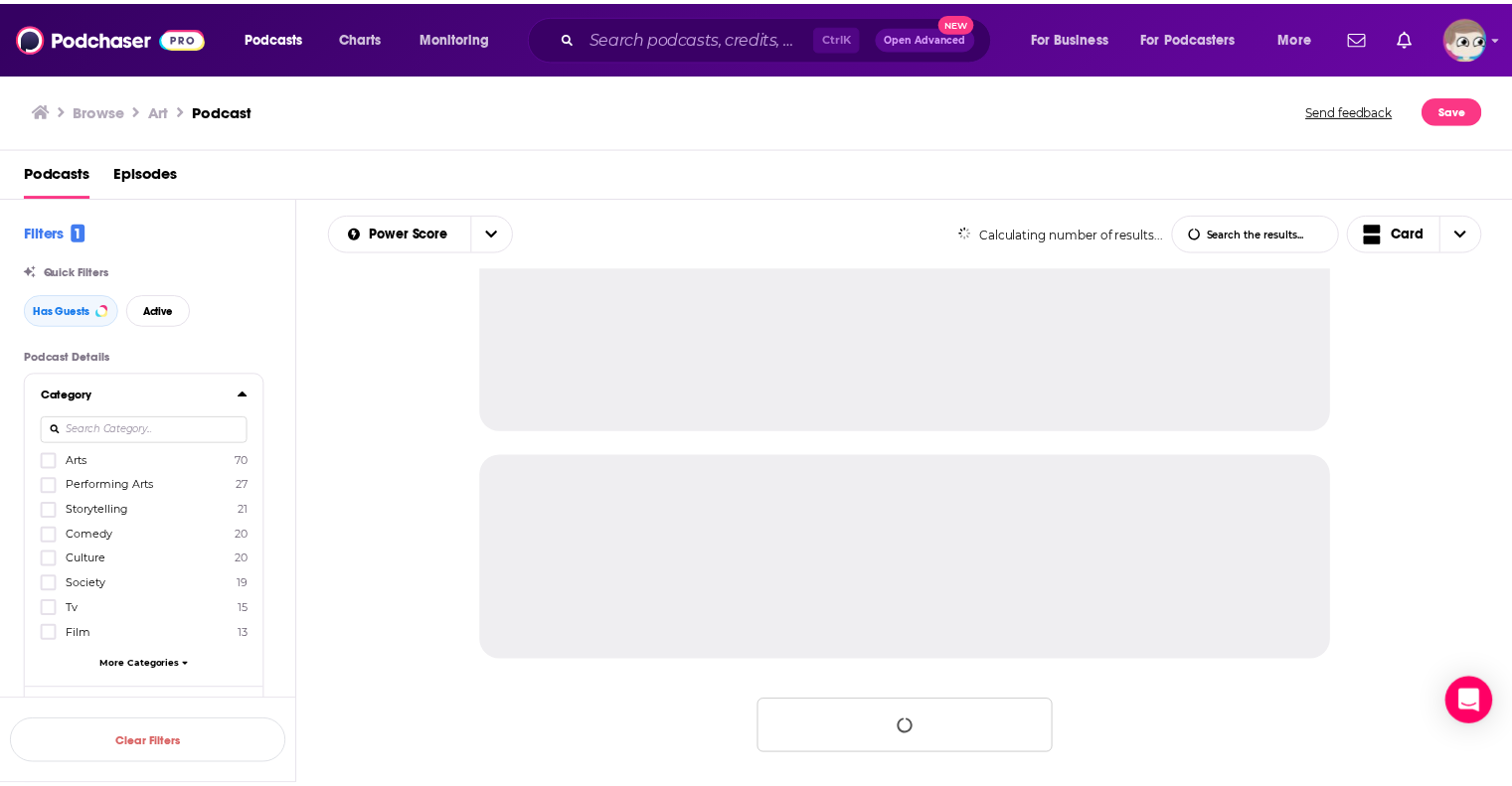 scroll, scrollTop: 1900, scrollLeft: 0, axis: vertical 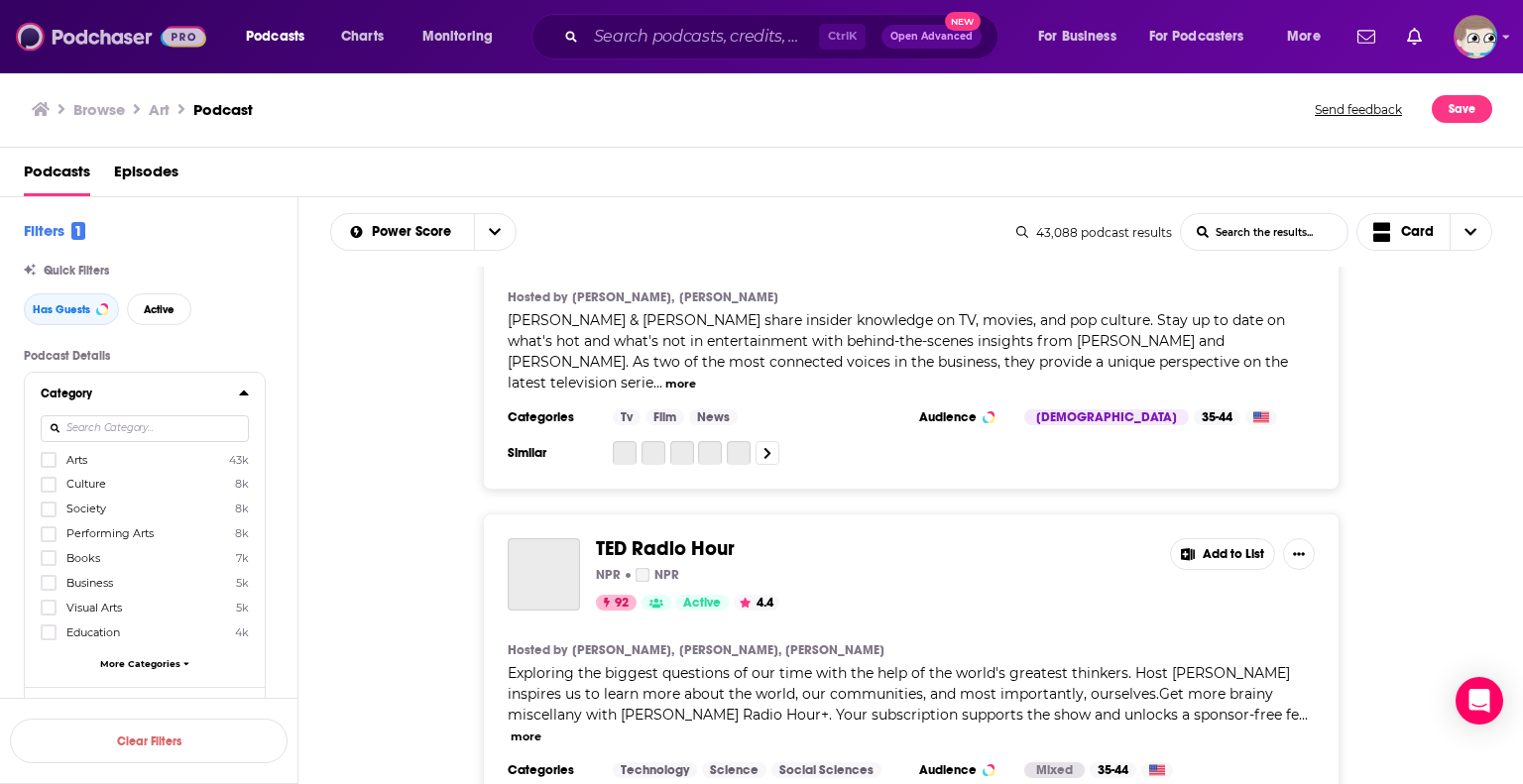 click at bounding box center (111, 37) 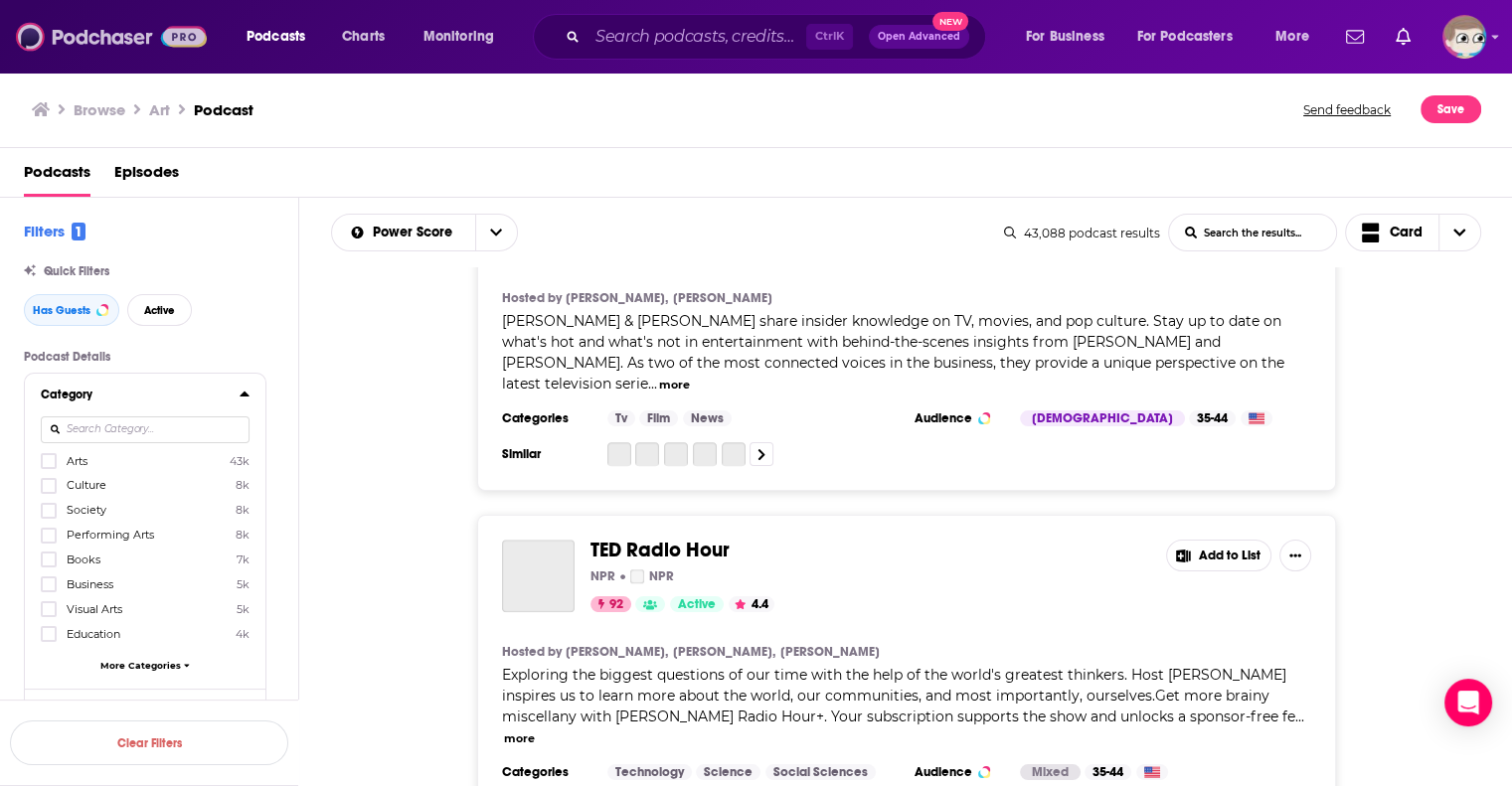 scroll, scrollTop: 0, scrollLeft: 0, axis: both 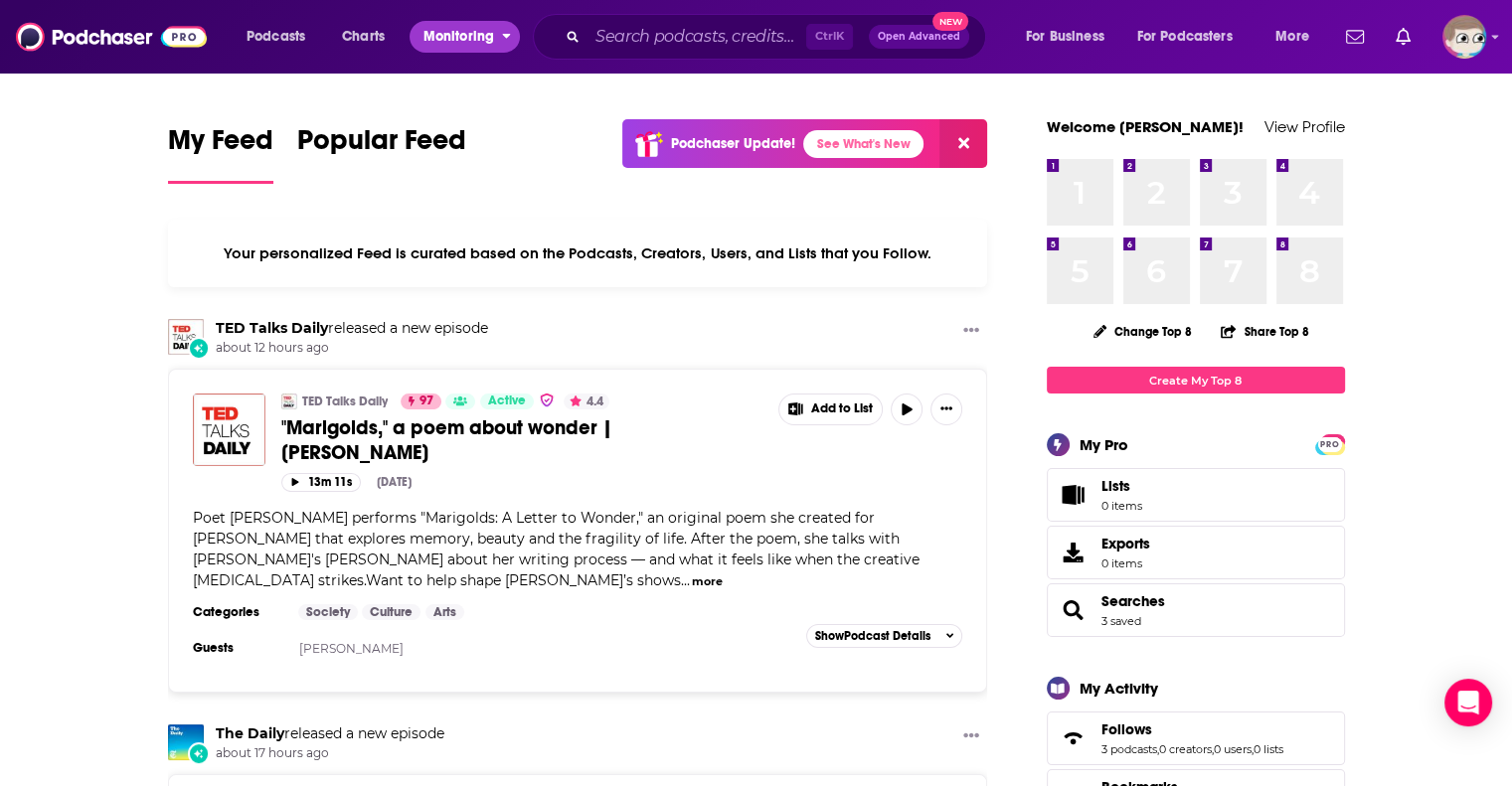 click on "Monitoring" at bounding box center (458, 37) 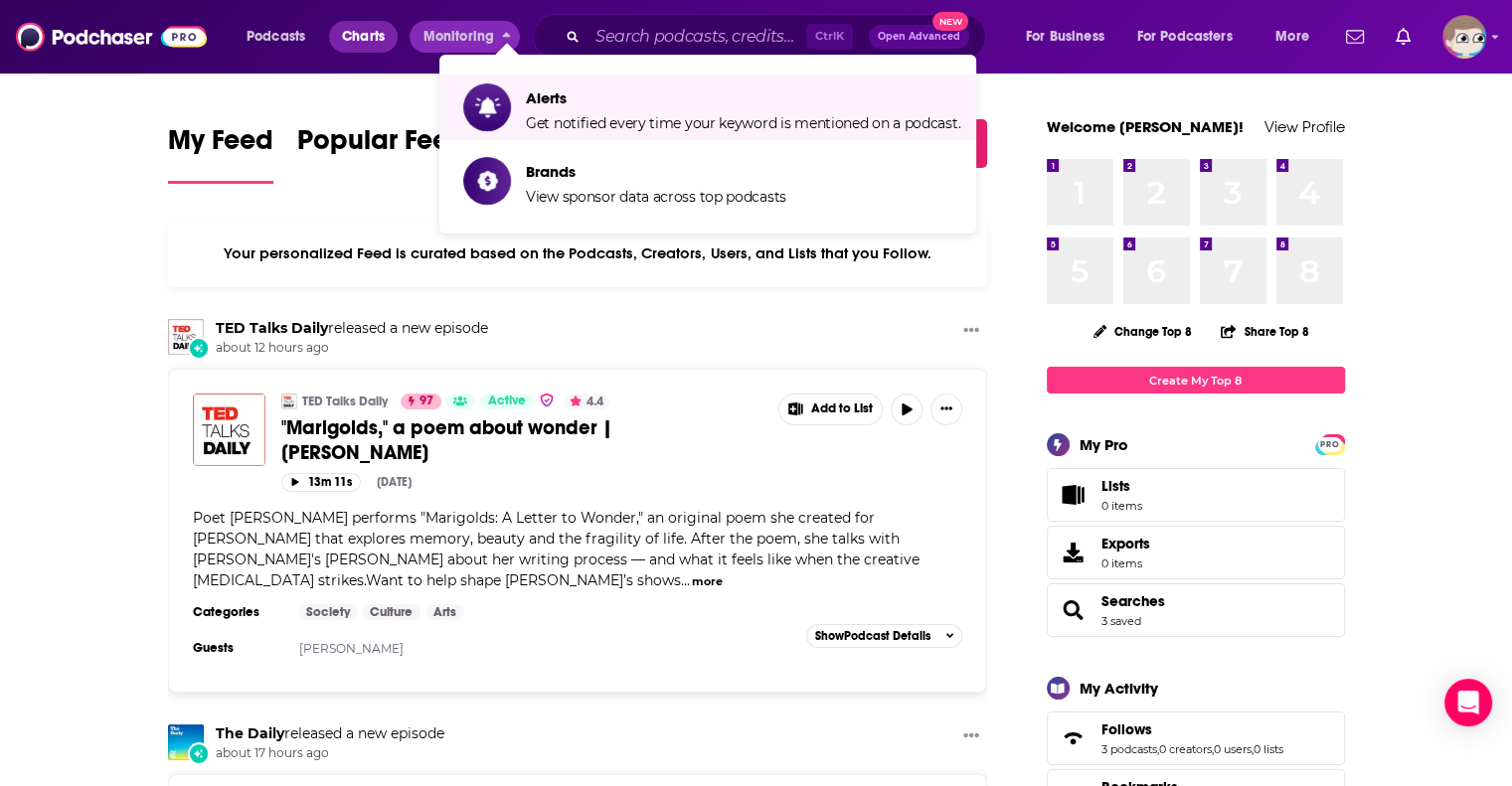 click on "Charts" at bounding box center [363, 37] 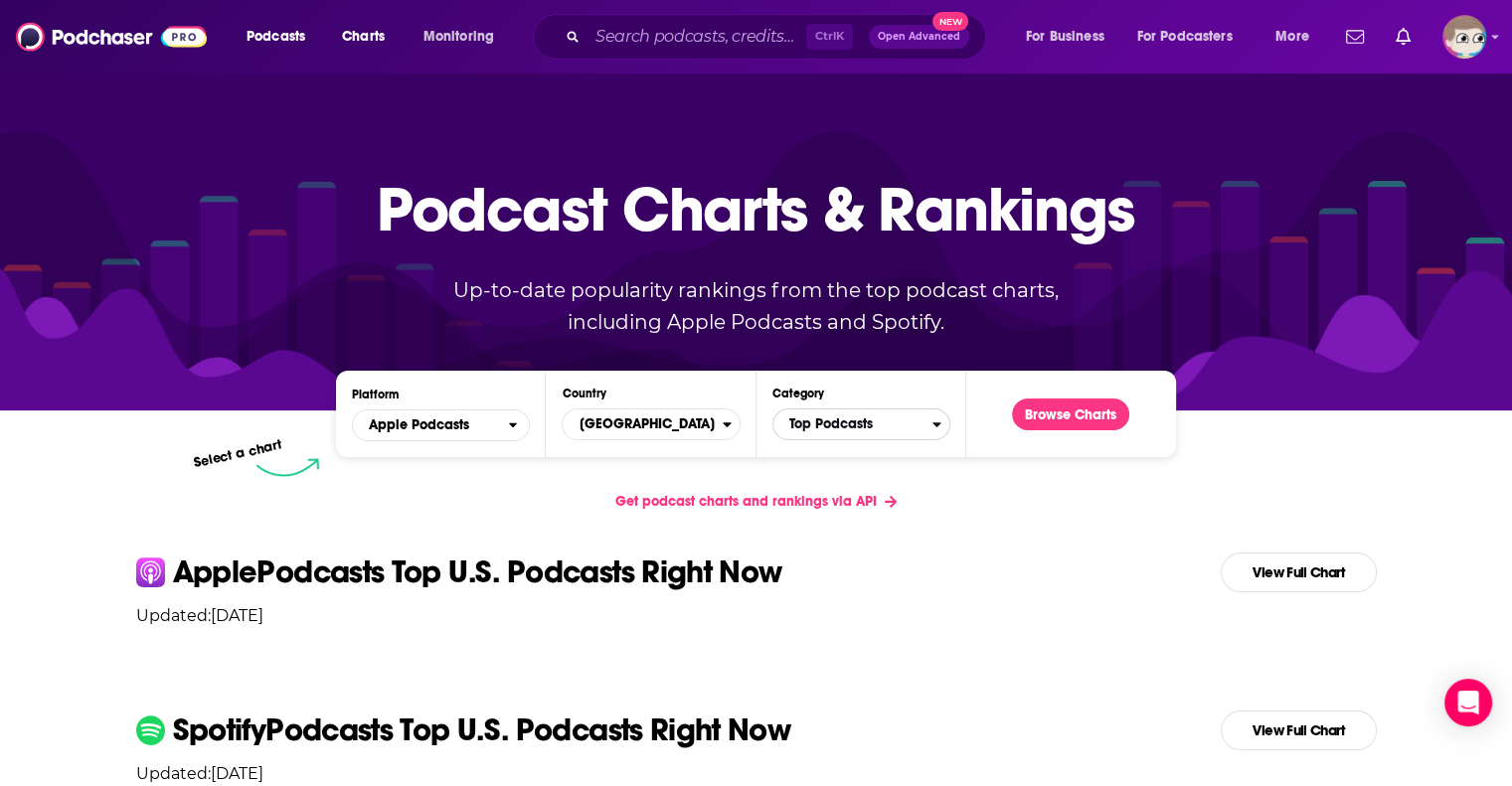 click on "Top Podcasts" at bounding box center (853, 424) 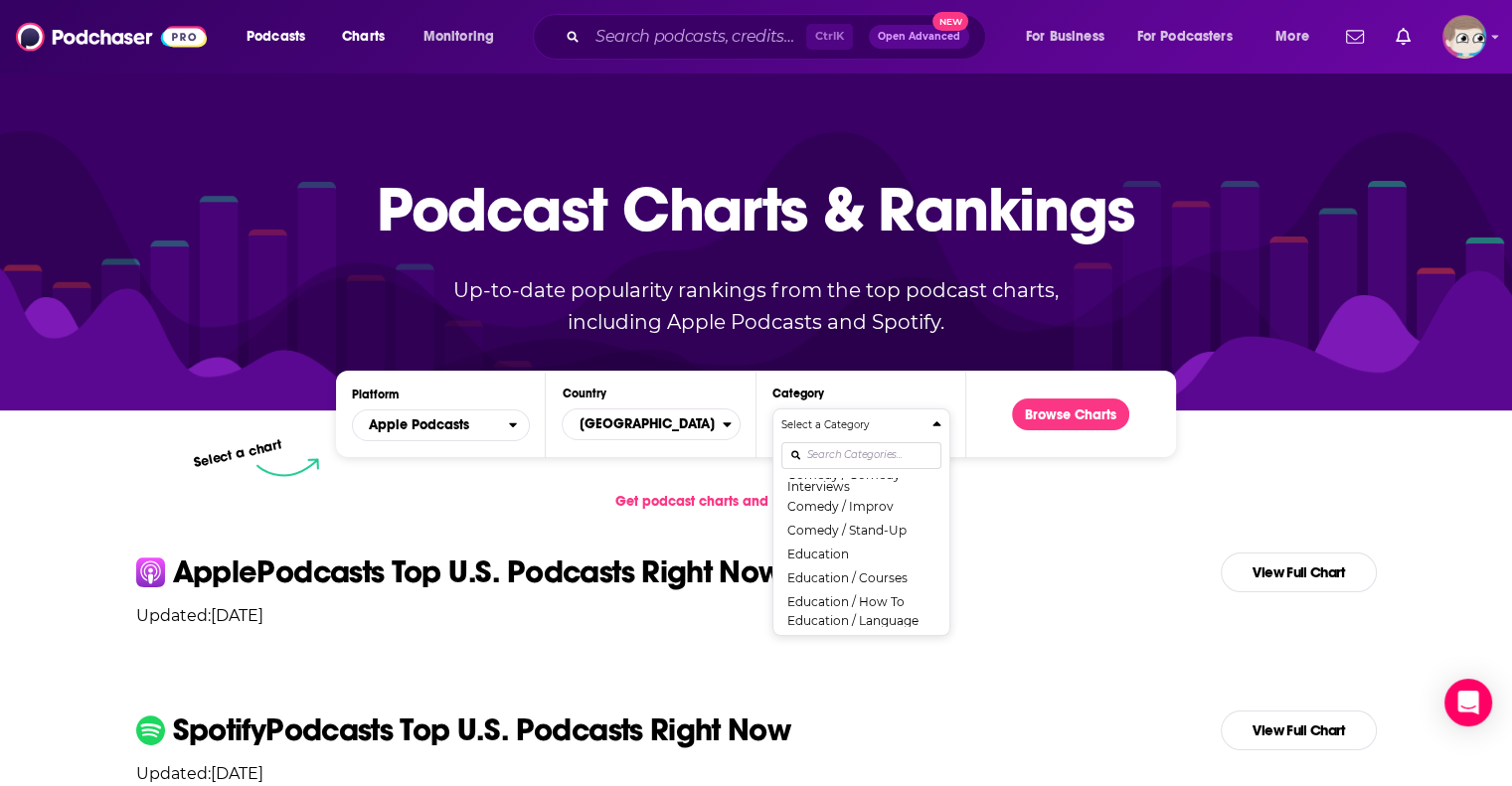 scroll, scrollTop: 397, scrollLeft: 0, axis: vertical 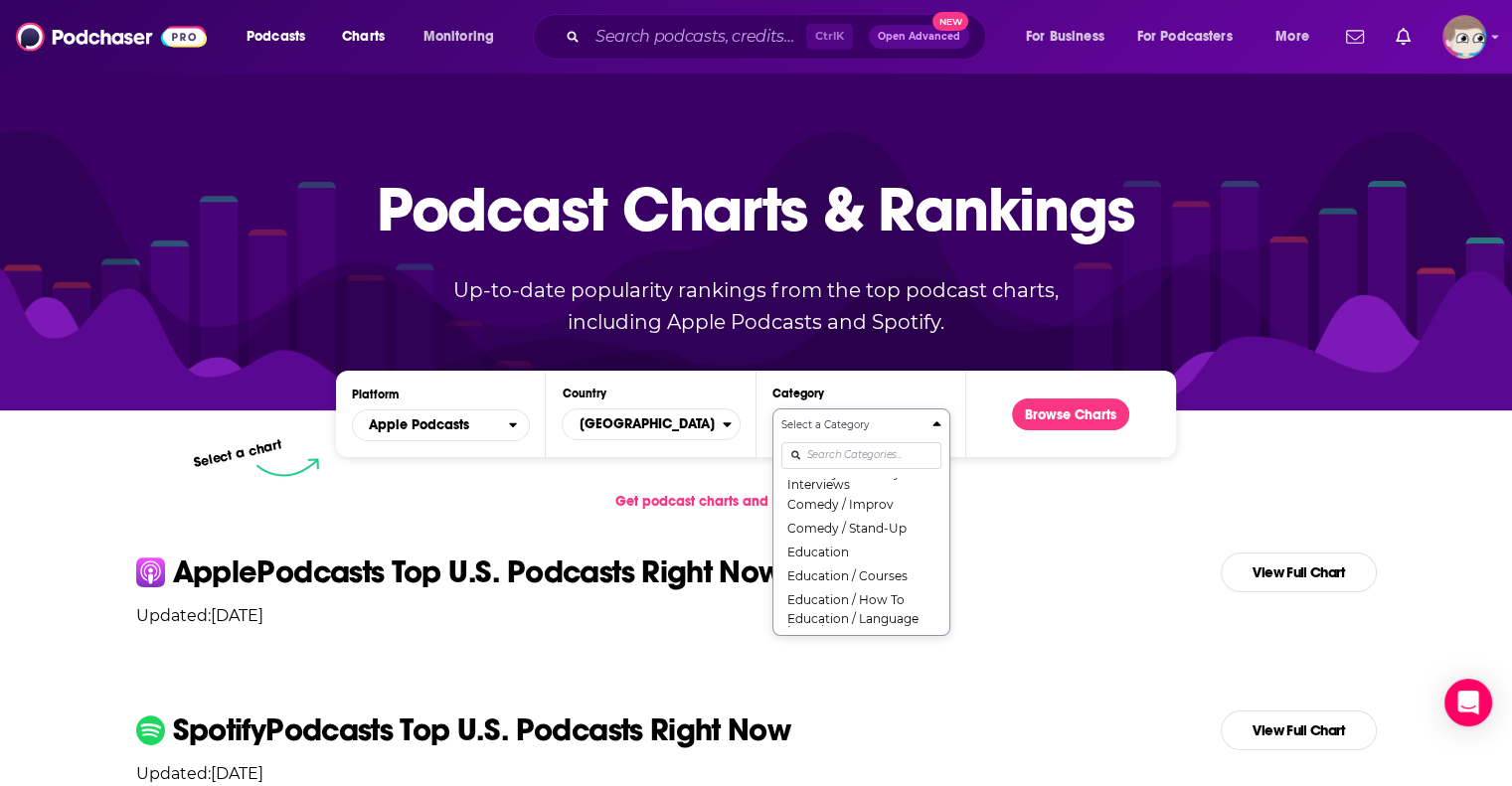 click on "Select a Category Top Podcasts Arts Arts / Books Arts / Design Arts / Fashion & Beauty Arts / Food Arts / Performing Arts Arts / Visual Arts Business Business / Careers Business / Entrepreneurship Business / Investing Business / Management Business / Marketing Business / Non-Profit Comedy Comedy / Comedy Interviews Comedy / Improv Comedy / Stand-Up Education Education / Courses Education / How To Education / Language Learning Education / Self-Improvement Fiction Fiction / Comedy Fiction Fiction / Drama Fiction / Science Fiction Government Health & Fitness Health & Fitness / Alternative Health Health & Fitness / Fitness Health & Fitness / Medicine Health & Fitness / Mental Health Health & Fitness / Nutrition Health & Fitness / Sexuality History Kids & Family Kids & Family / Education for Kids Kids & Family / Parenting Kids & Family / Pets & Animals Kids & Family / Stories for Kids Leisure Leisure / Animation & Manga Leisure / Automotive Leisure / Aviation Leisure / Crafts Leisure / Games Leisure / Hobbies News" at bounding box center (861, 522) 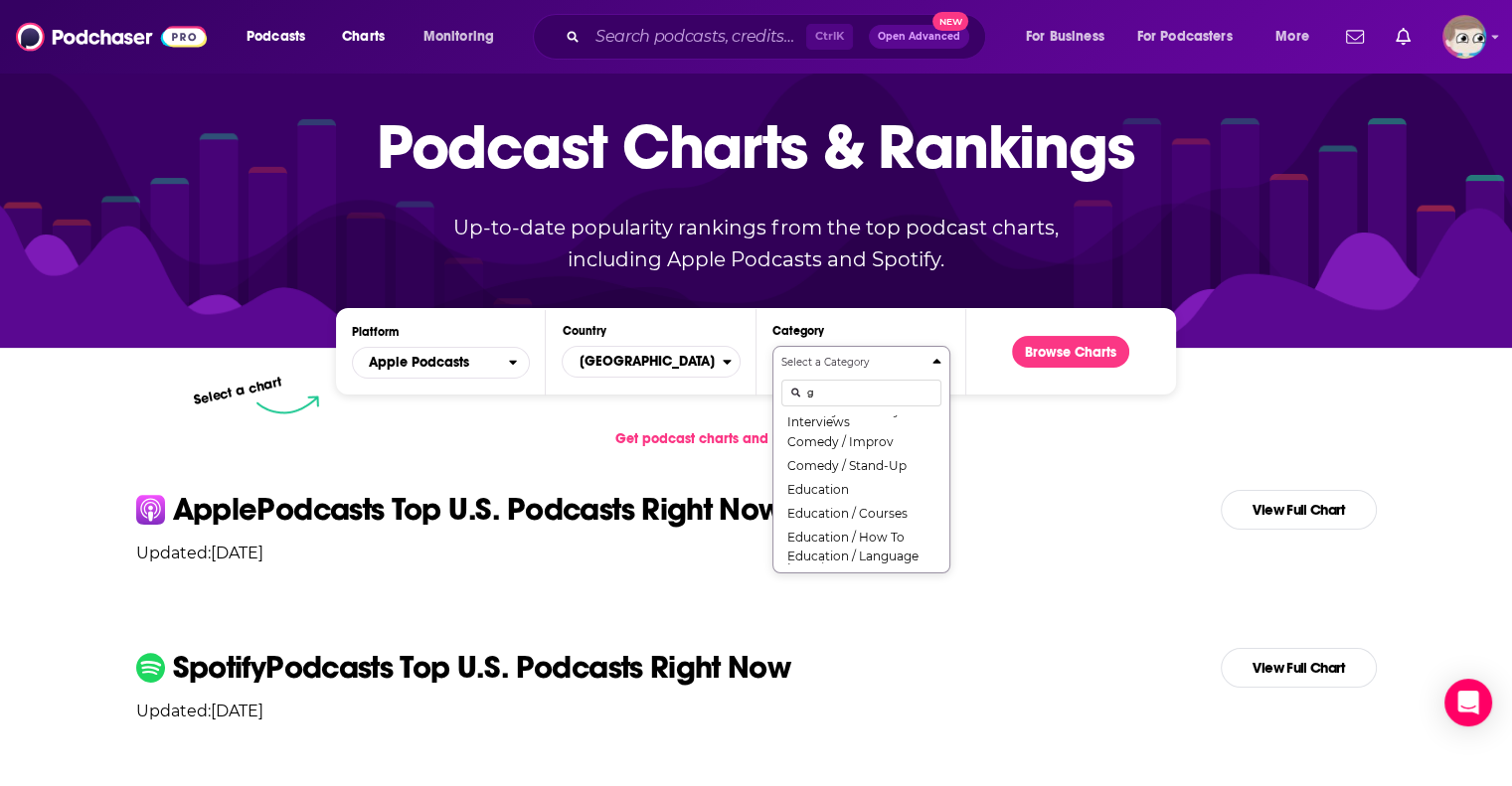 scroll, scrollTop: 0, scrollLeft: 0, axis: both 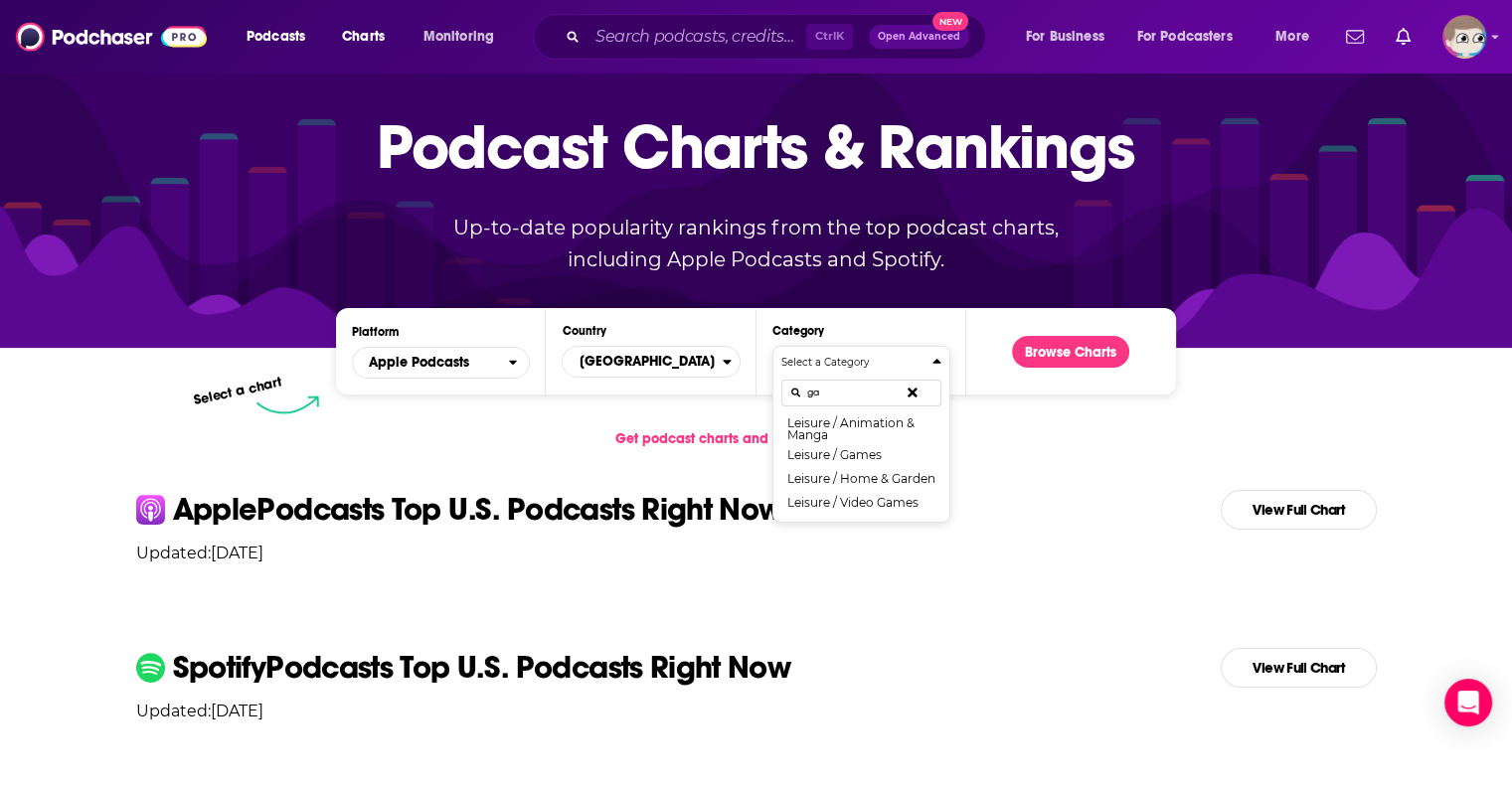 type on "g" 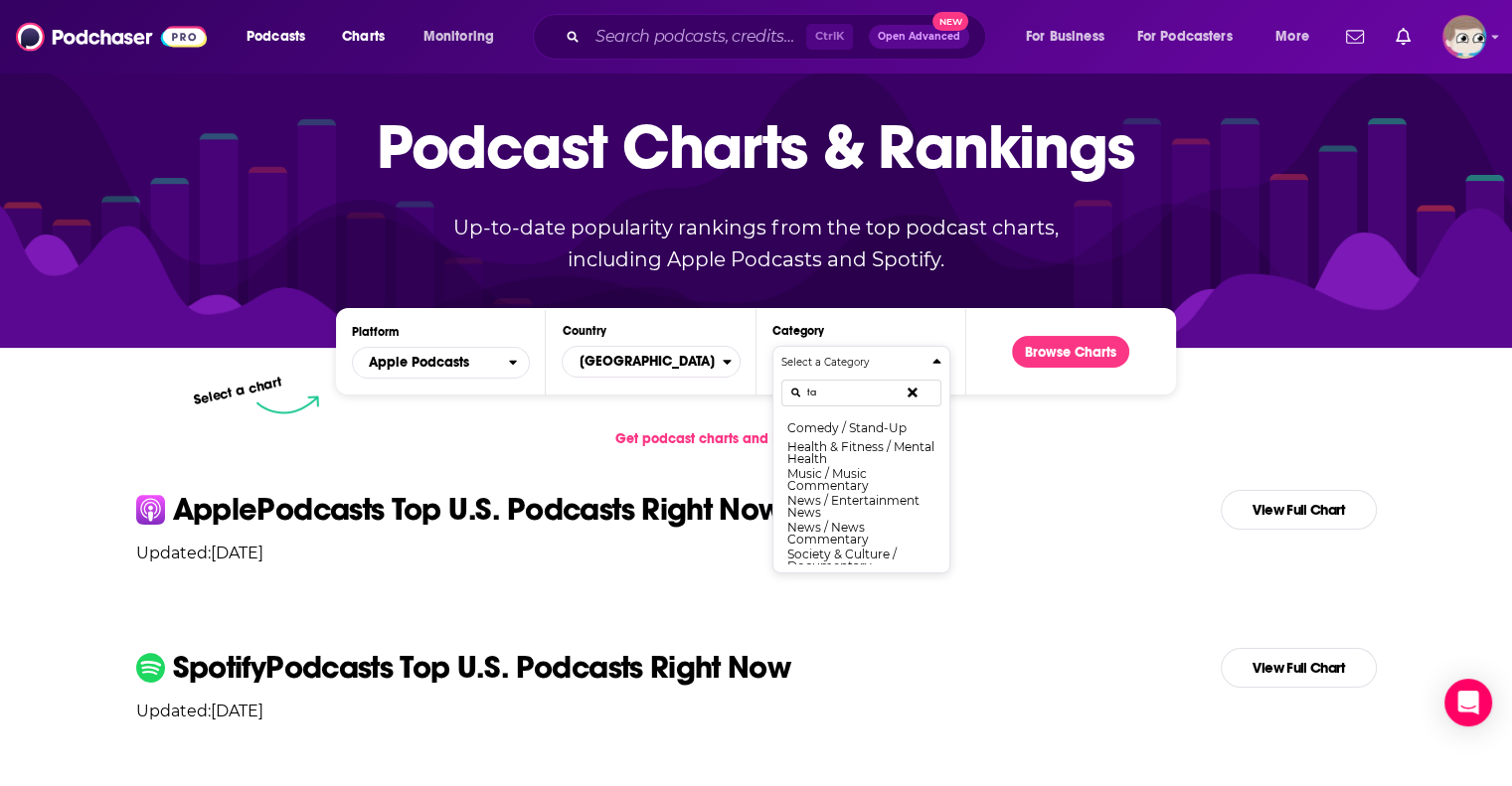 type on "t" 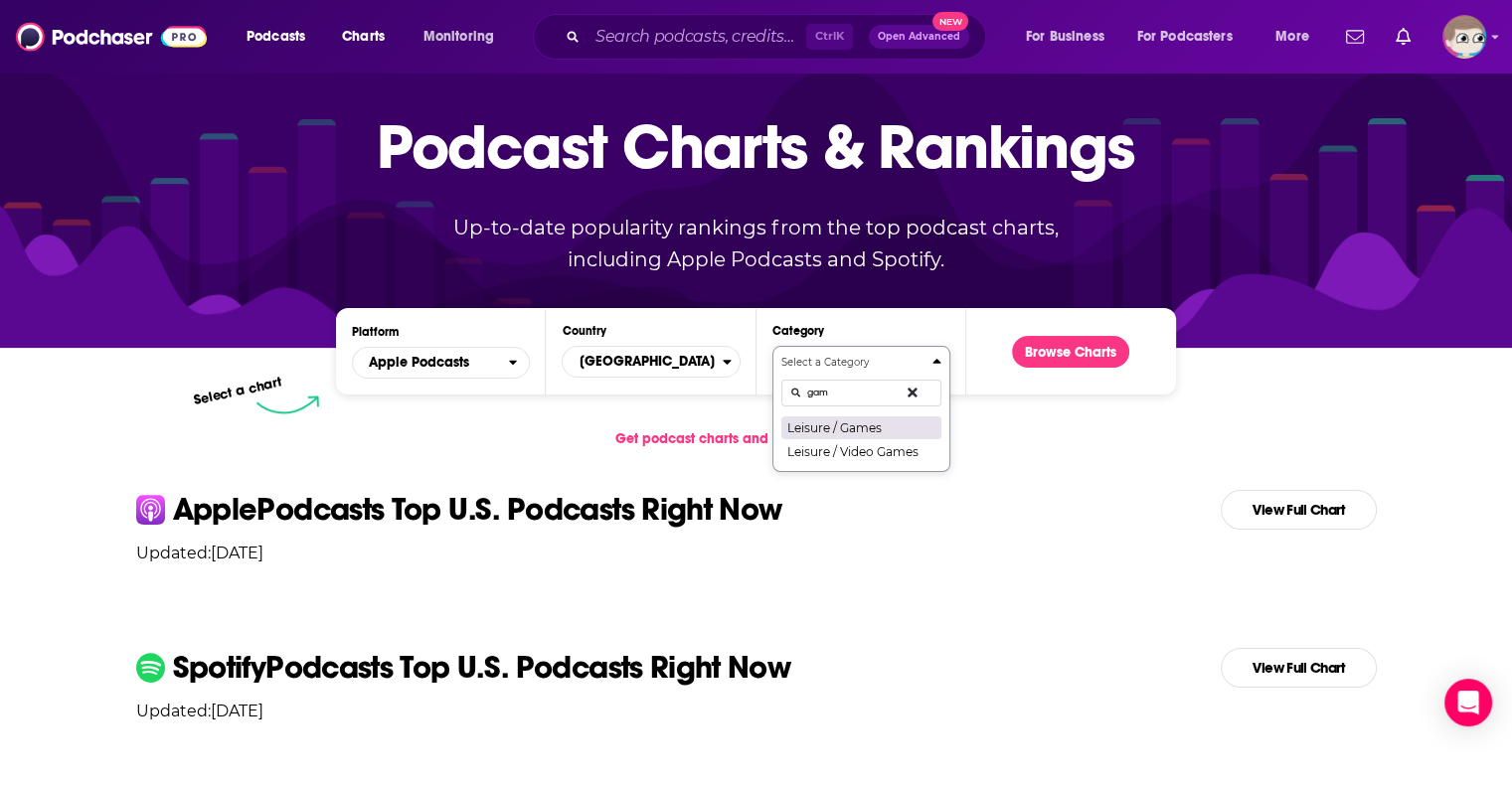 type on "gam" 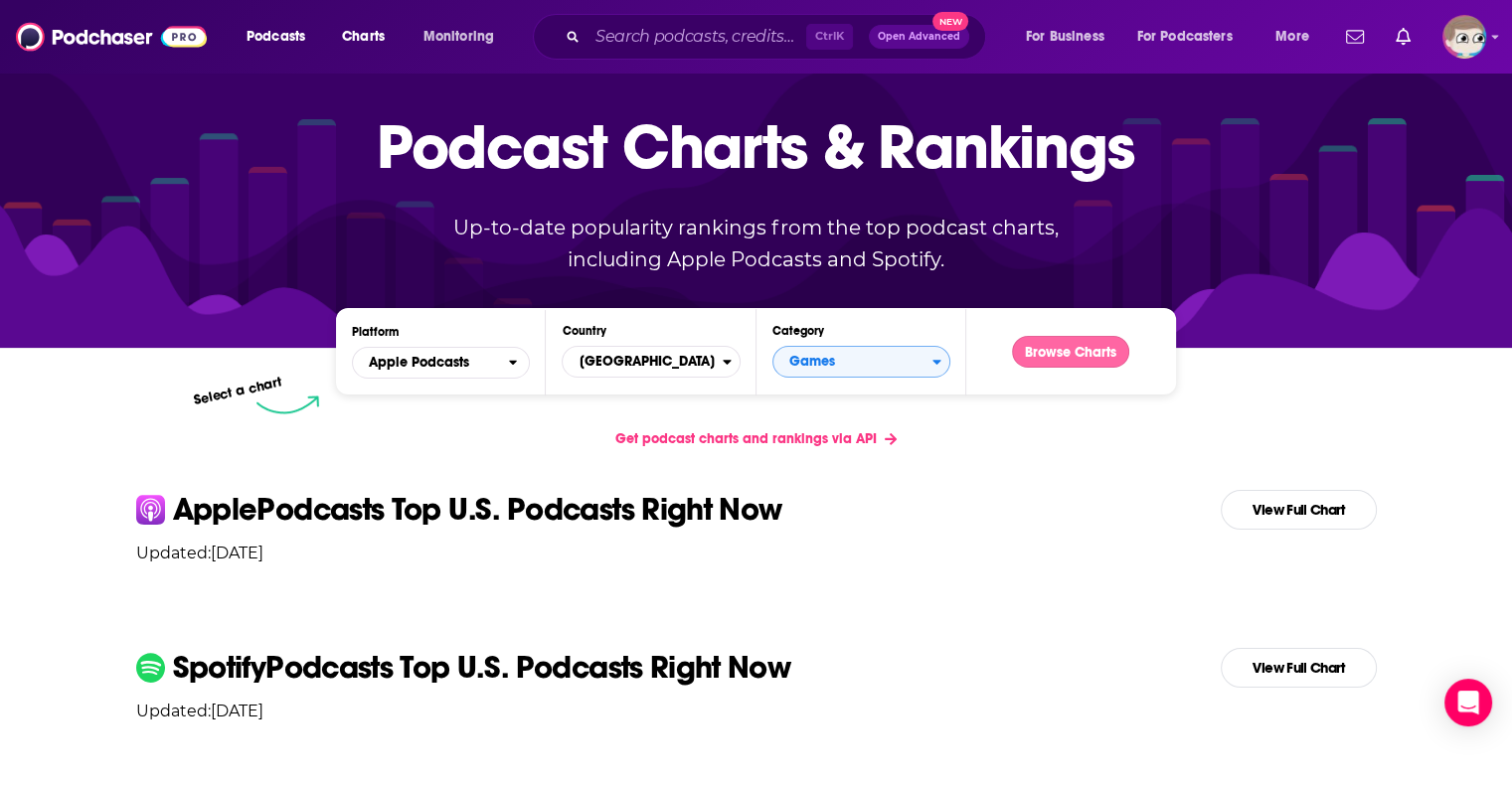 click on "Browse Charts" at bounding box center (1071, 352) 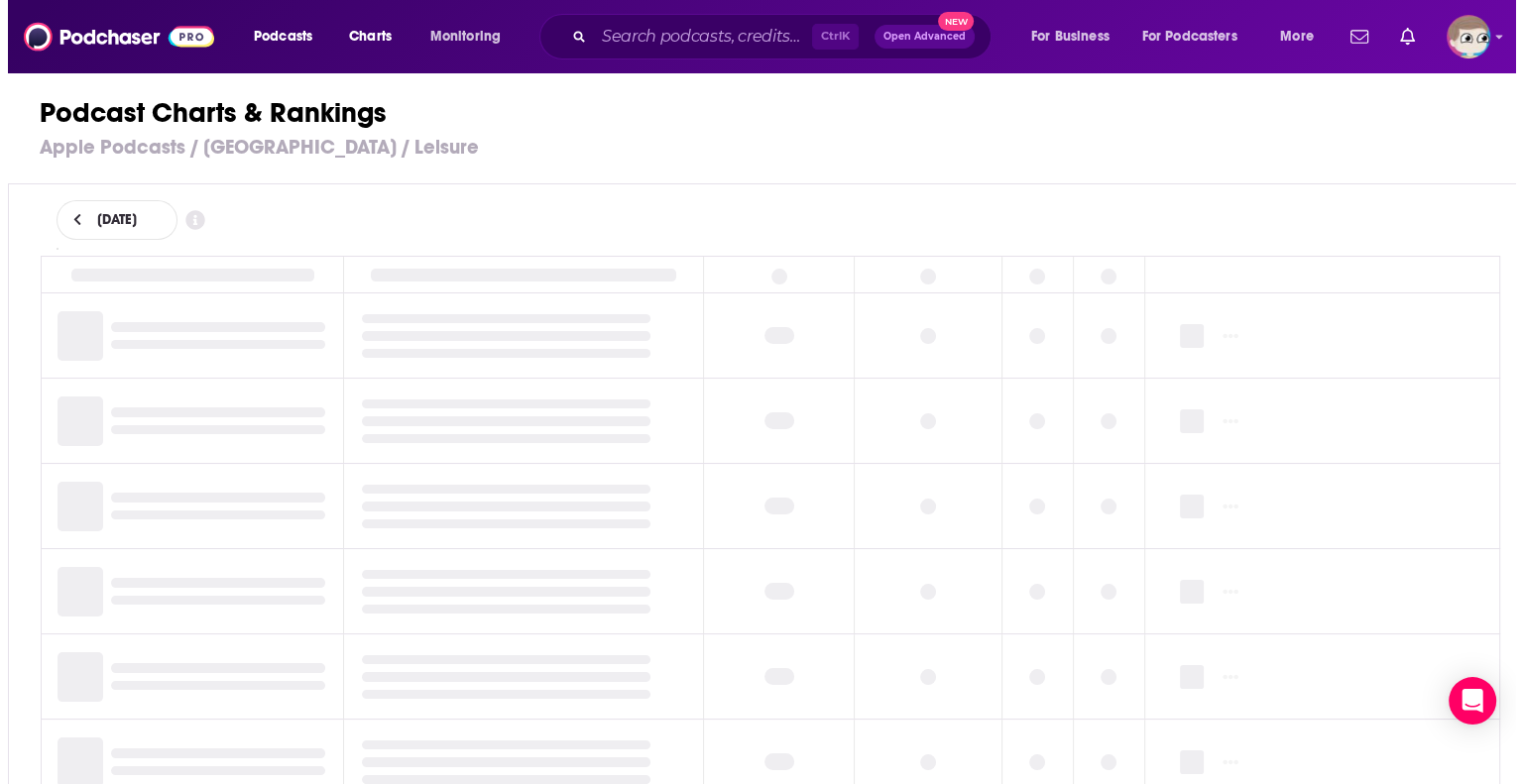 scroll, scrollTop: 0, scrollLeft: 0, axis: both 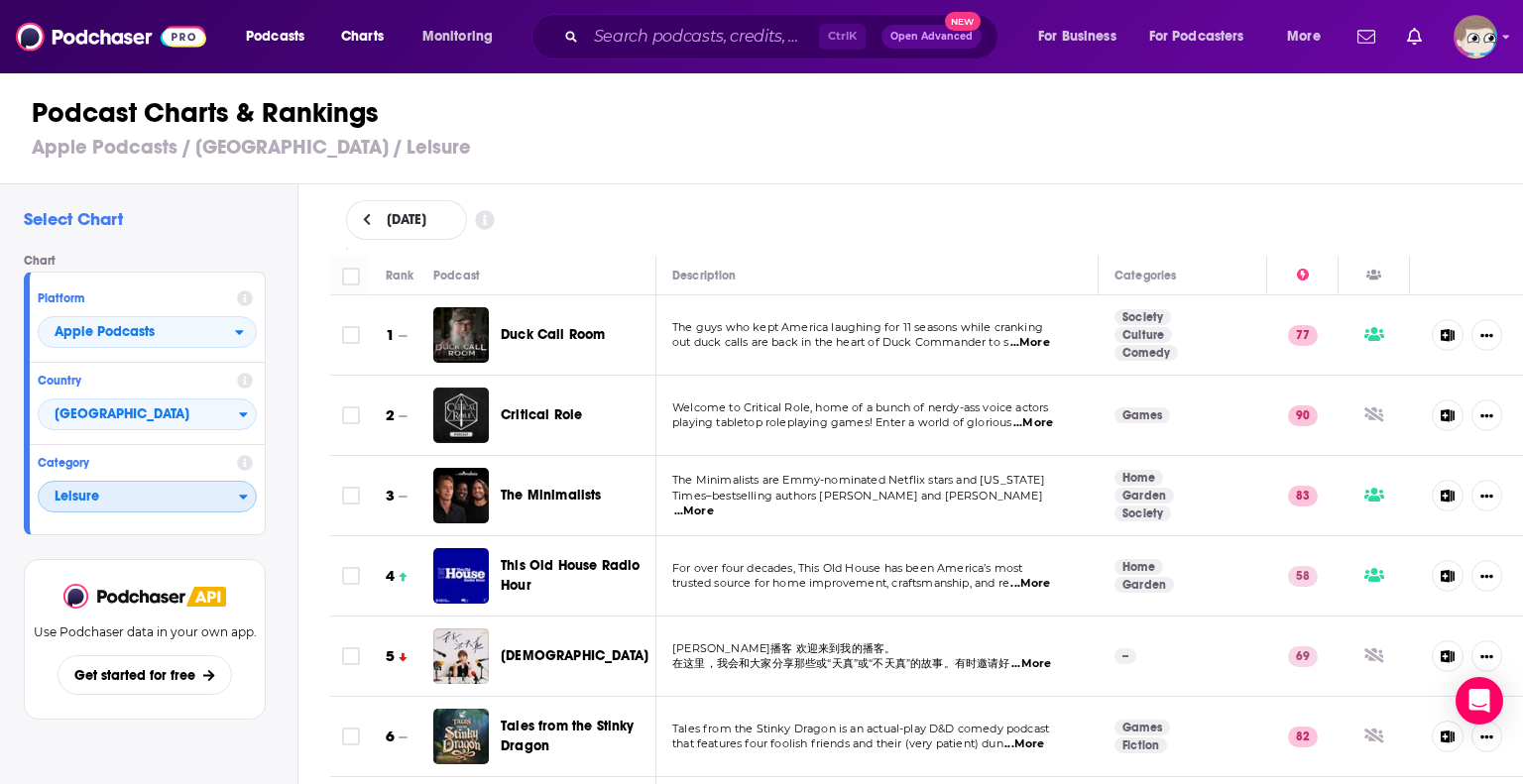 click 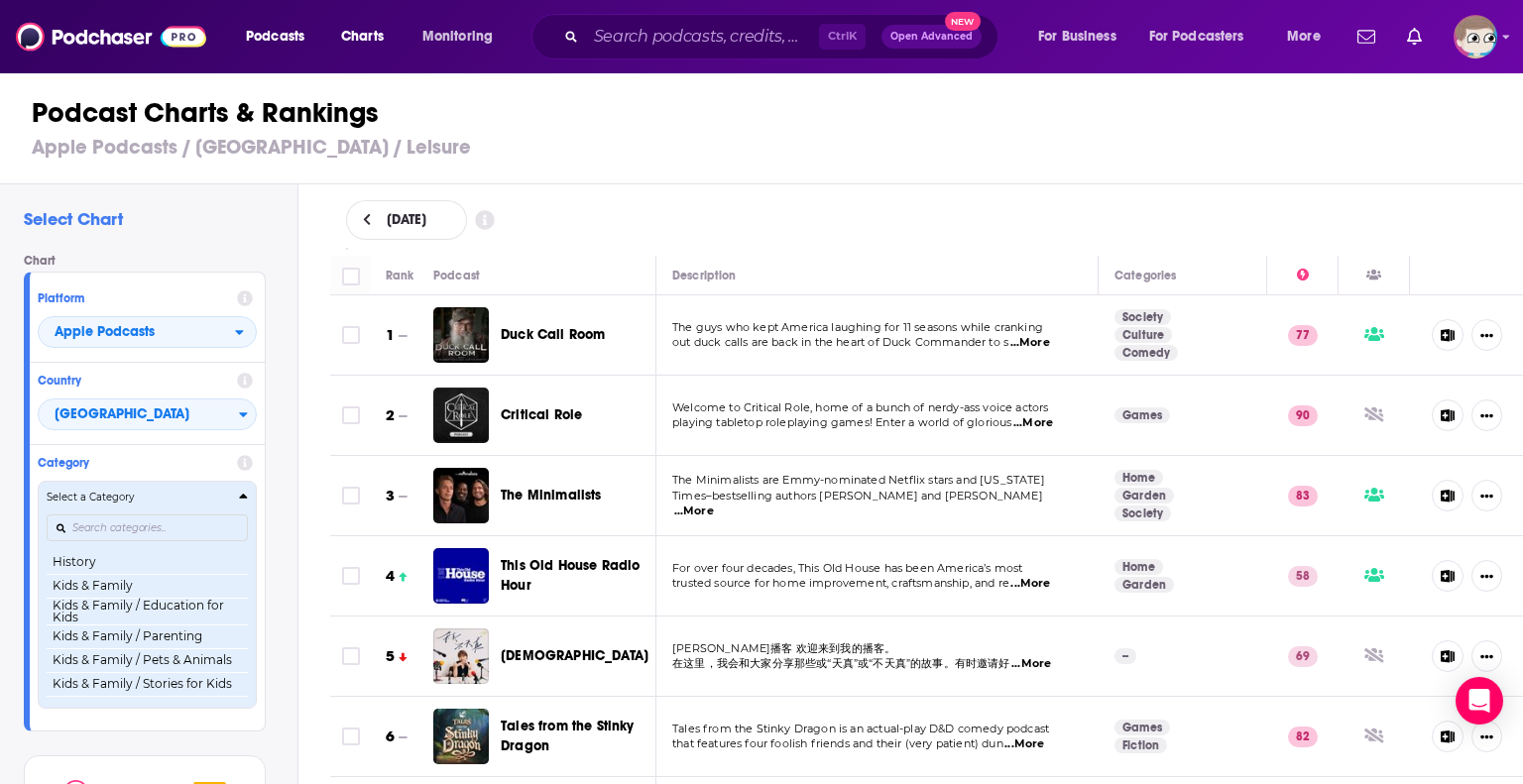 scroll, scrollTop: 893, scrollLeft: 0, axis: vertical 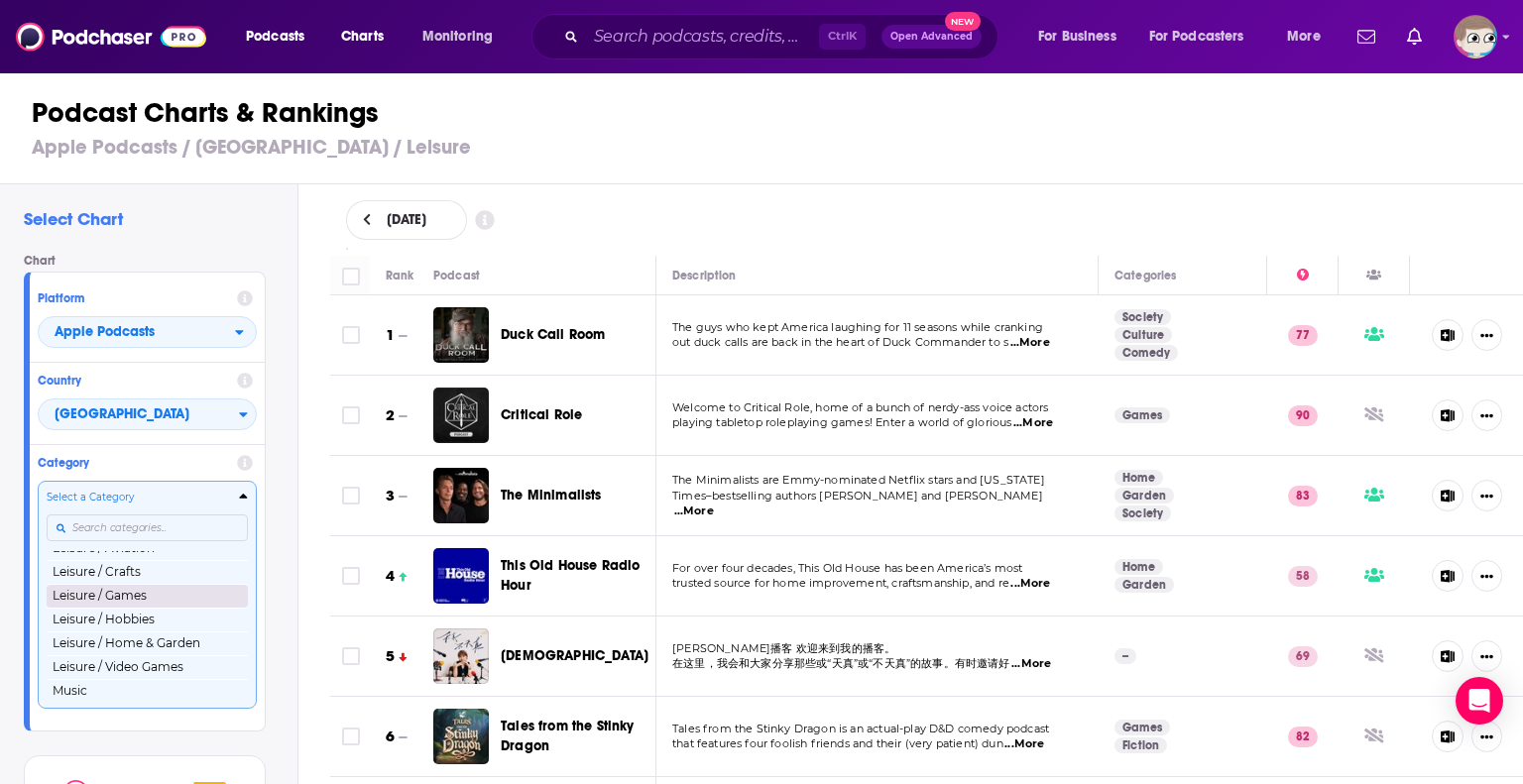 click on "Leisure / Games" at bounding box center [147, 596] 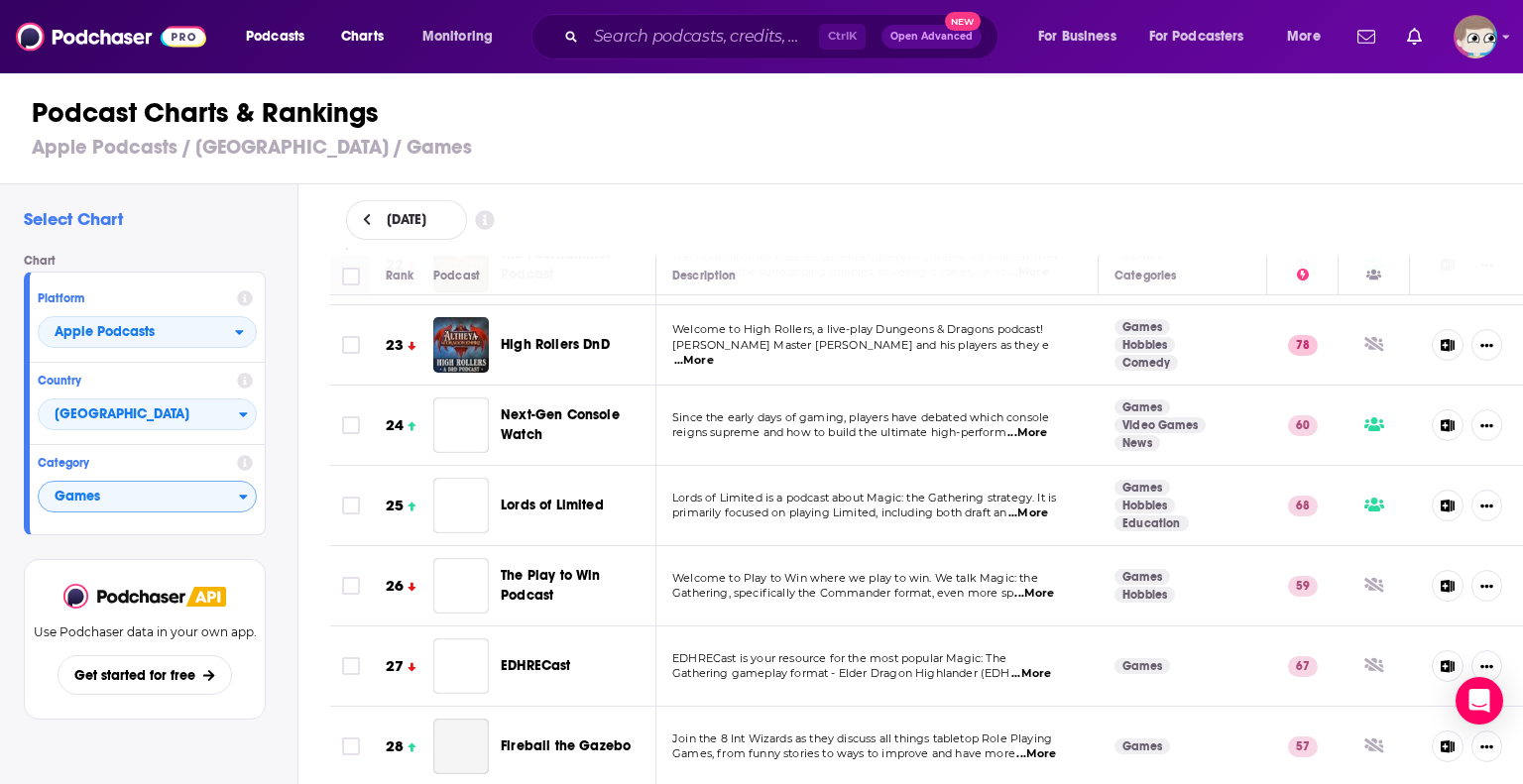 scroll, scrollTop: 1812, scrollLeft: 0, axis: vertical 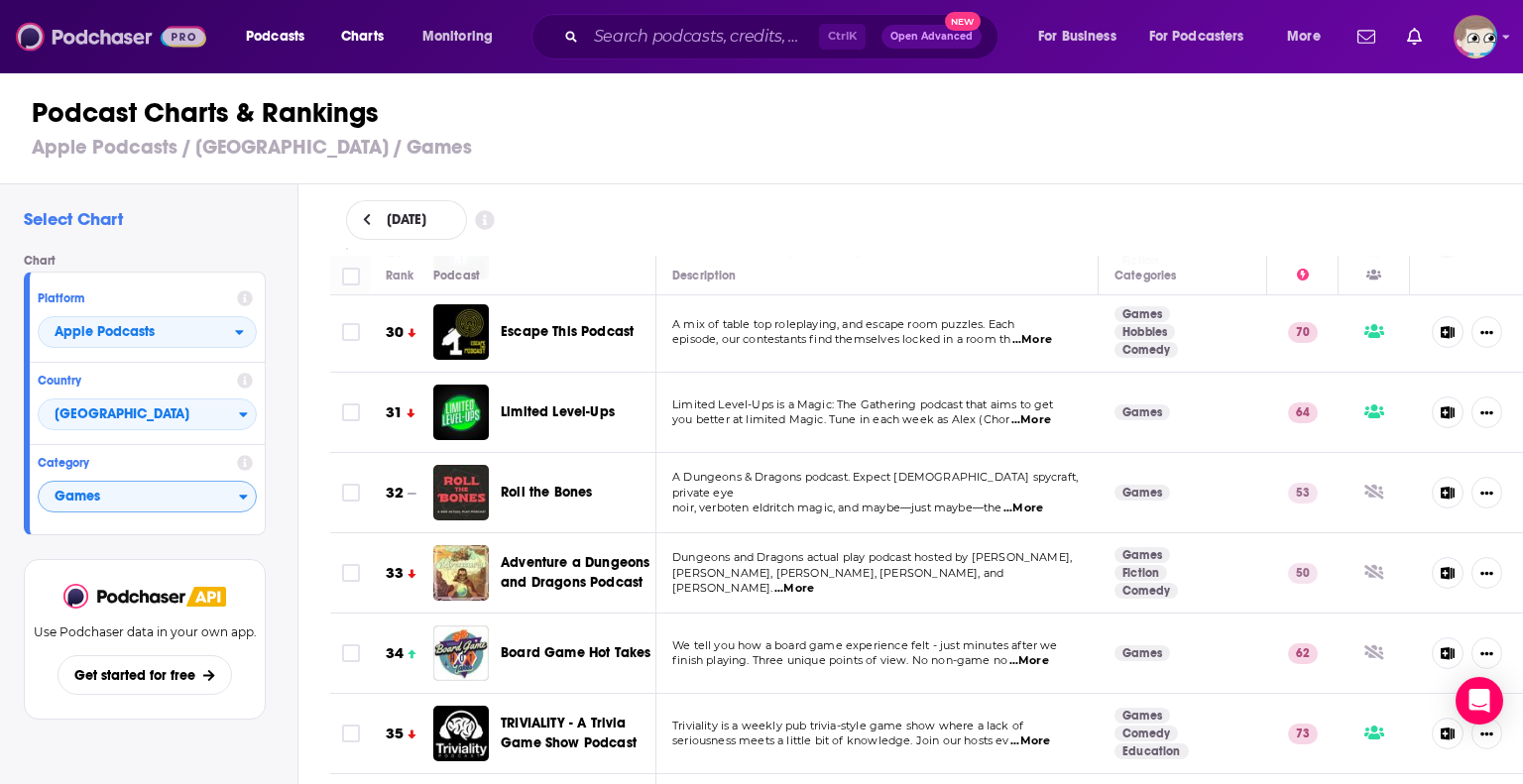 click at bounding box center [111, 37] 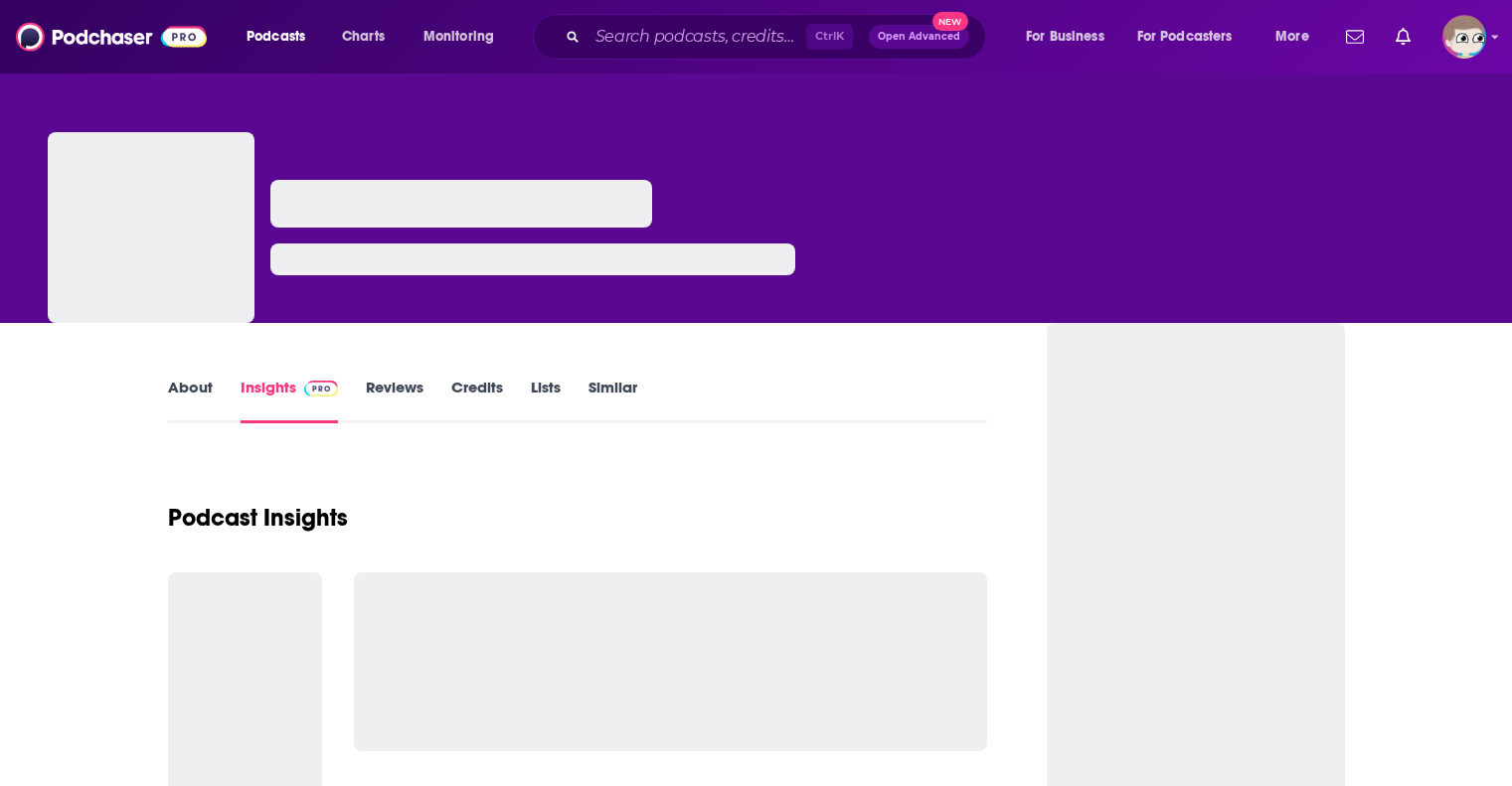 scroll, scrollTop: 0, scrollLeft: 0, axis: both 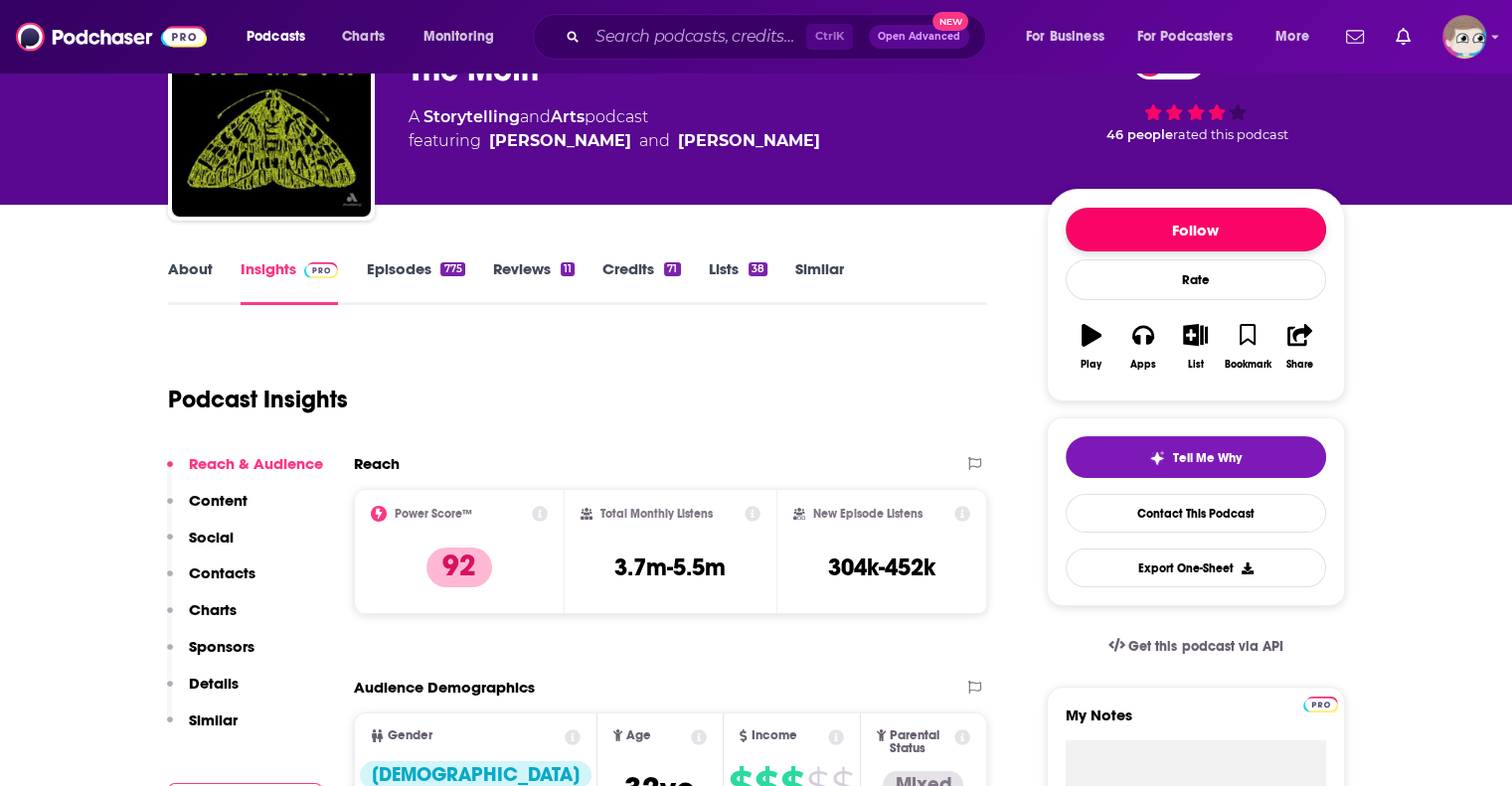 click on "Follow" at bounding box center [1196, 230] 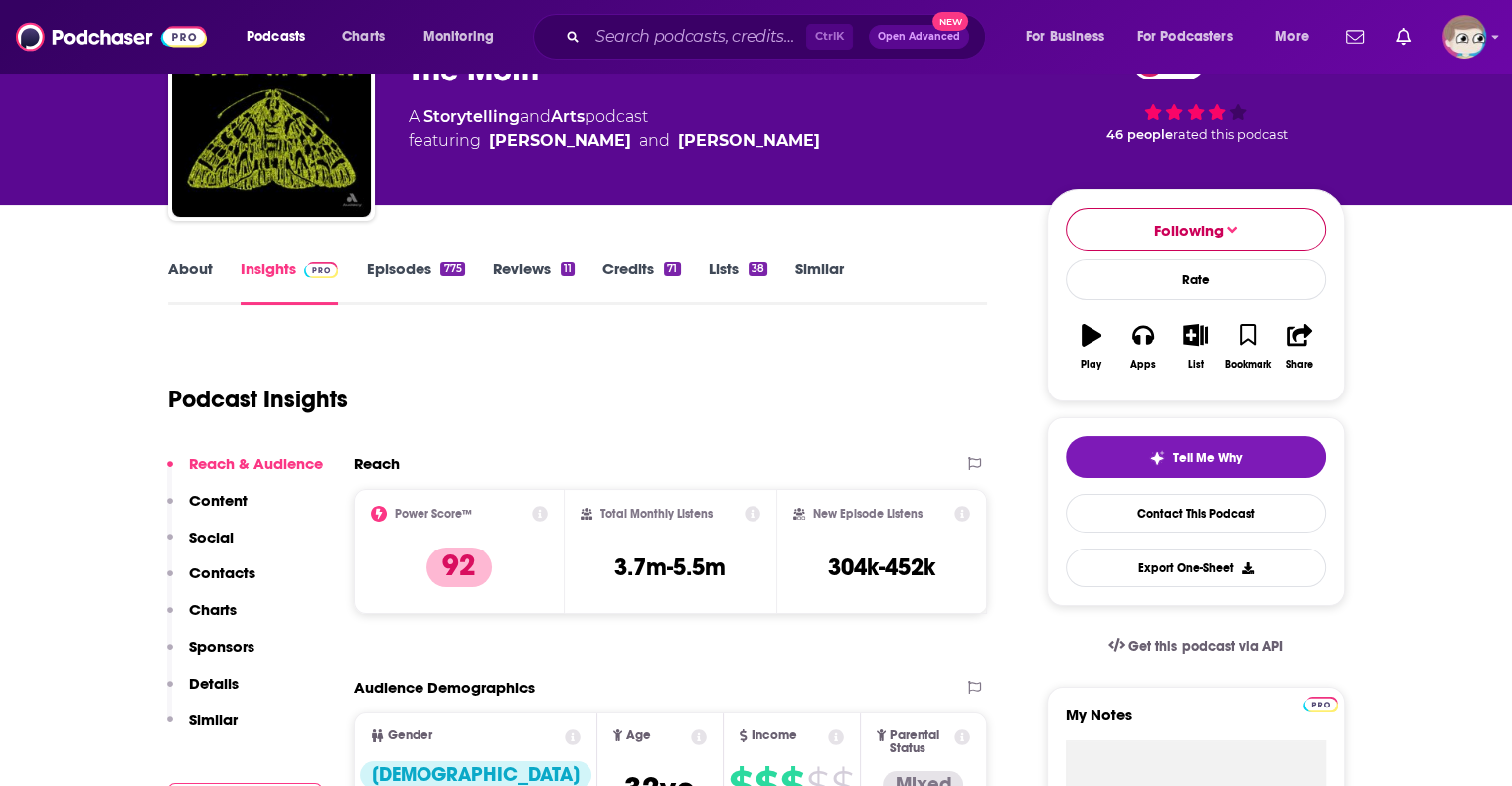 type 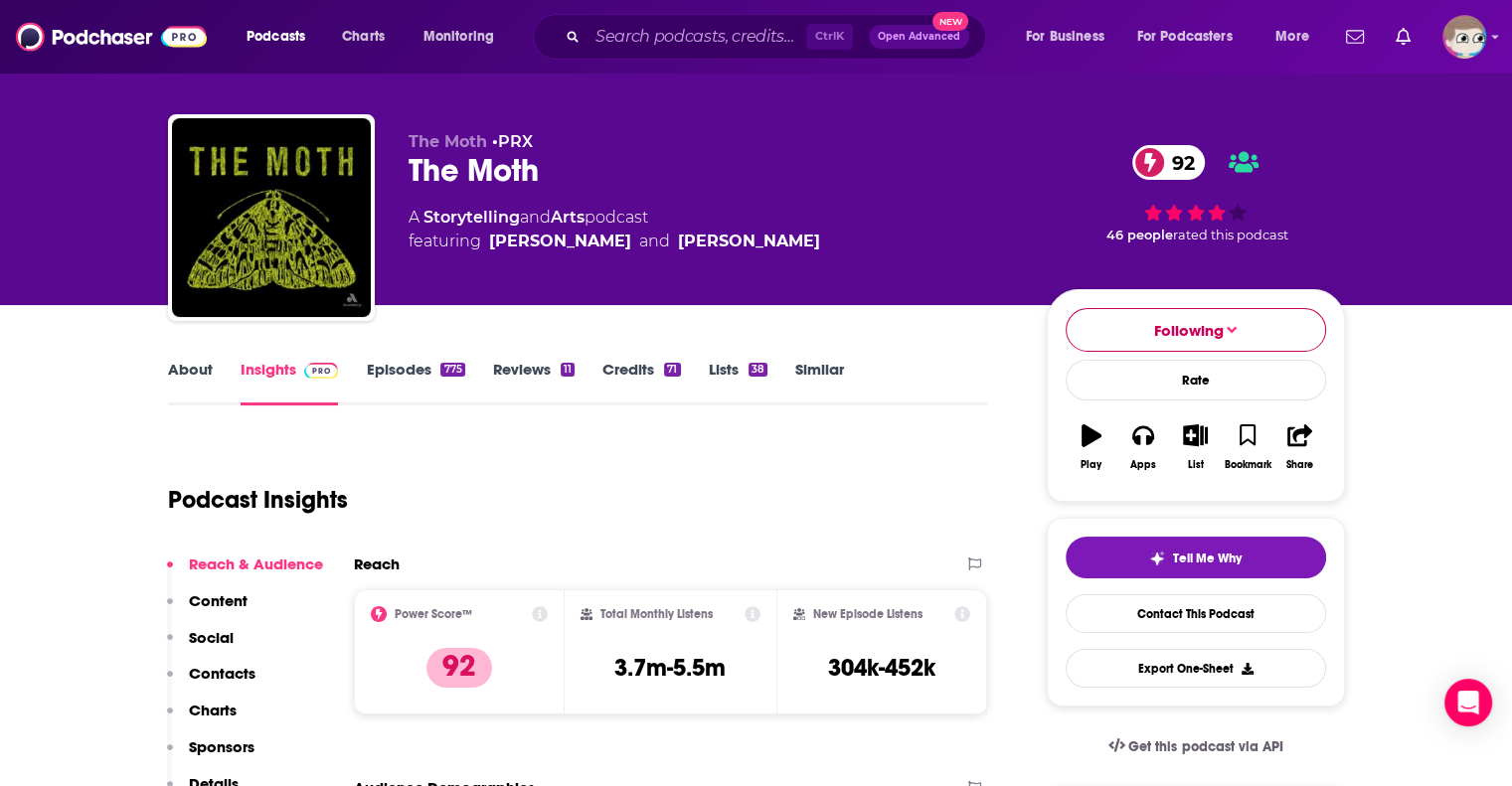 scroll, scrollTop: 0, scrollLeft: 0, axis: both 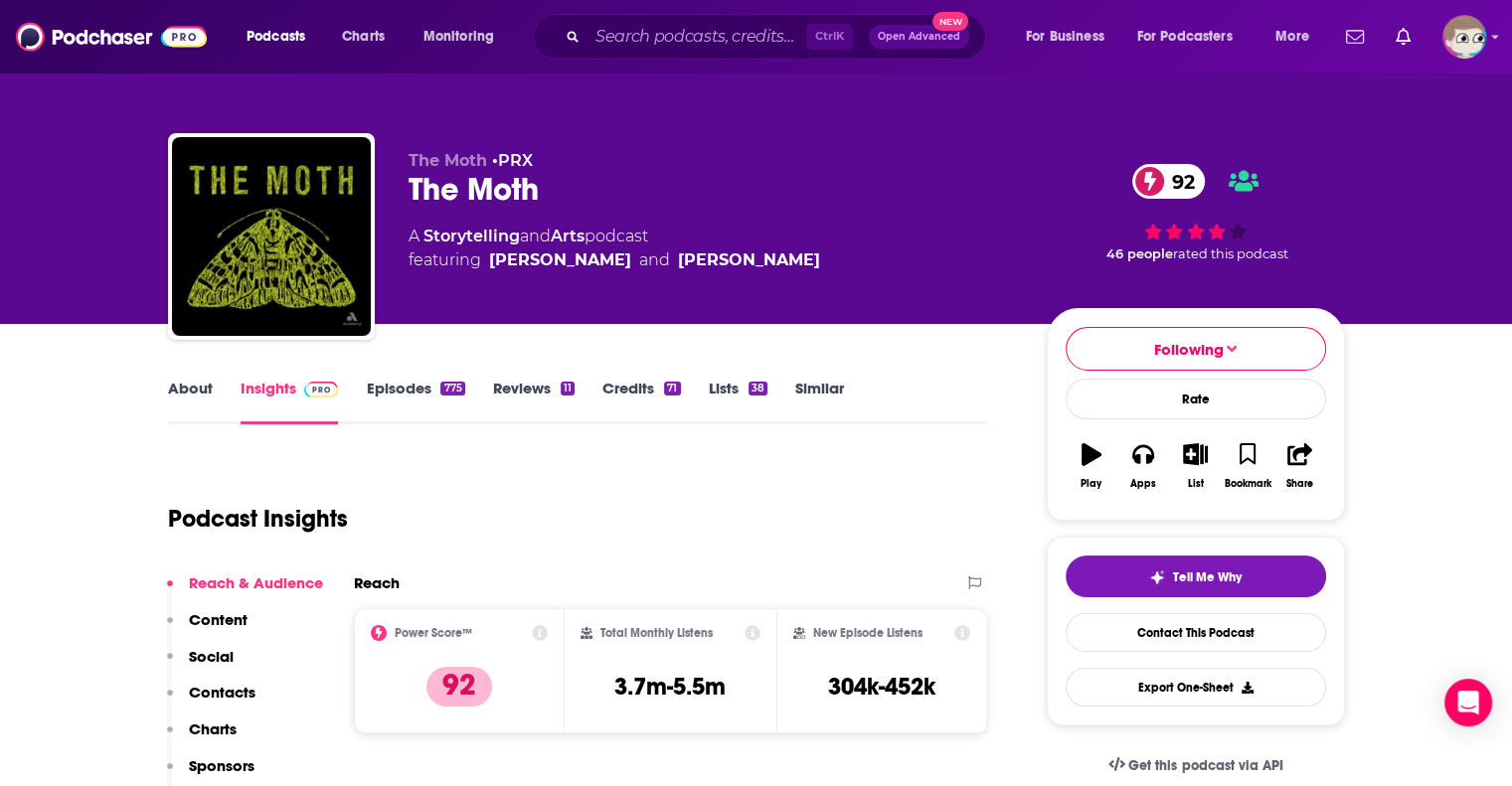 click on "About" at bounding box center (190, 401) 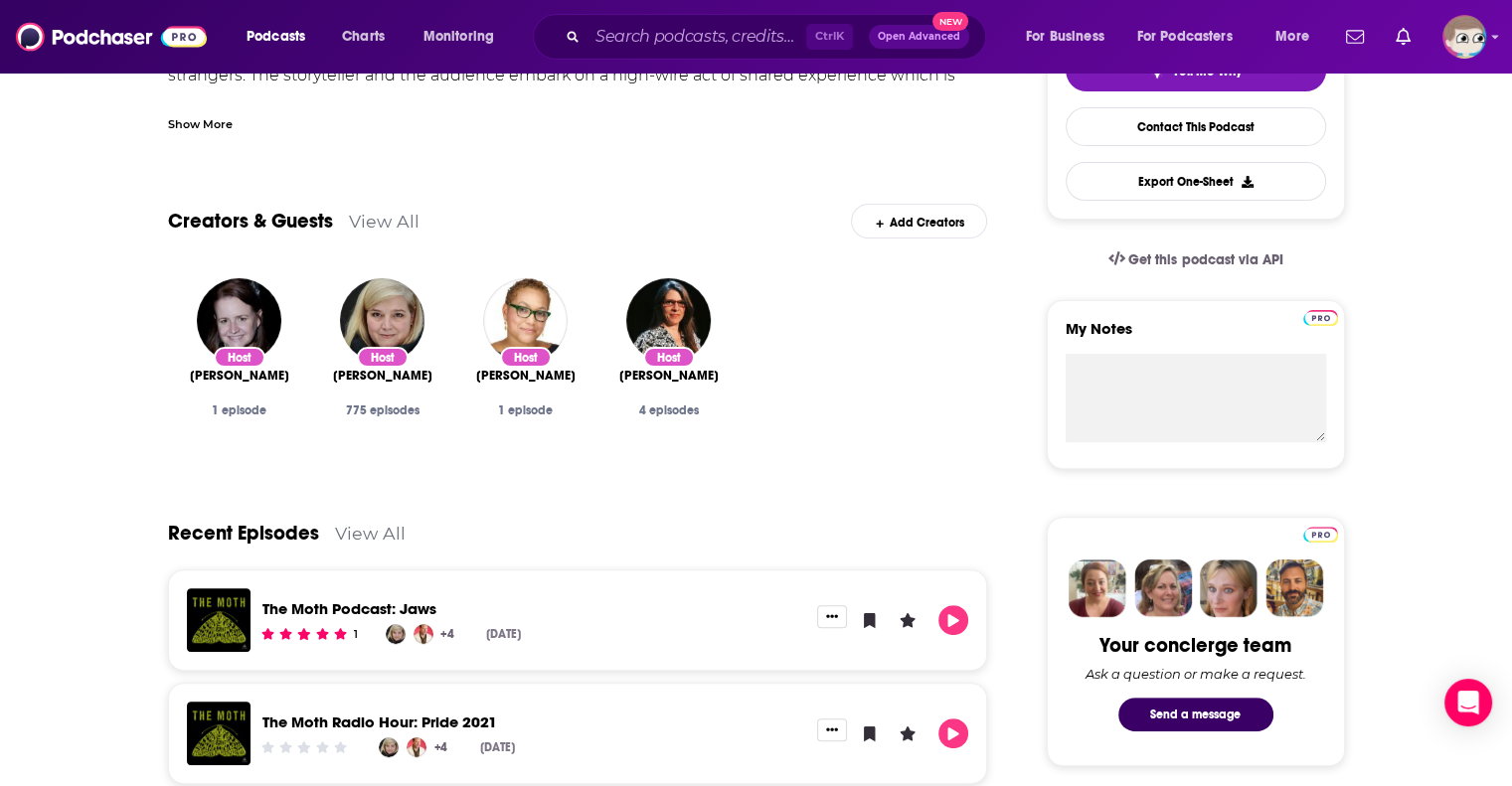 scroll, scrollTop: 596, scrollLeft: 0, axis: vertical 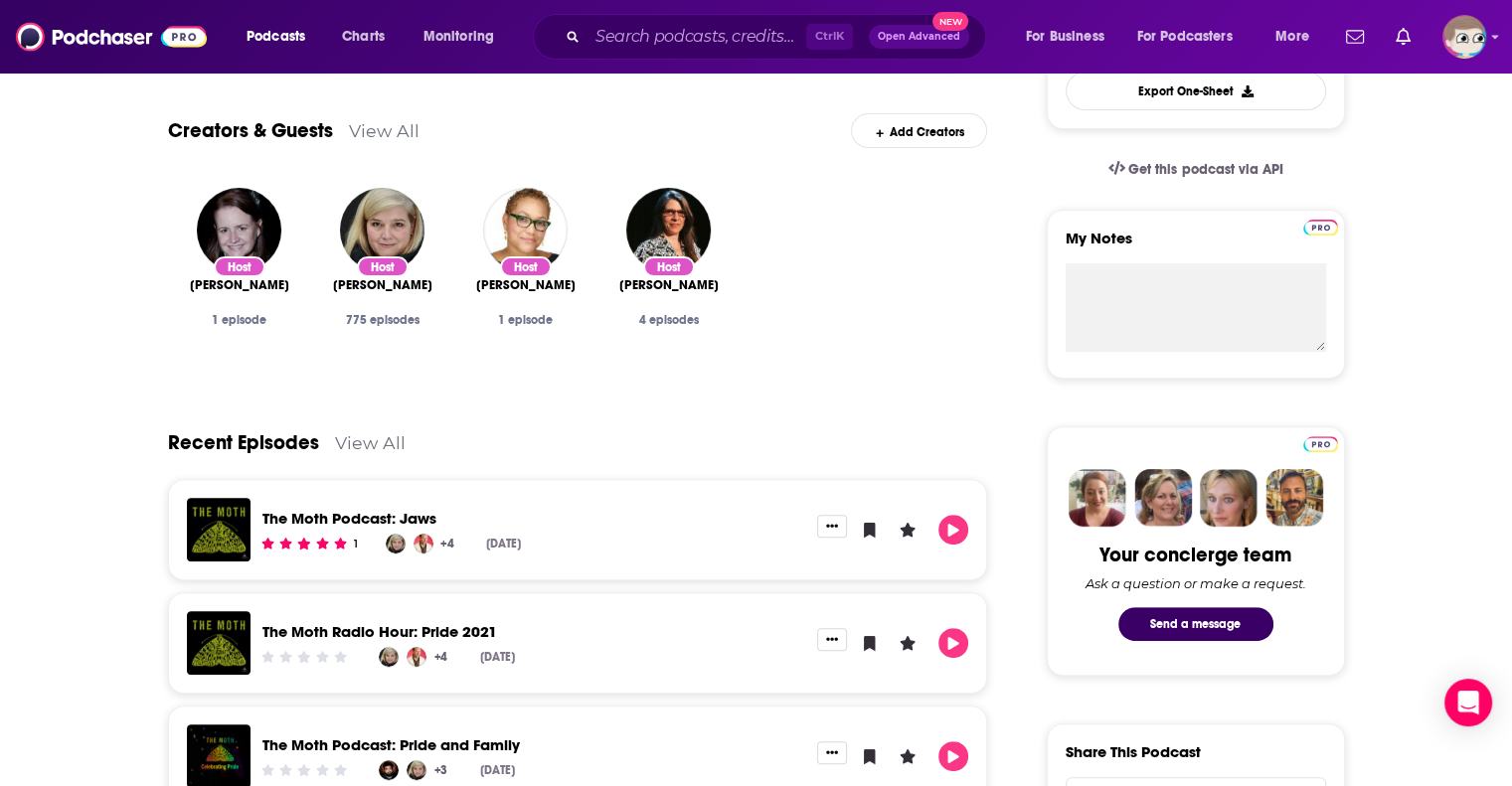 click on "View All" at bounding box center [384, 130] 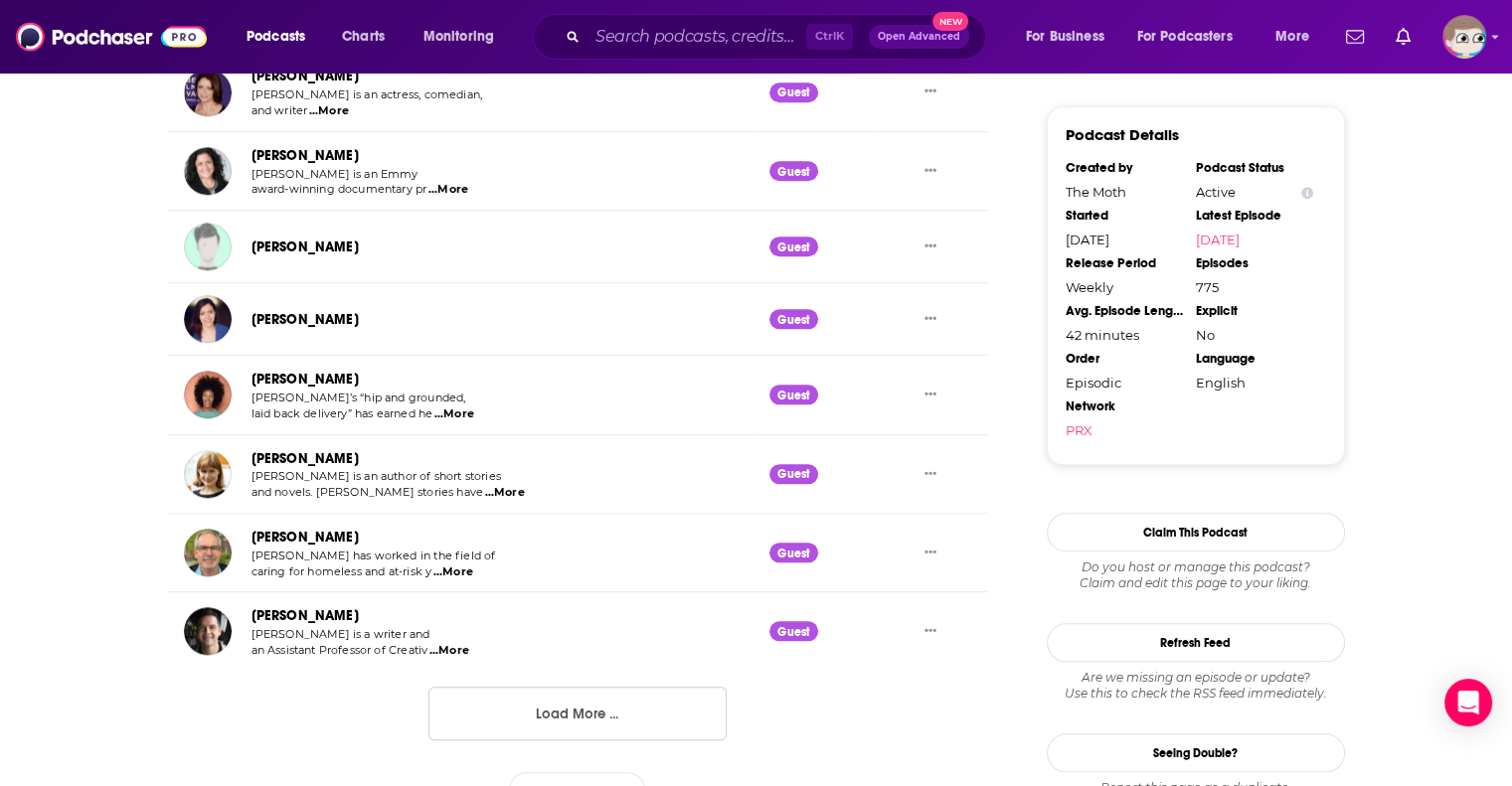 scroll, scrollTop: 2004, scrollLeft: 0, axis: vertical 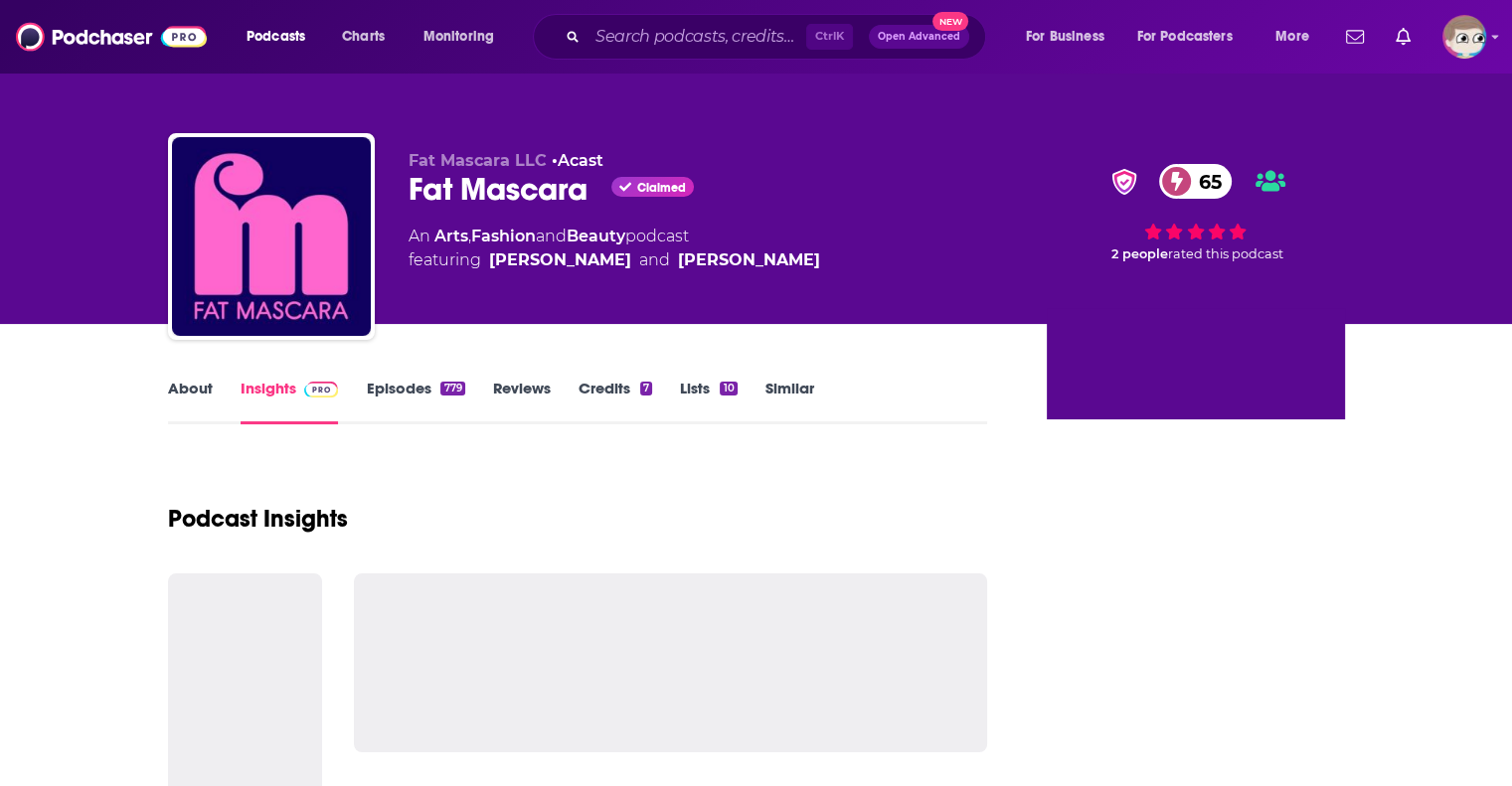 click on "About" at bounding box center (190, 401) 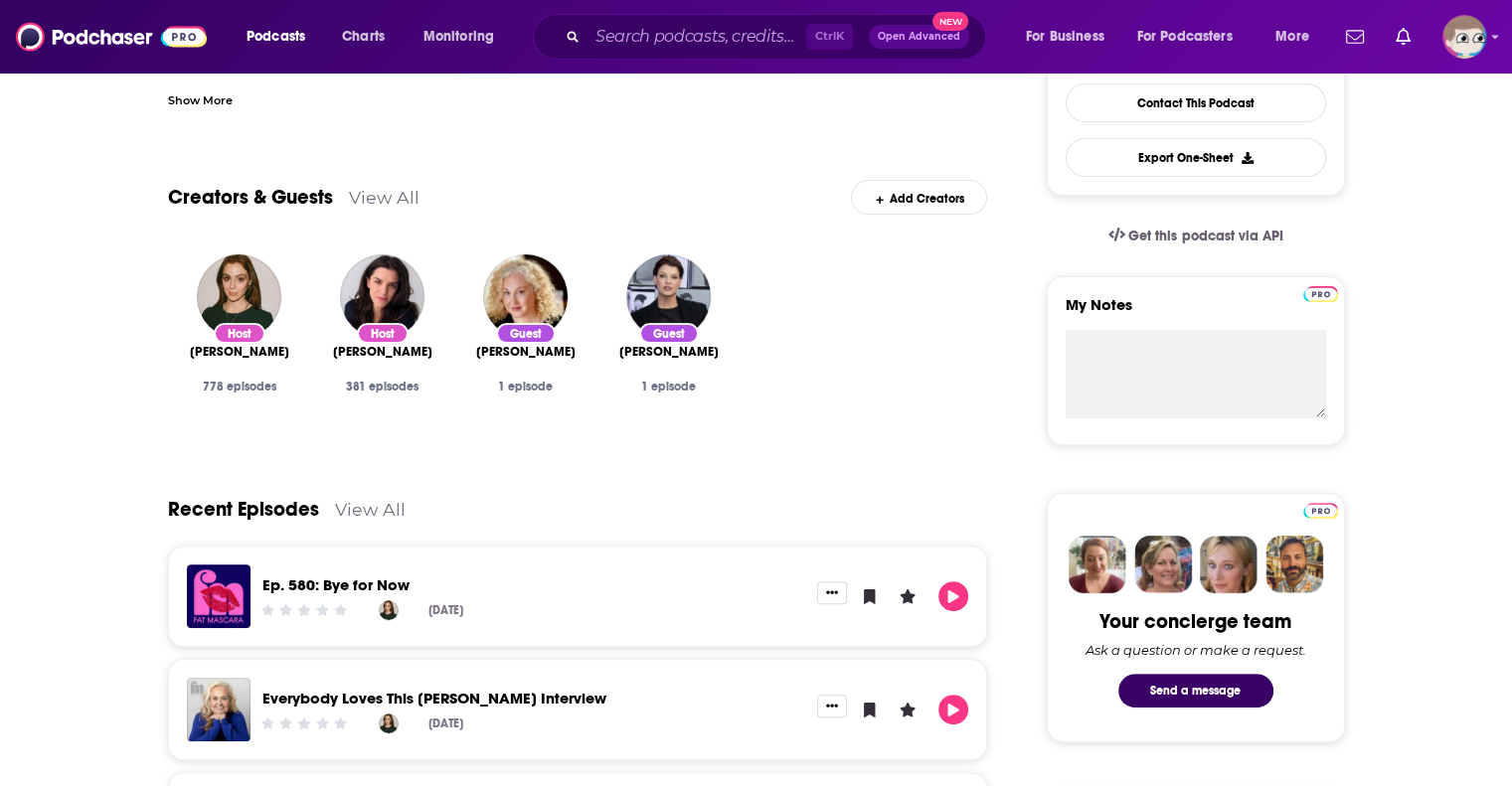 scroll, scrollTop: 477, scrollLeft: 0, axis: vertical 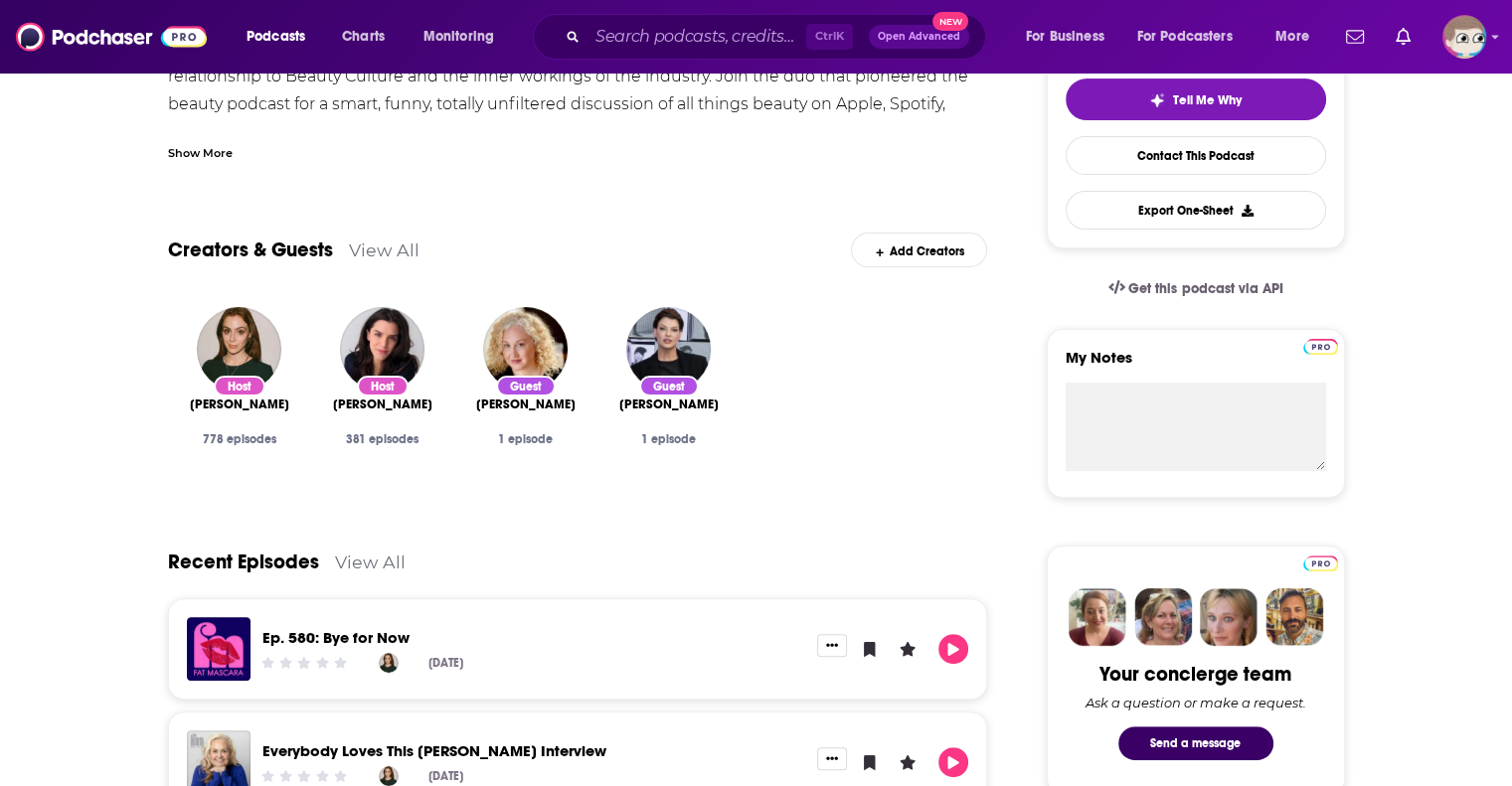 click on "View All" at bounding box center [384, 249] 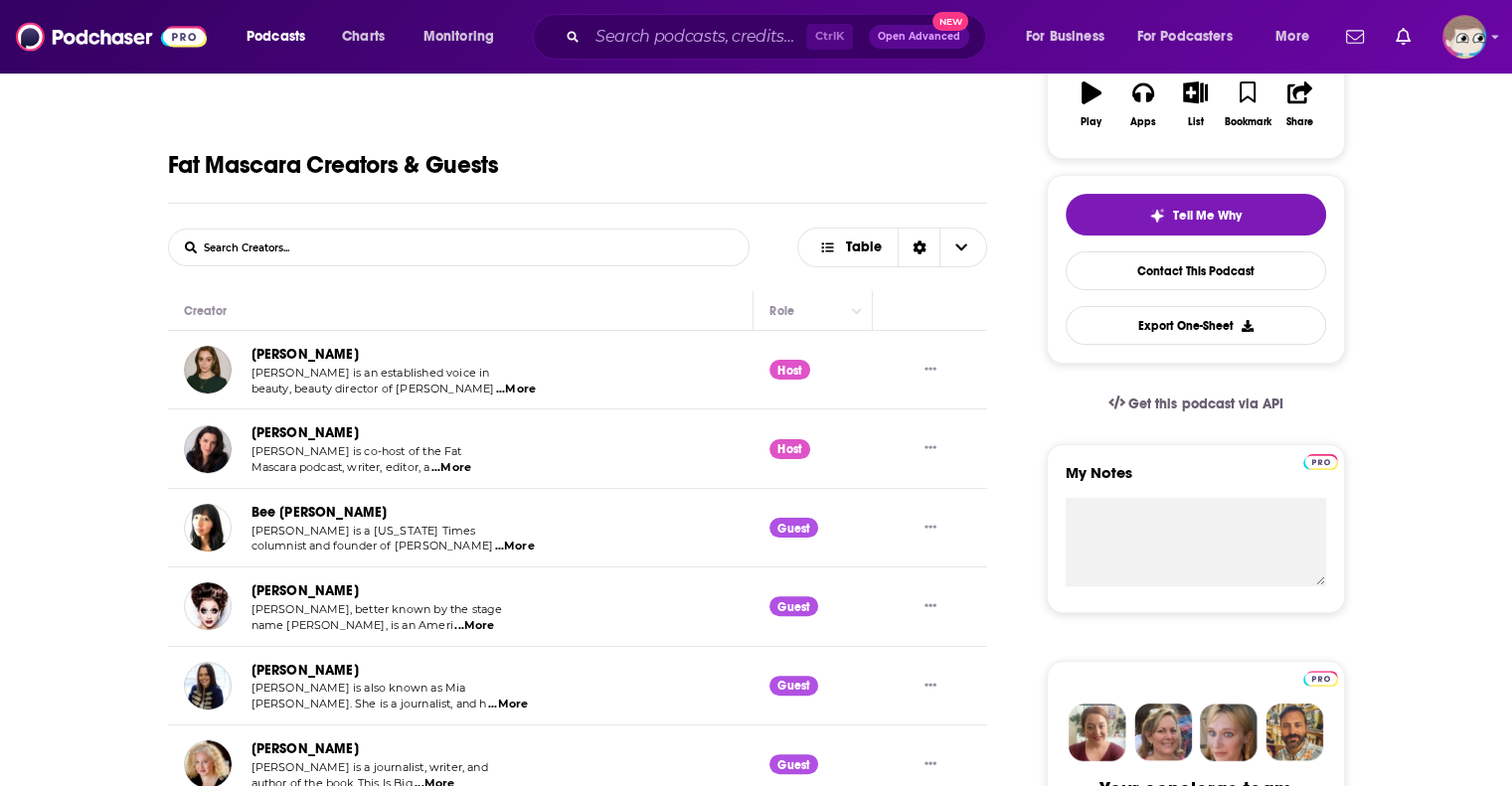 scroll, scrollTop: 137, scrollLeft: 0, axis: vertical 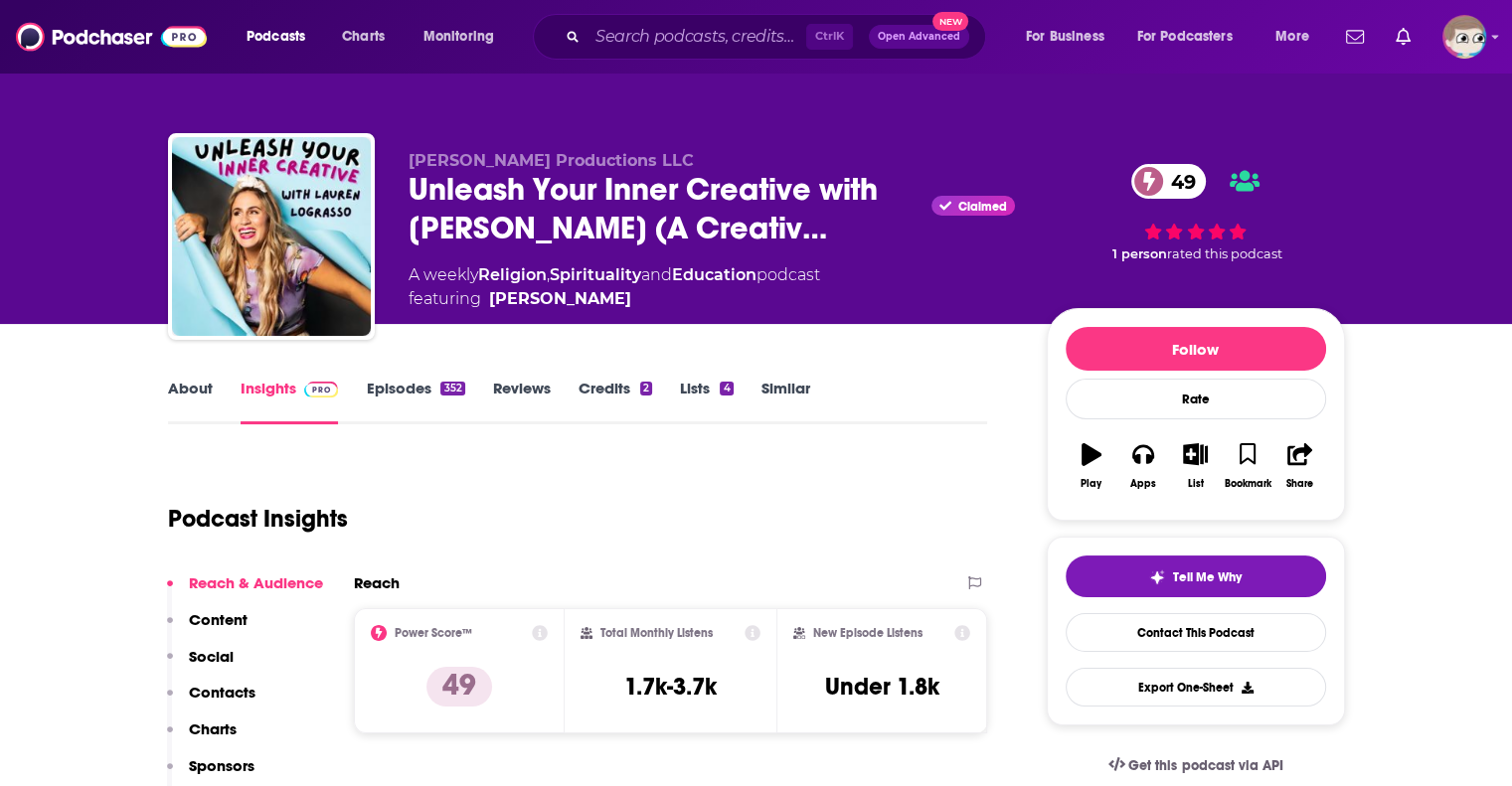 click on "About" at bounding box center [190, 401] 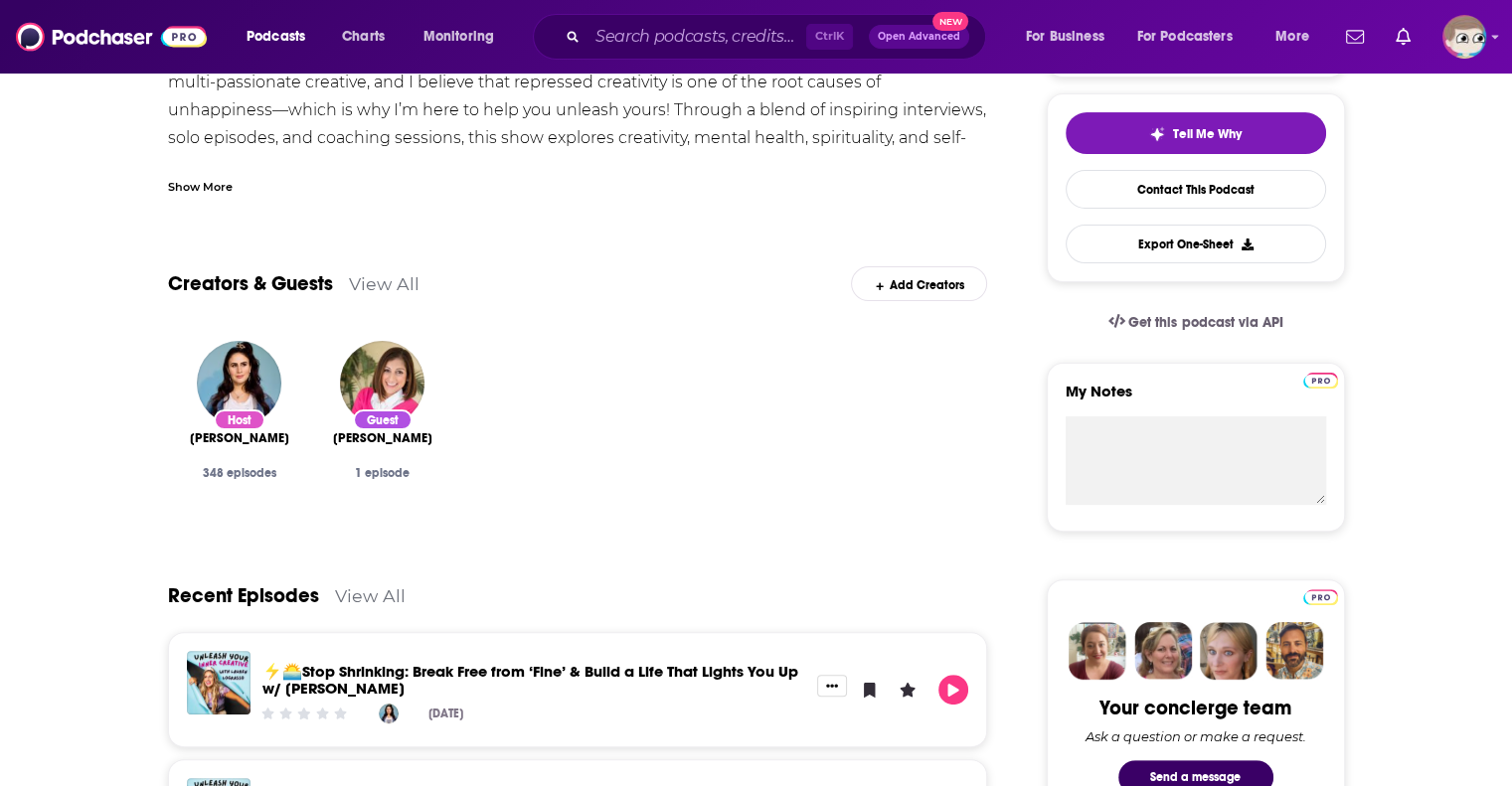 scroll, scrollTop: 517, scrollLeft: 0, axis: vertical 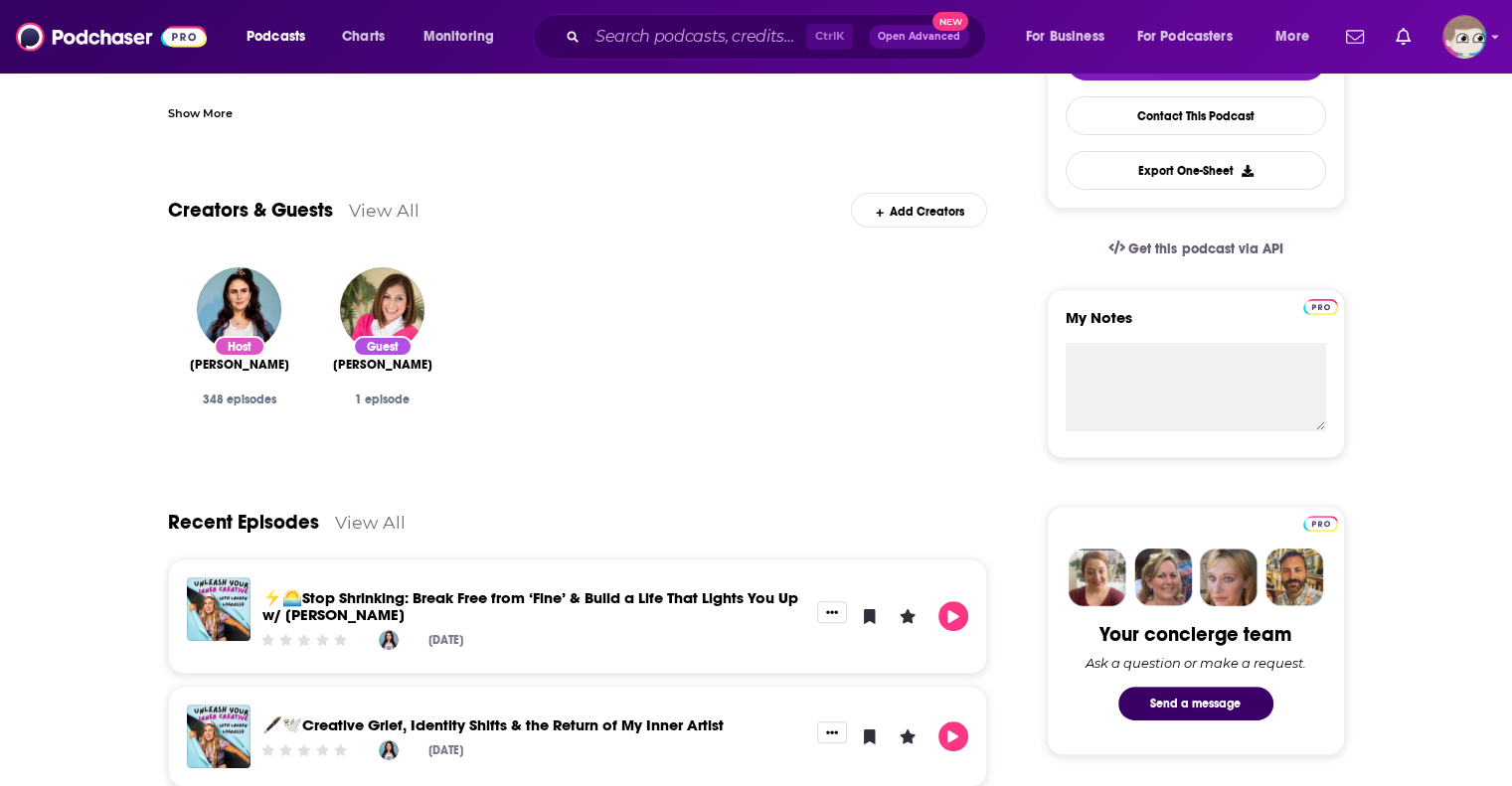 click on "View All" at bounding box center (384, 210) 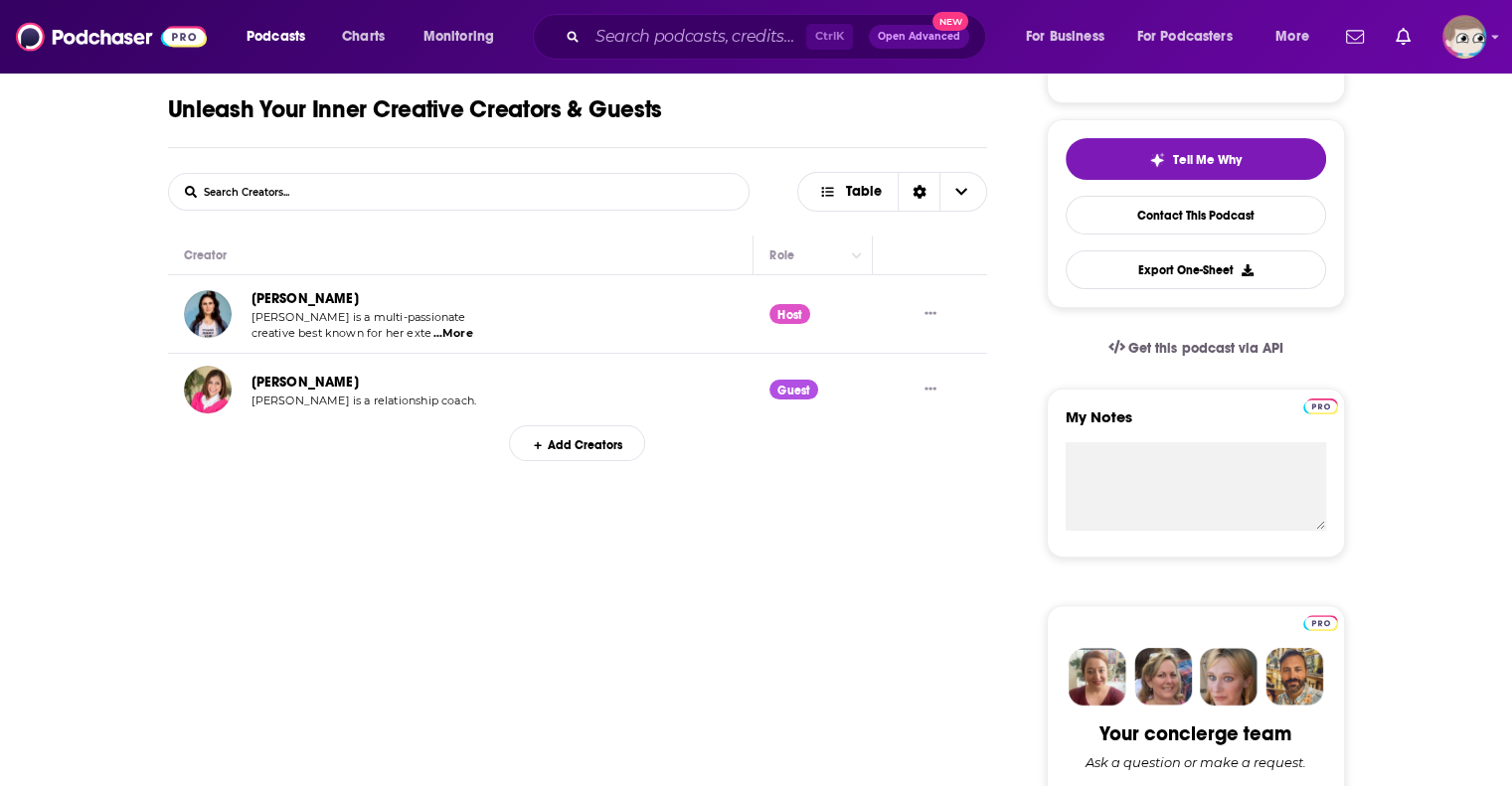 scroll, scrollTop: 296, scrollLeft: 0, axis: vertical 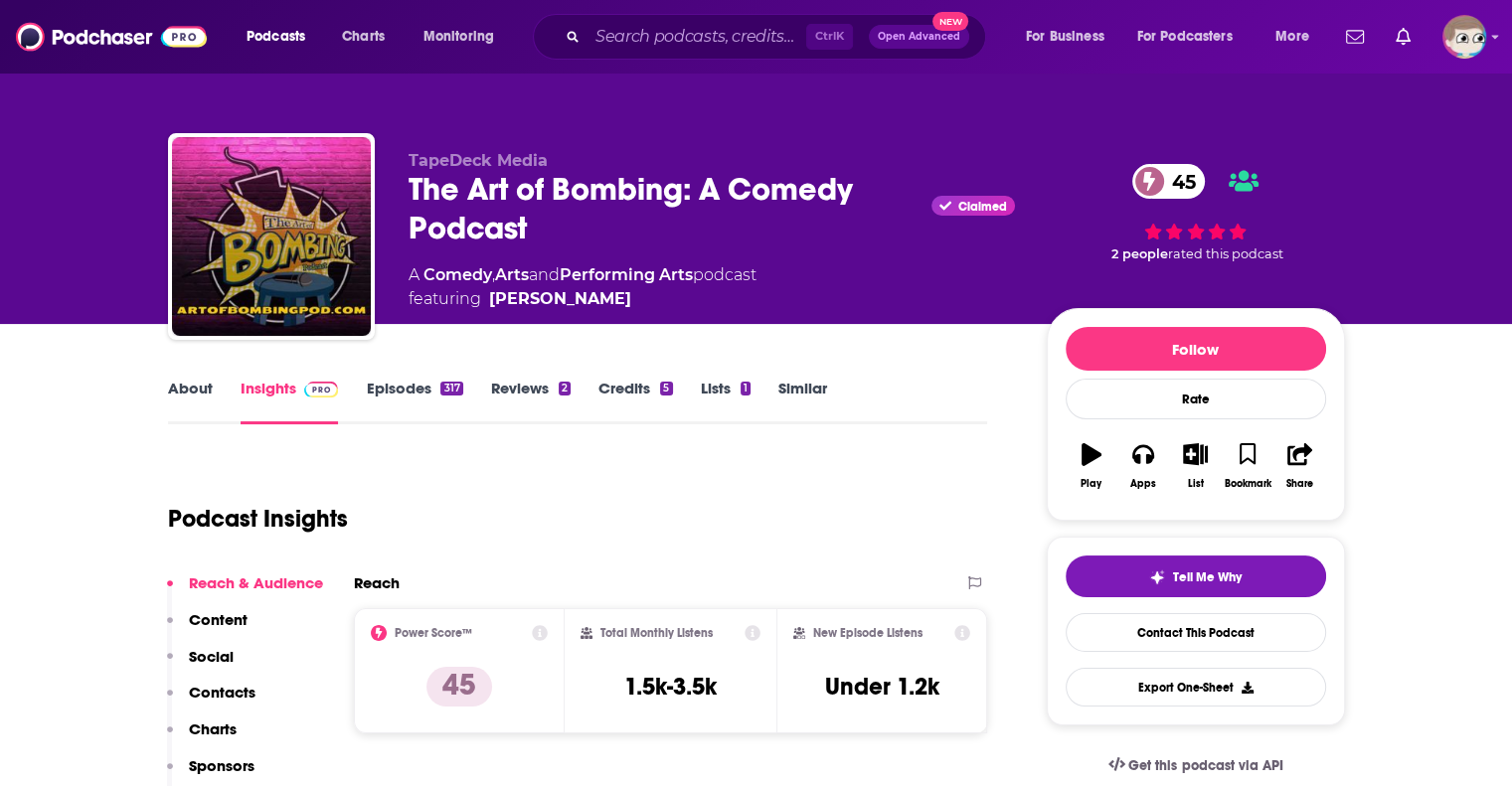 click on "About" at bounding box center [190, 401] 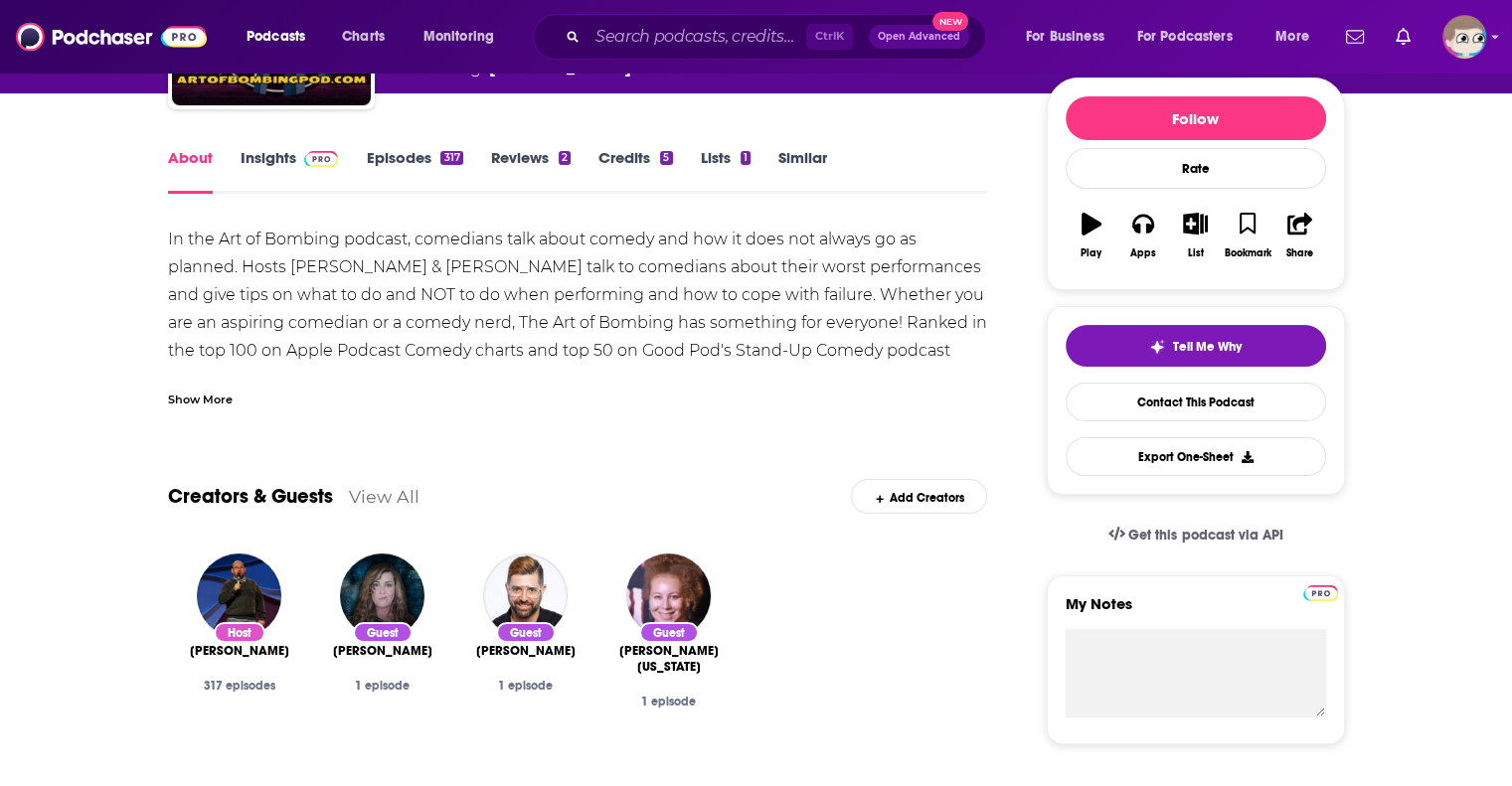 scroll, scrollTop: 318, scrollLeft: 0, axis: vertical 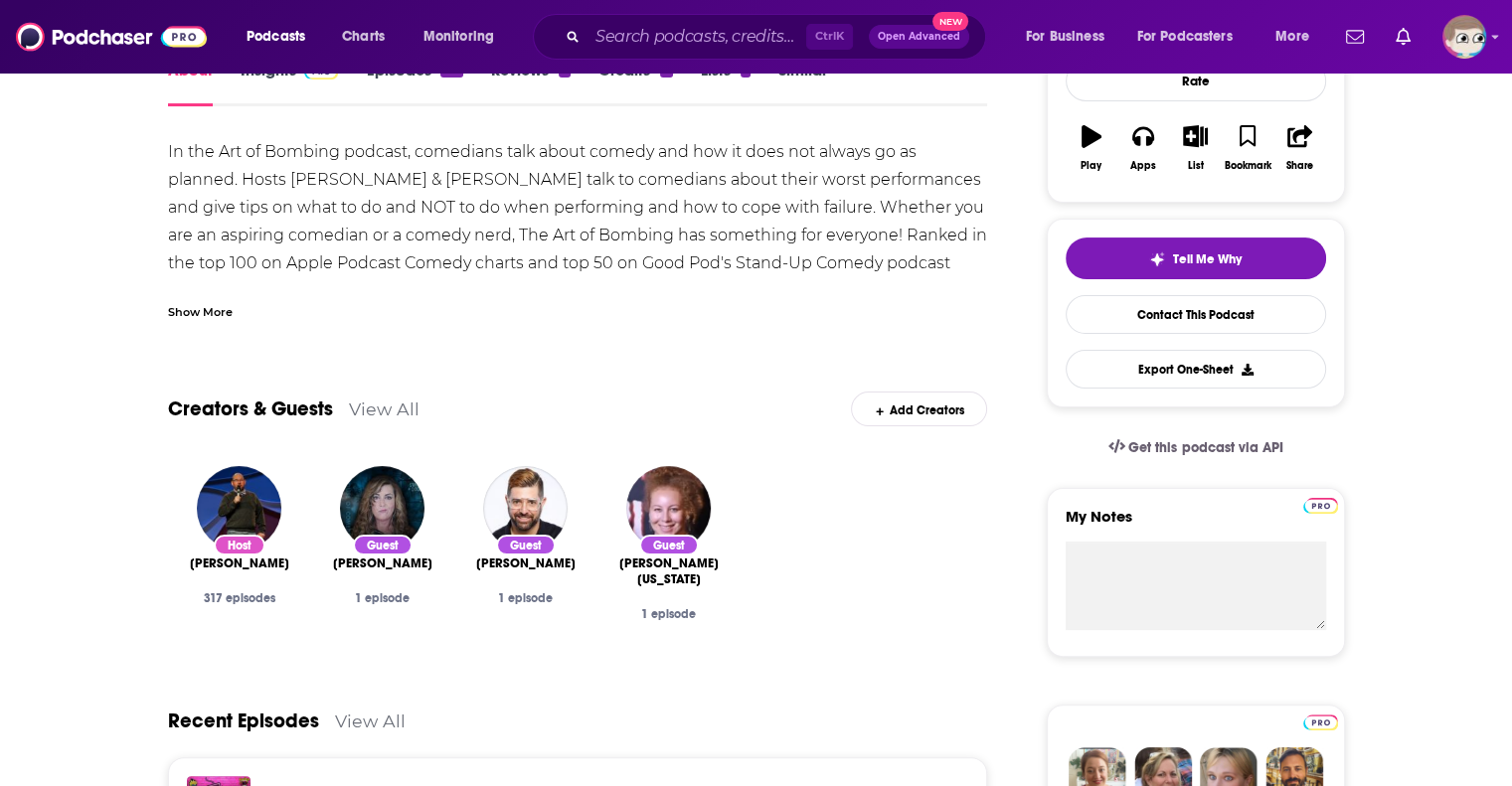 click on "View All" at bounding box center (384, 408) 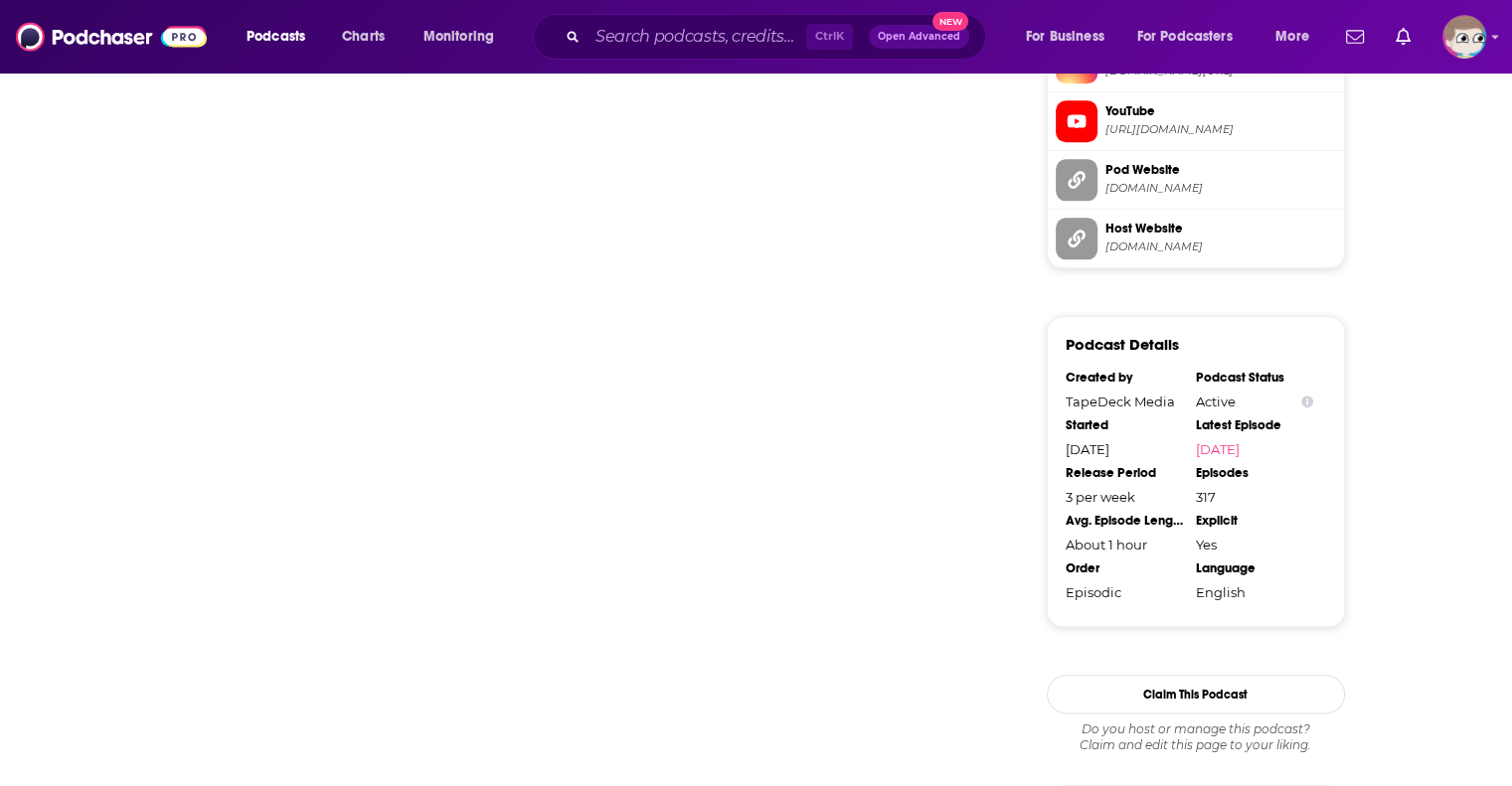 scroll, scrollTop: 2313, scrollLeft: 0, axis: vertical 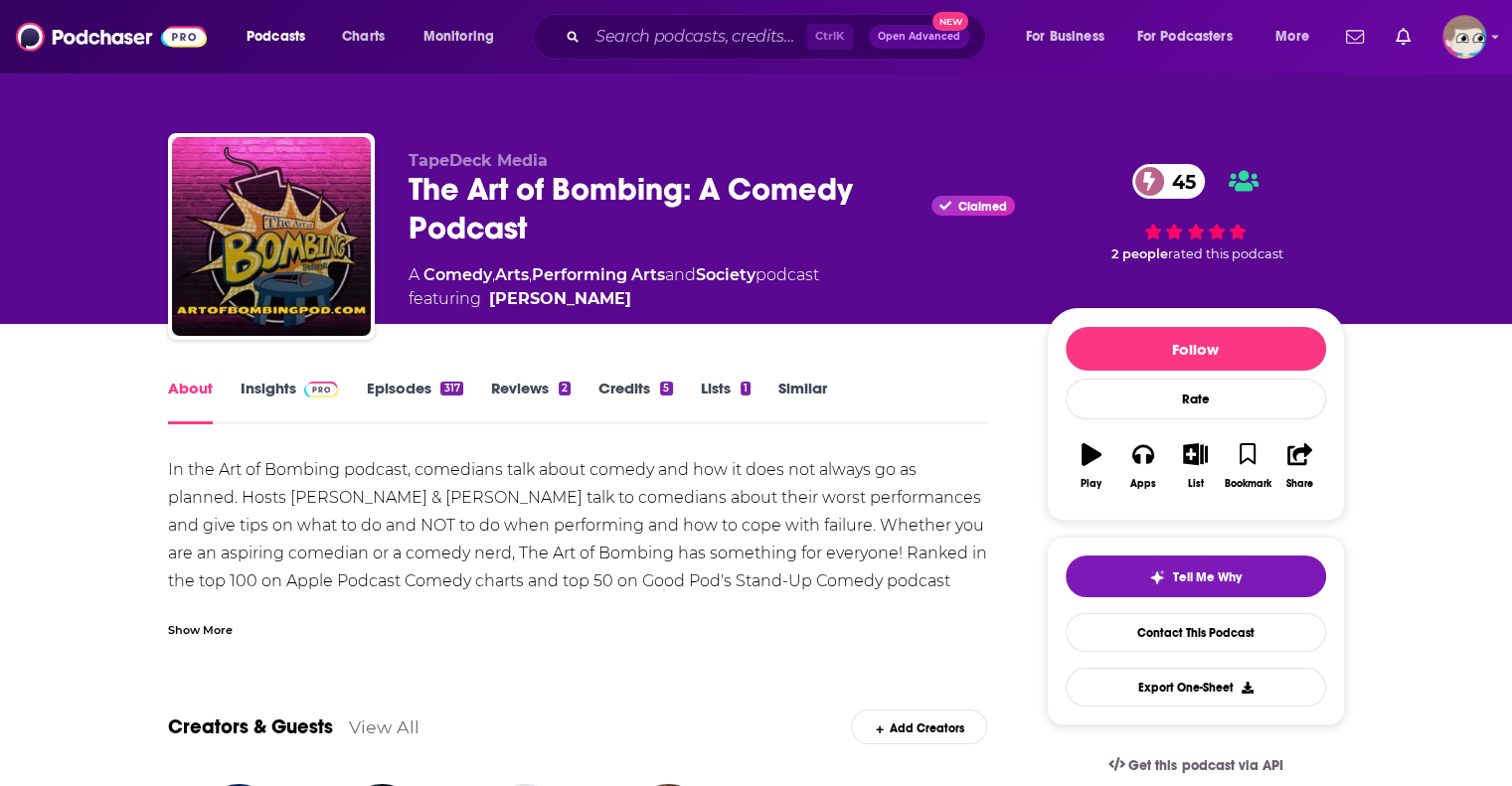 click at bounding box center (317, 388) 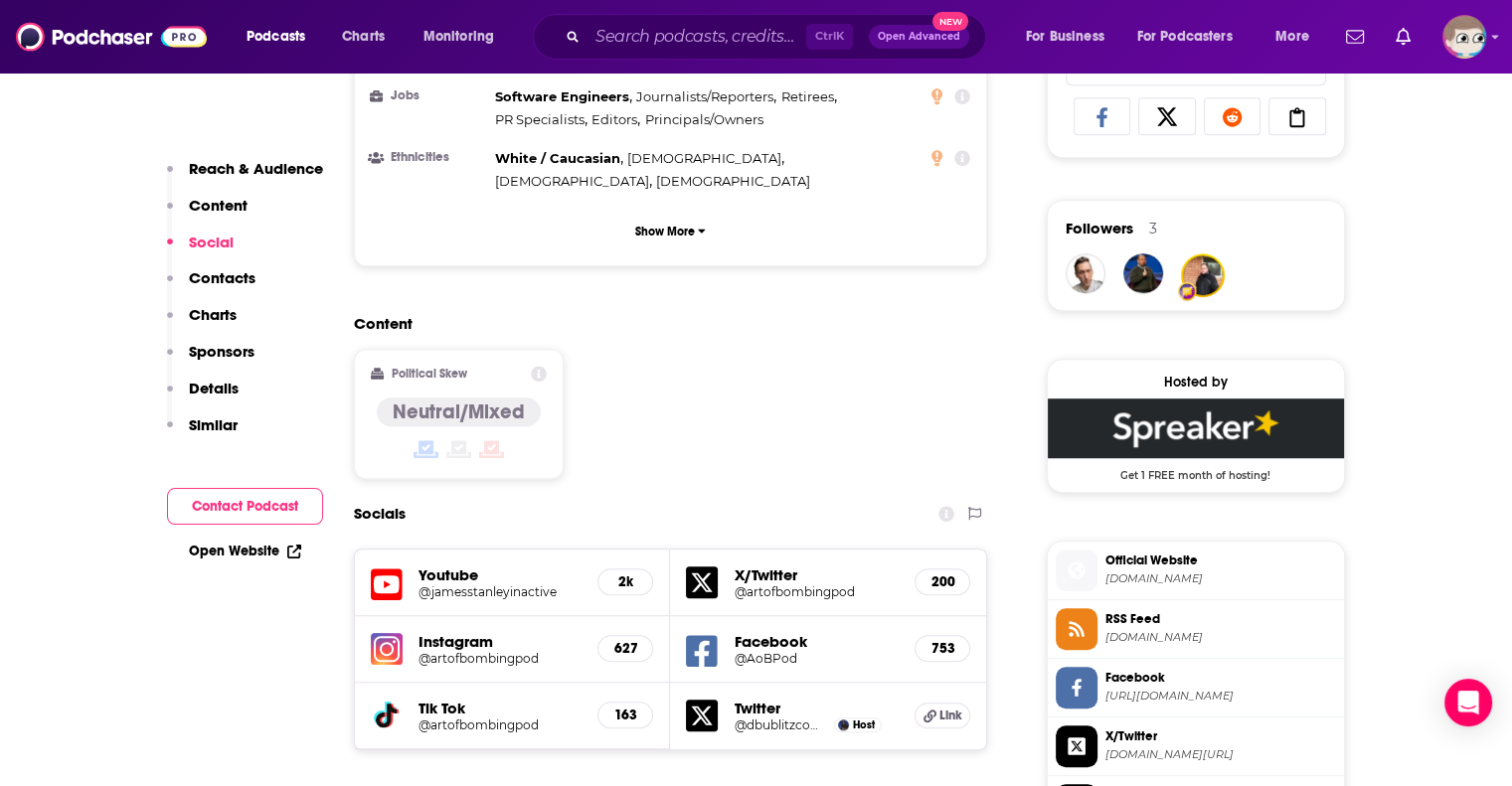 scroll, scrollTop: 1471, scrollLeft: 0, axis: vertical 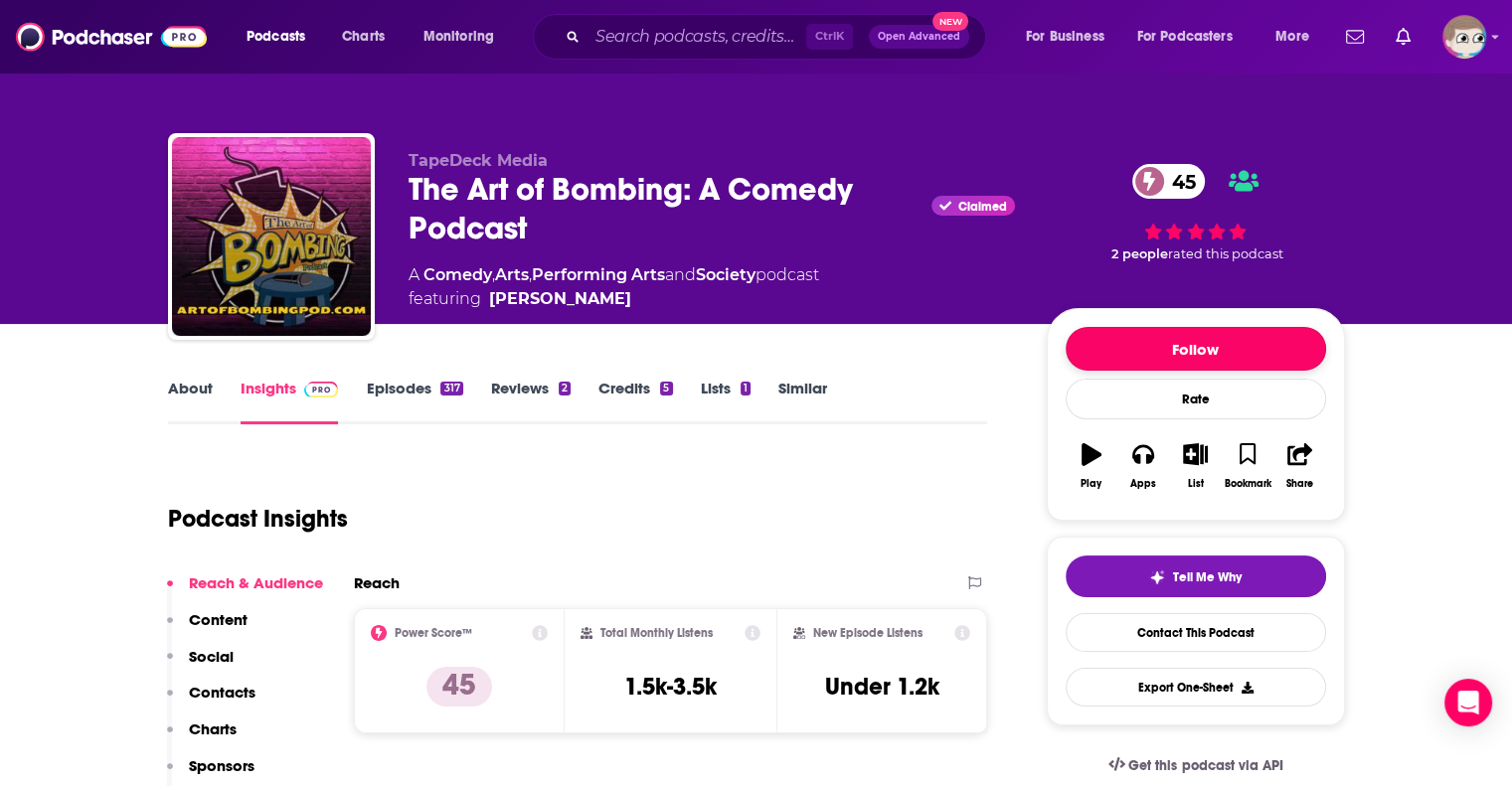 click on "Follow" at bounding box center (1196, 349) 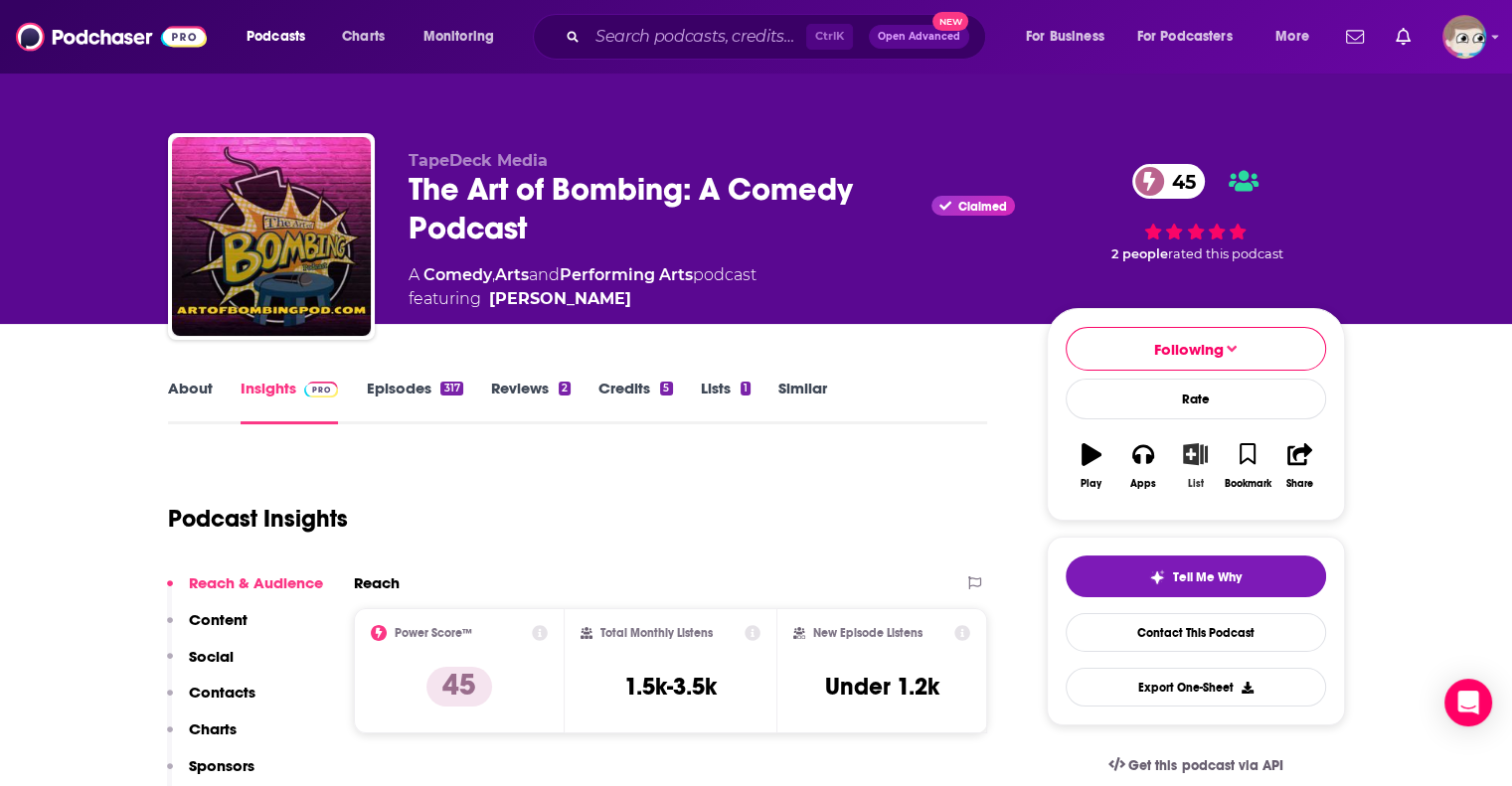 click 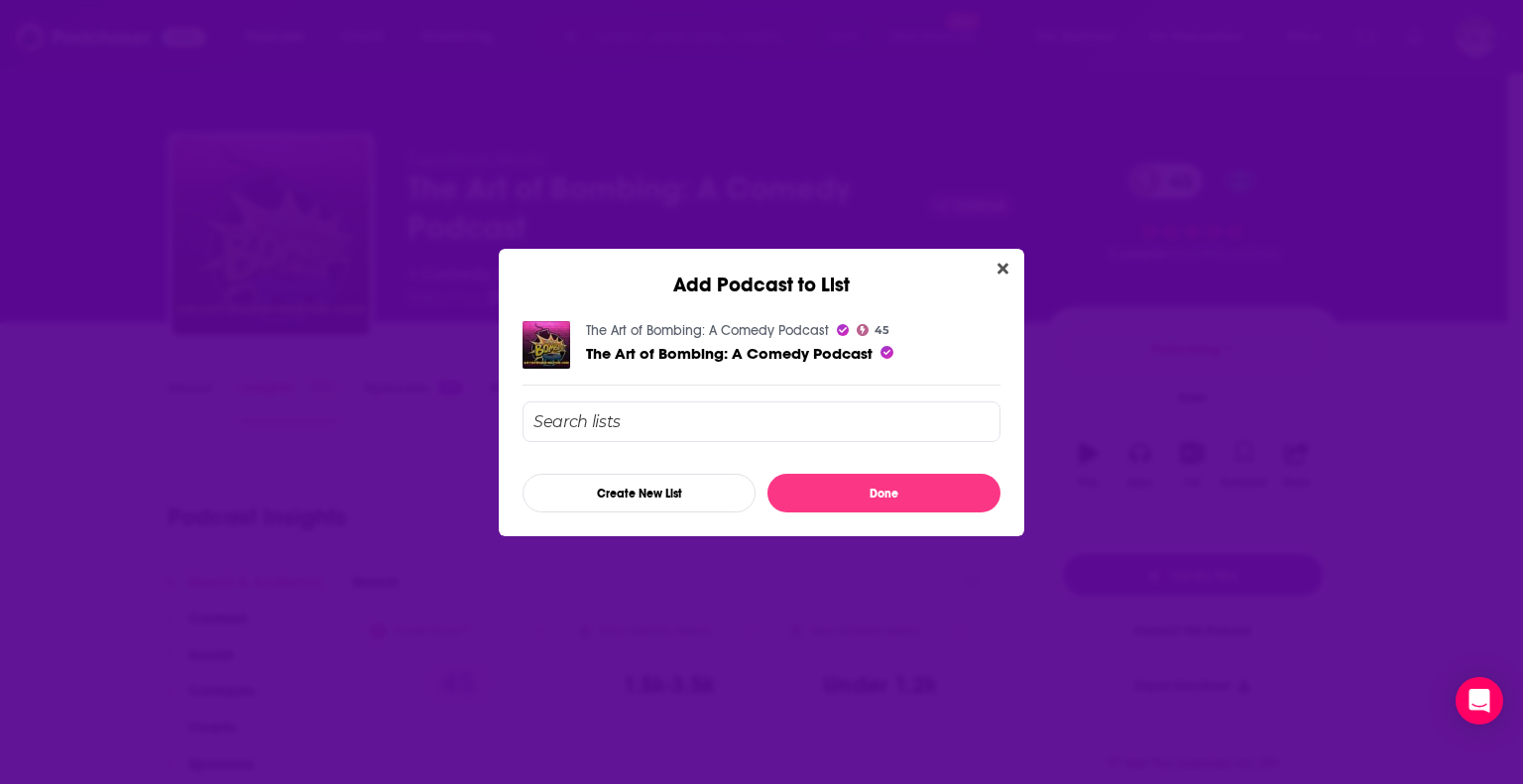 click at bounding box center (762, 421) 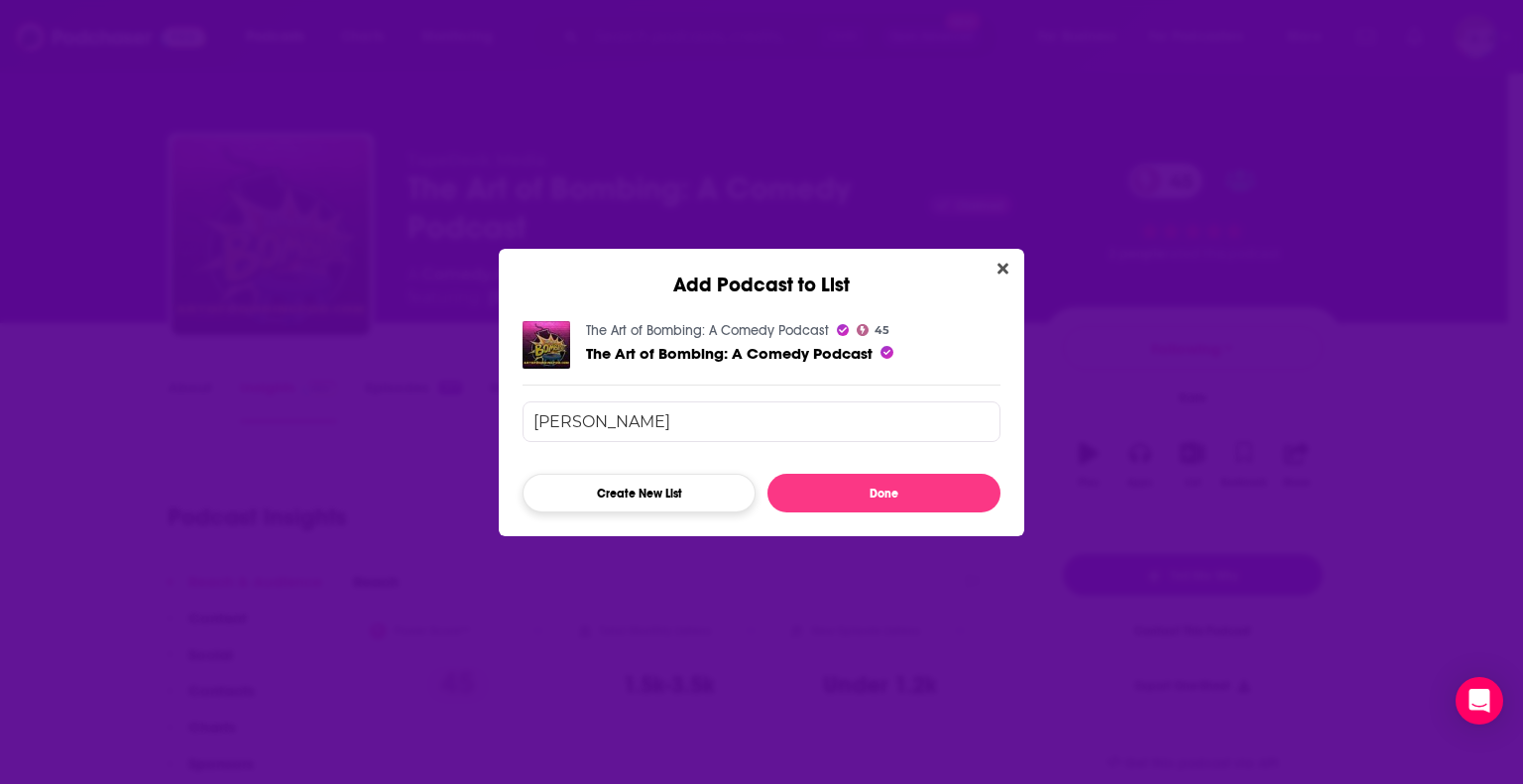 type on "Jon Matteson" 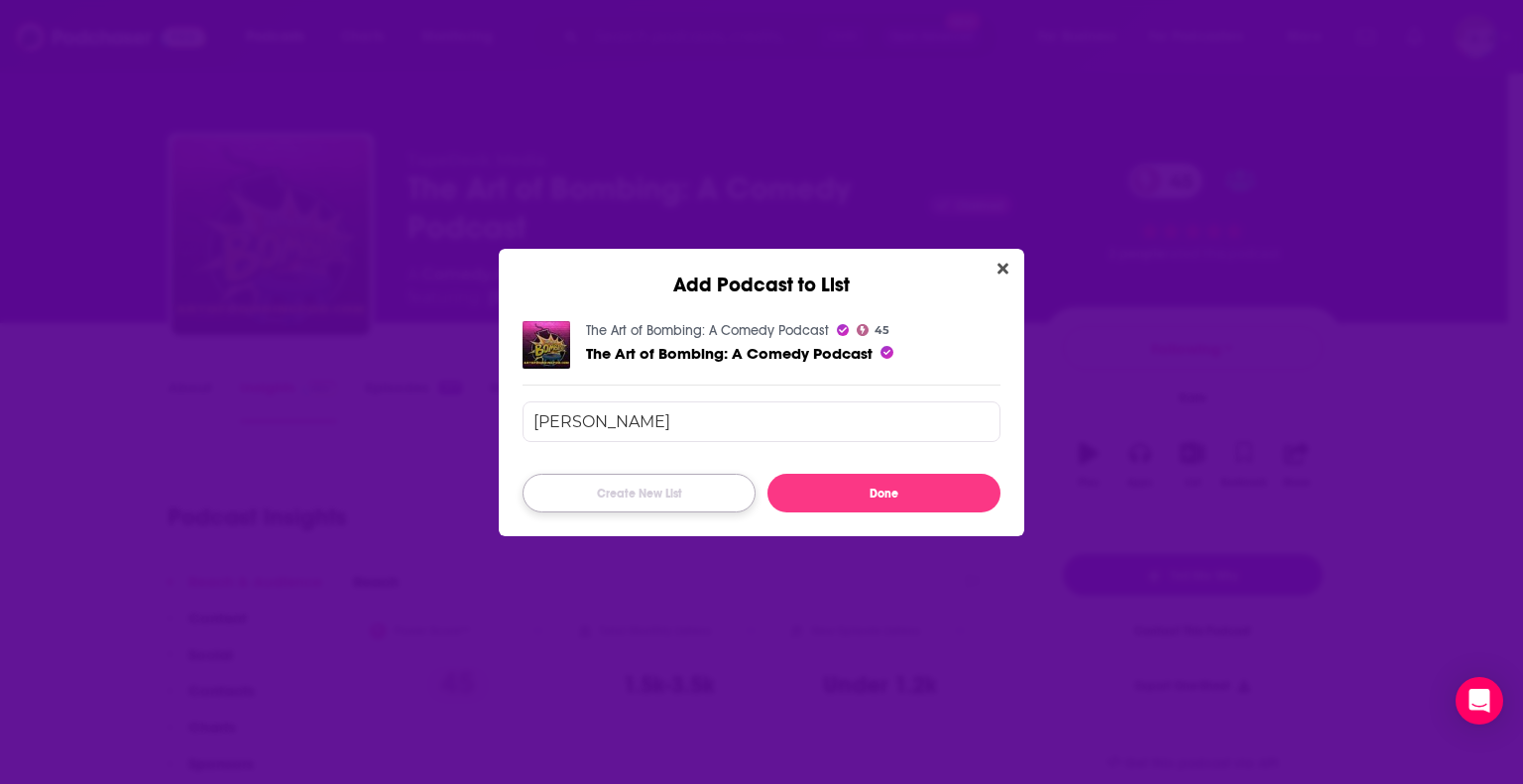 click on "Create New List" at bounding box center (639, 493) 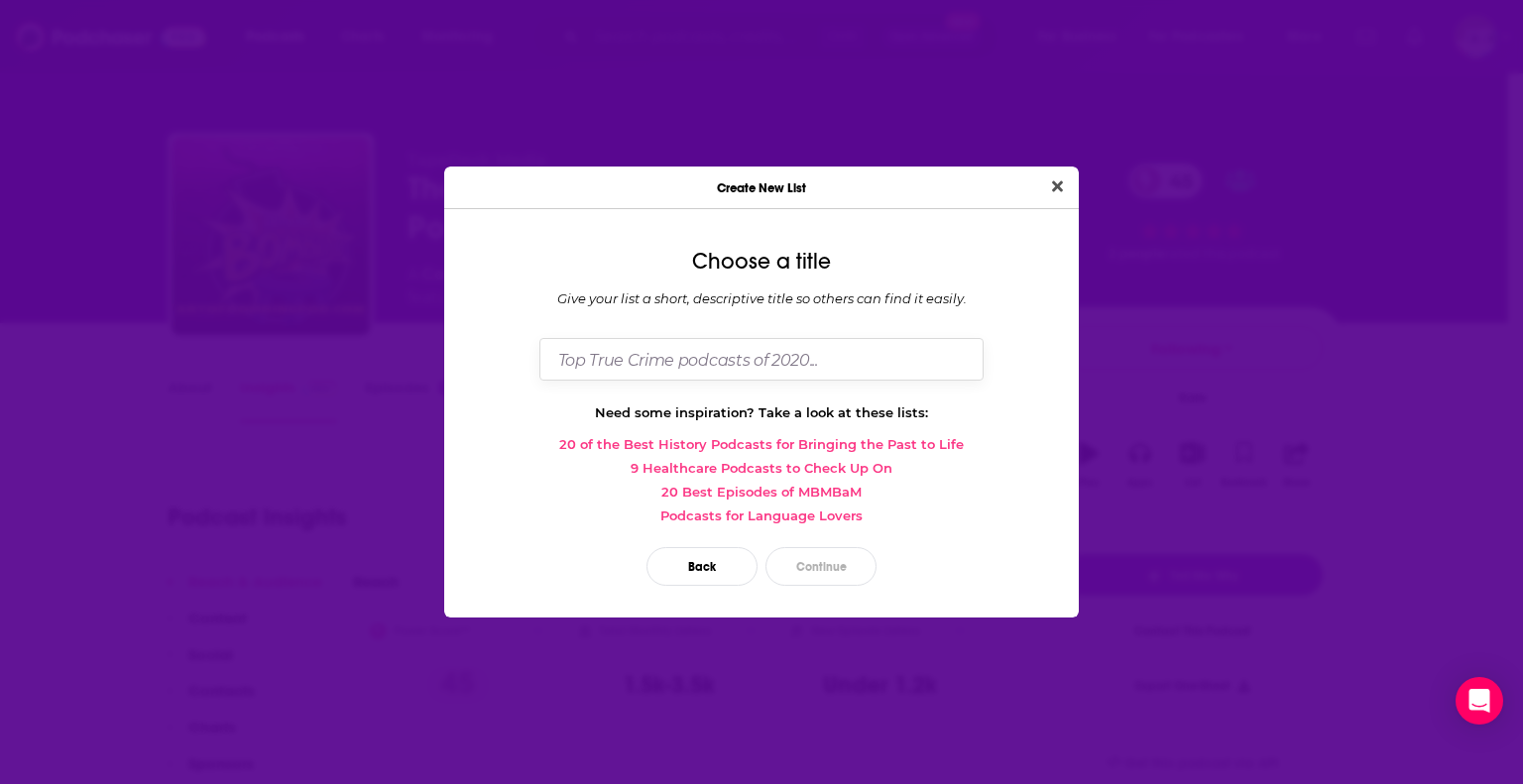 click at bounding box center [762, 359] 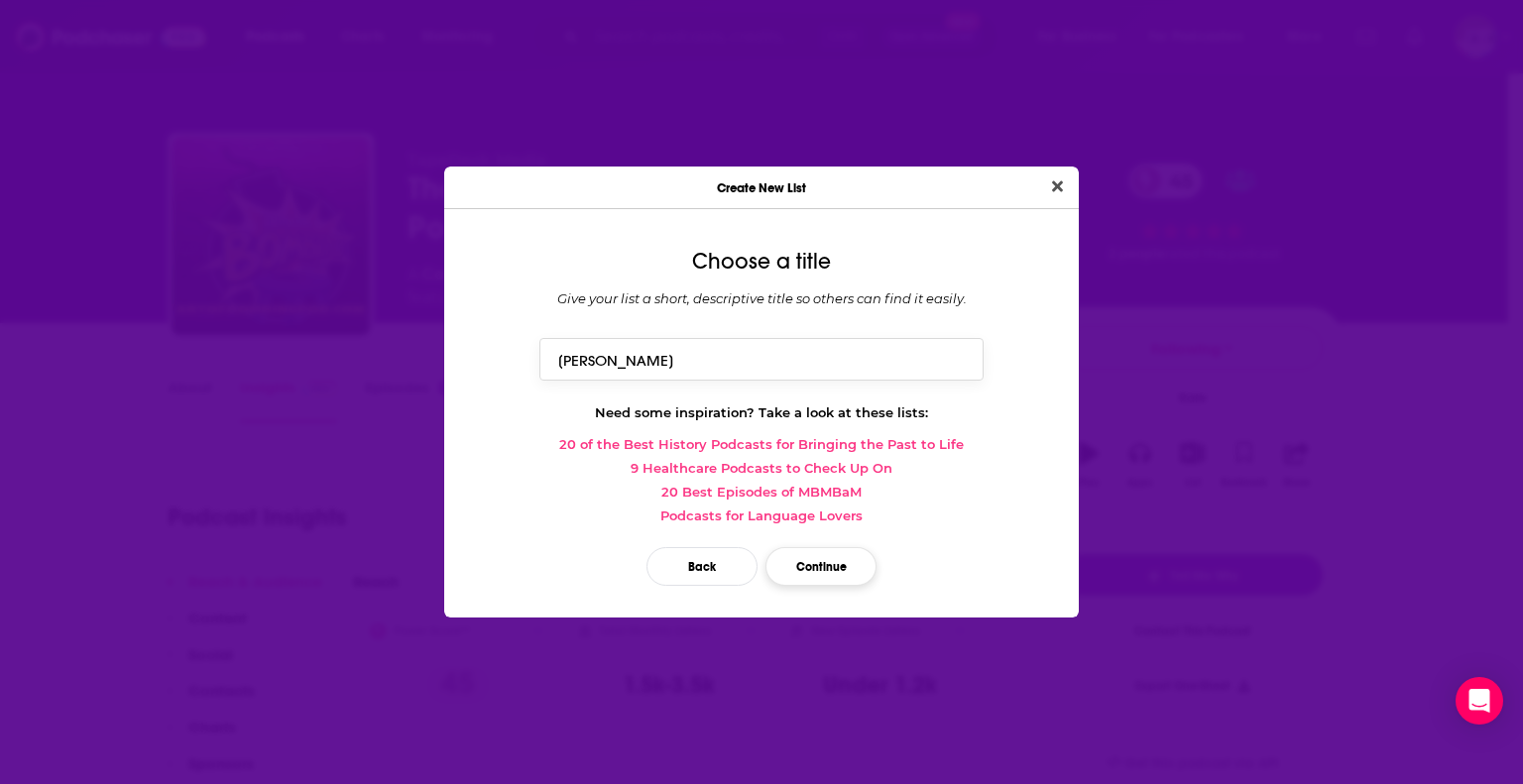 type on "Jon Matteson" 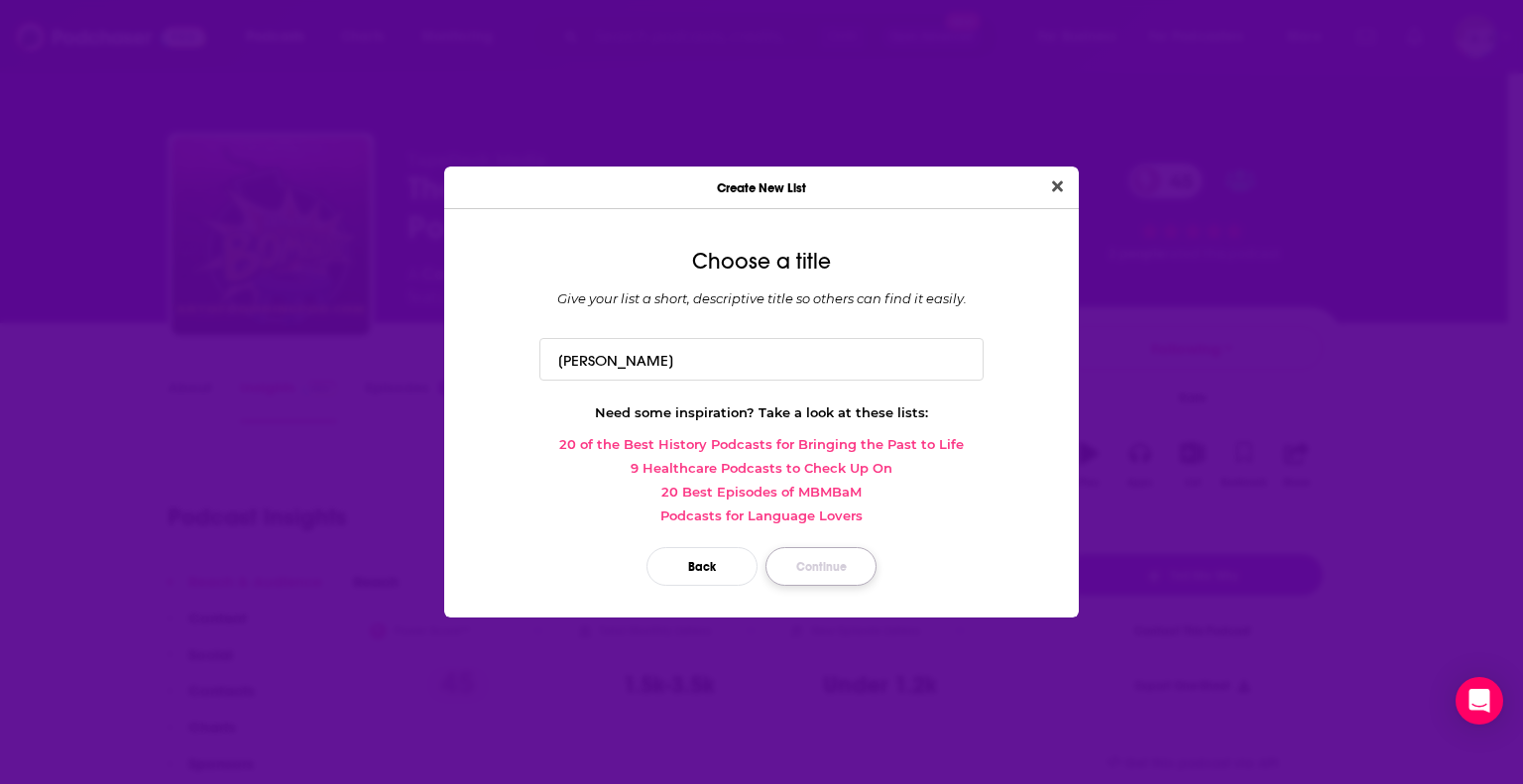 click on "Continue" at bounding box center [821, 566] 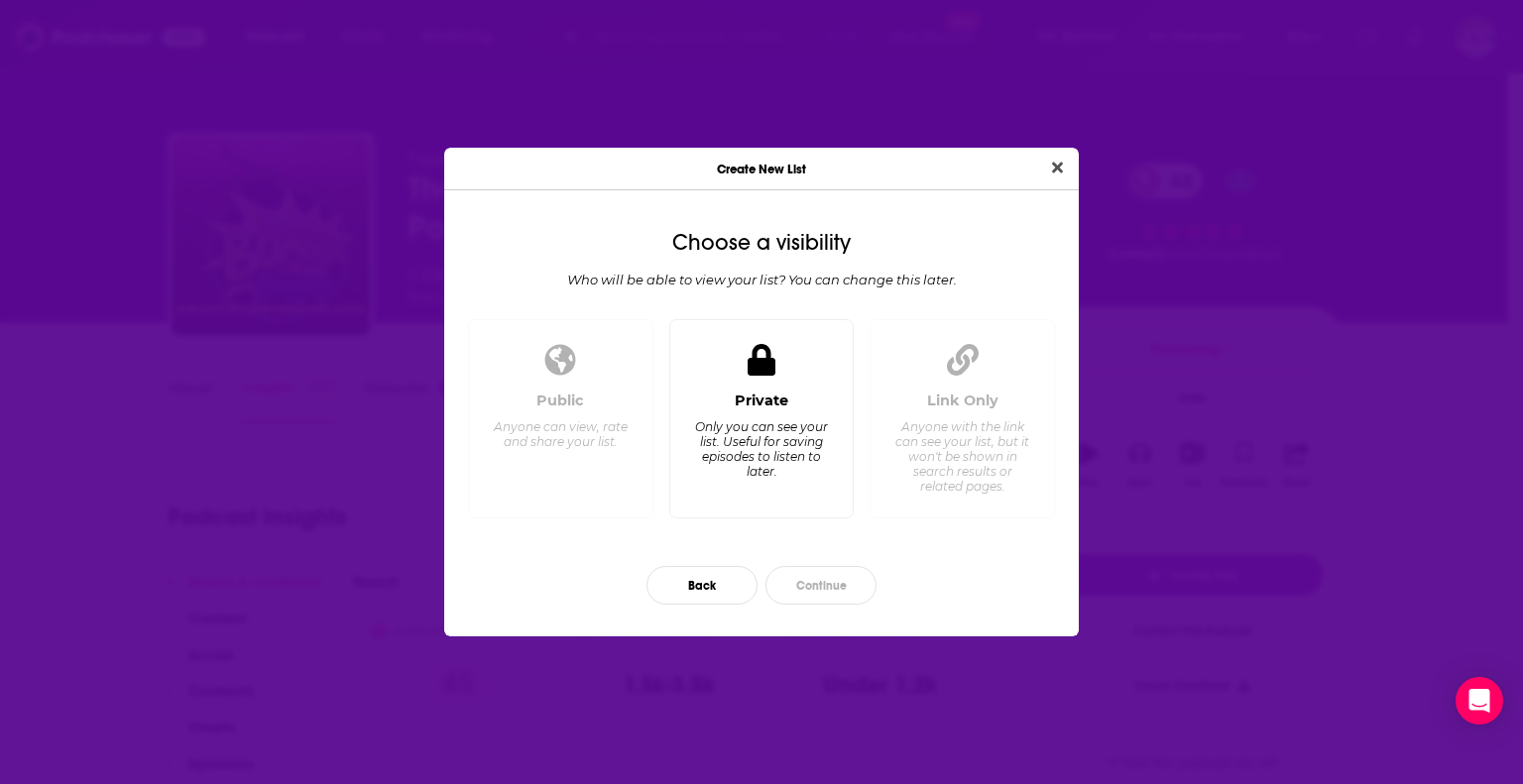 click on "Only you can see your list. Useful for saving episodes to listen to later." at bounding box center (761, 449) 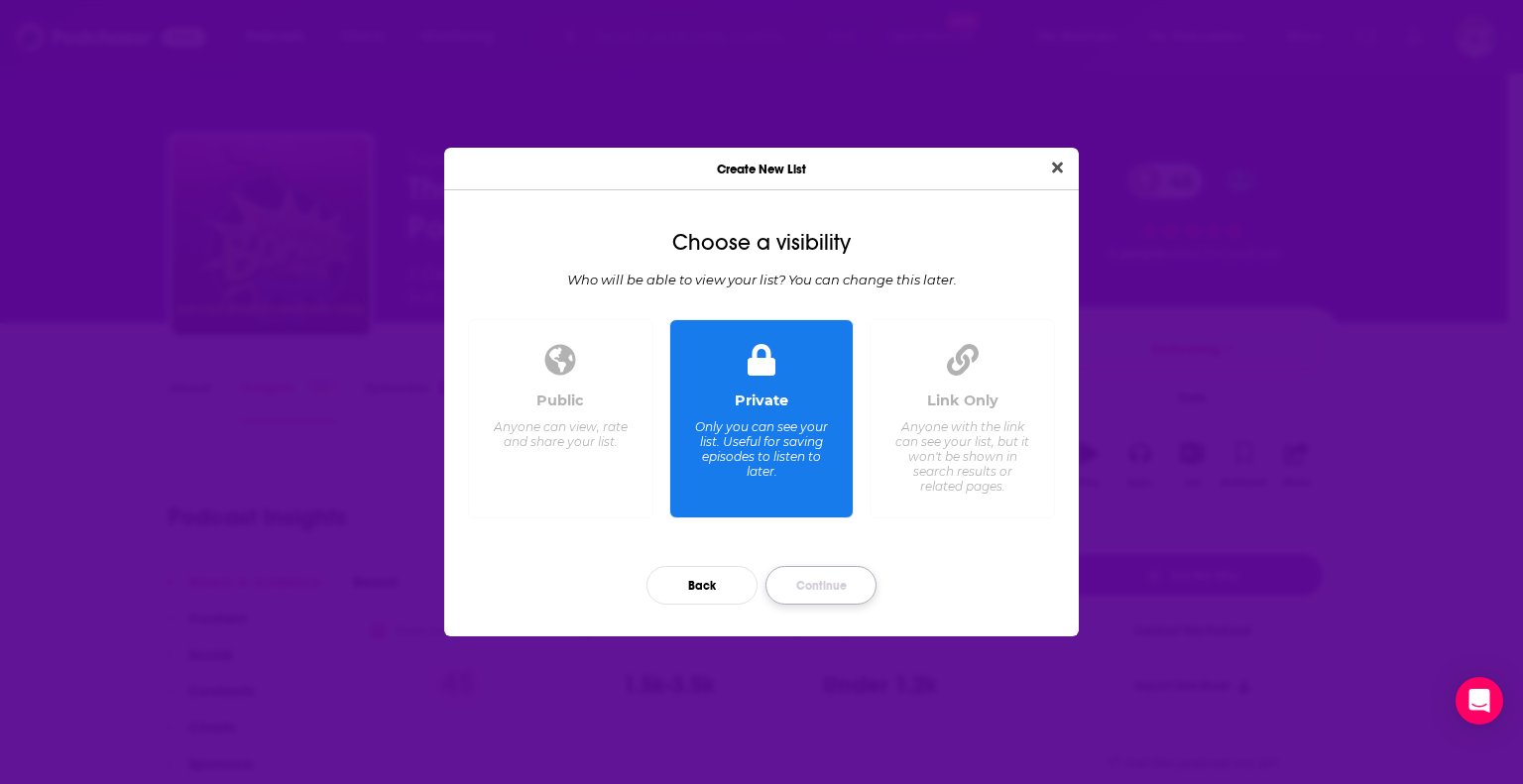 click on "Continue" at bounding box center [821, 585] 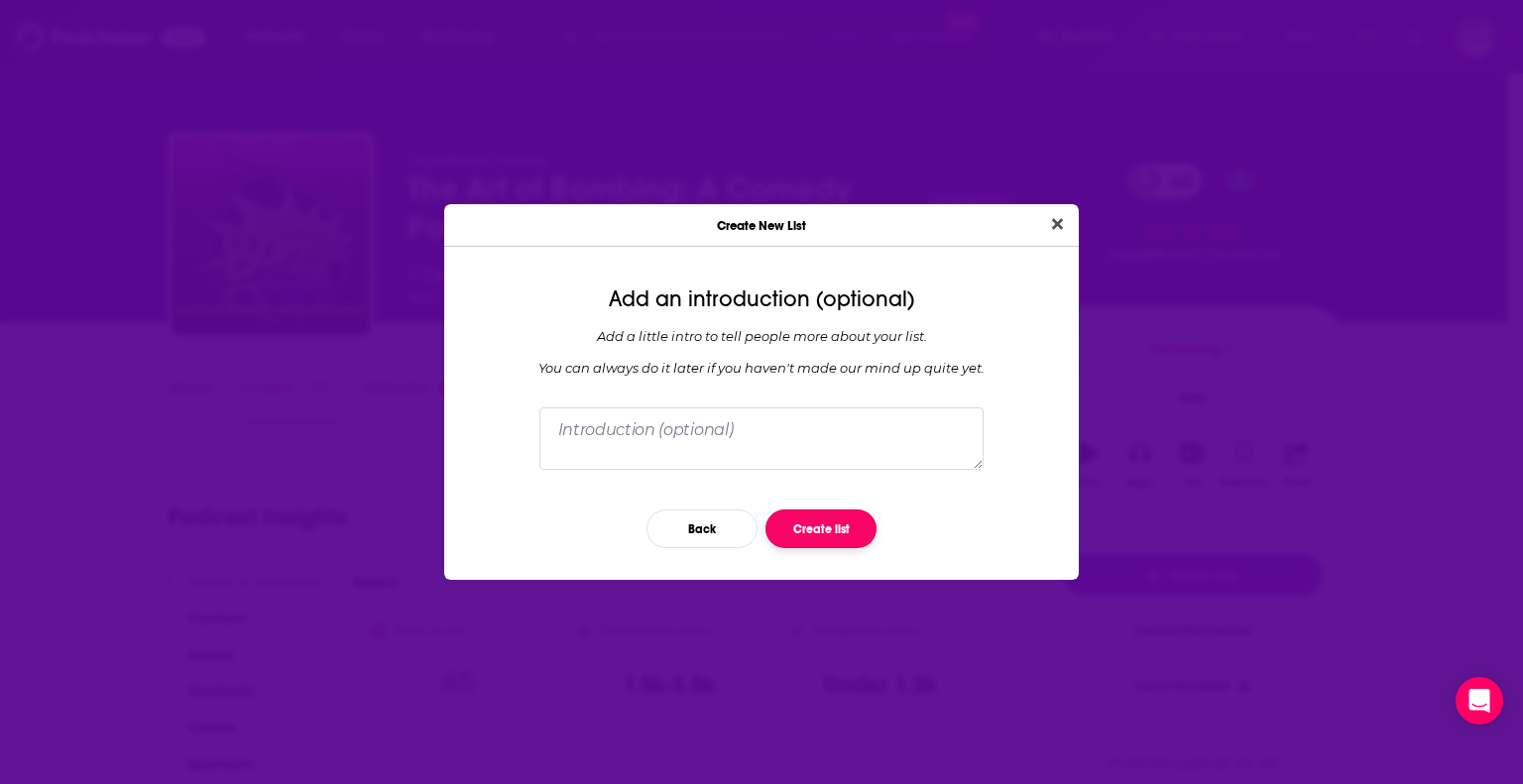 click on "Create list" at bounding box center [821, 528] 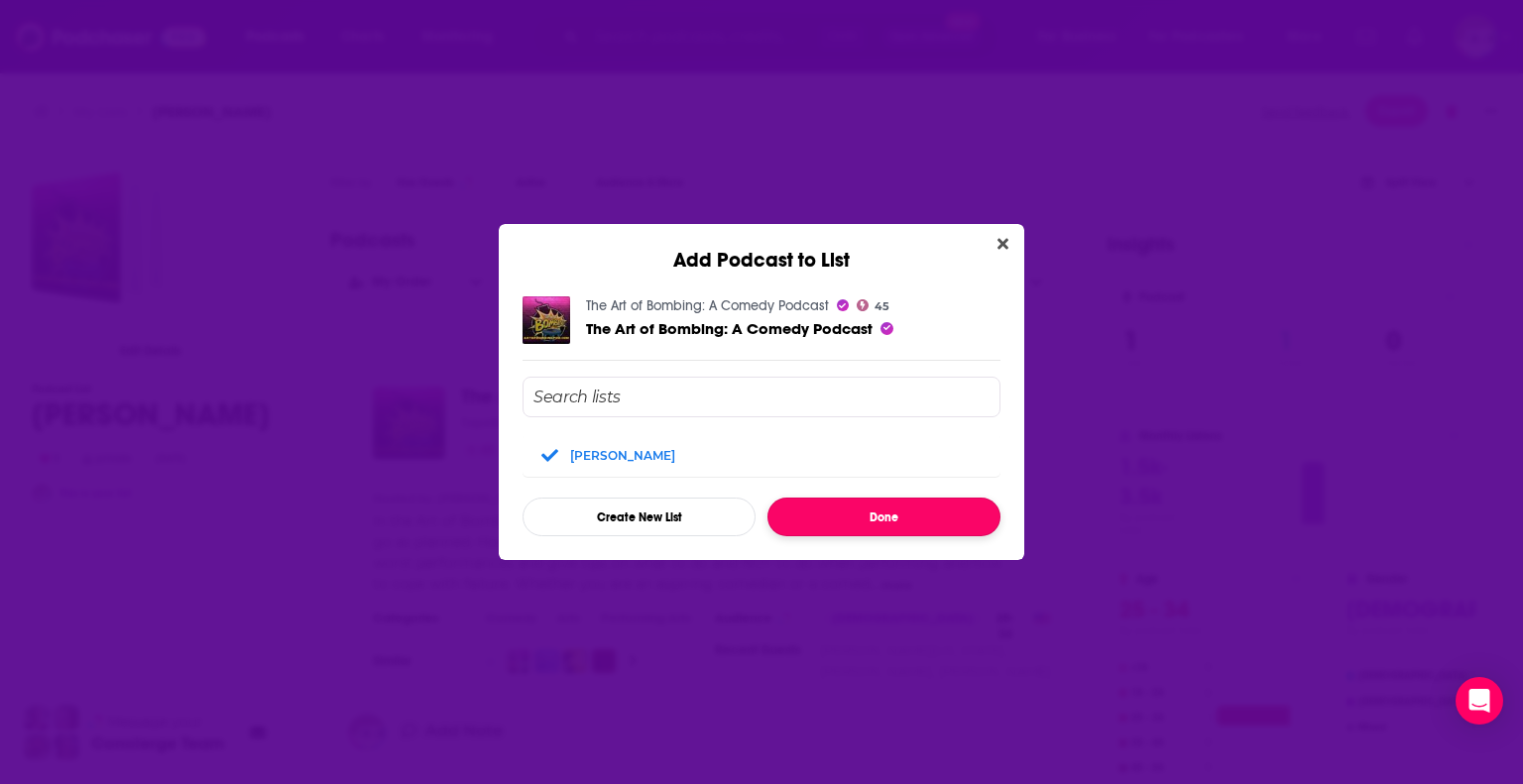click on "Done" at bounding box center (883, 516) 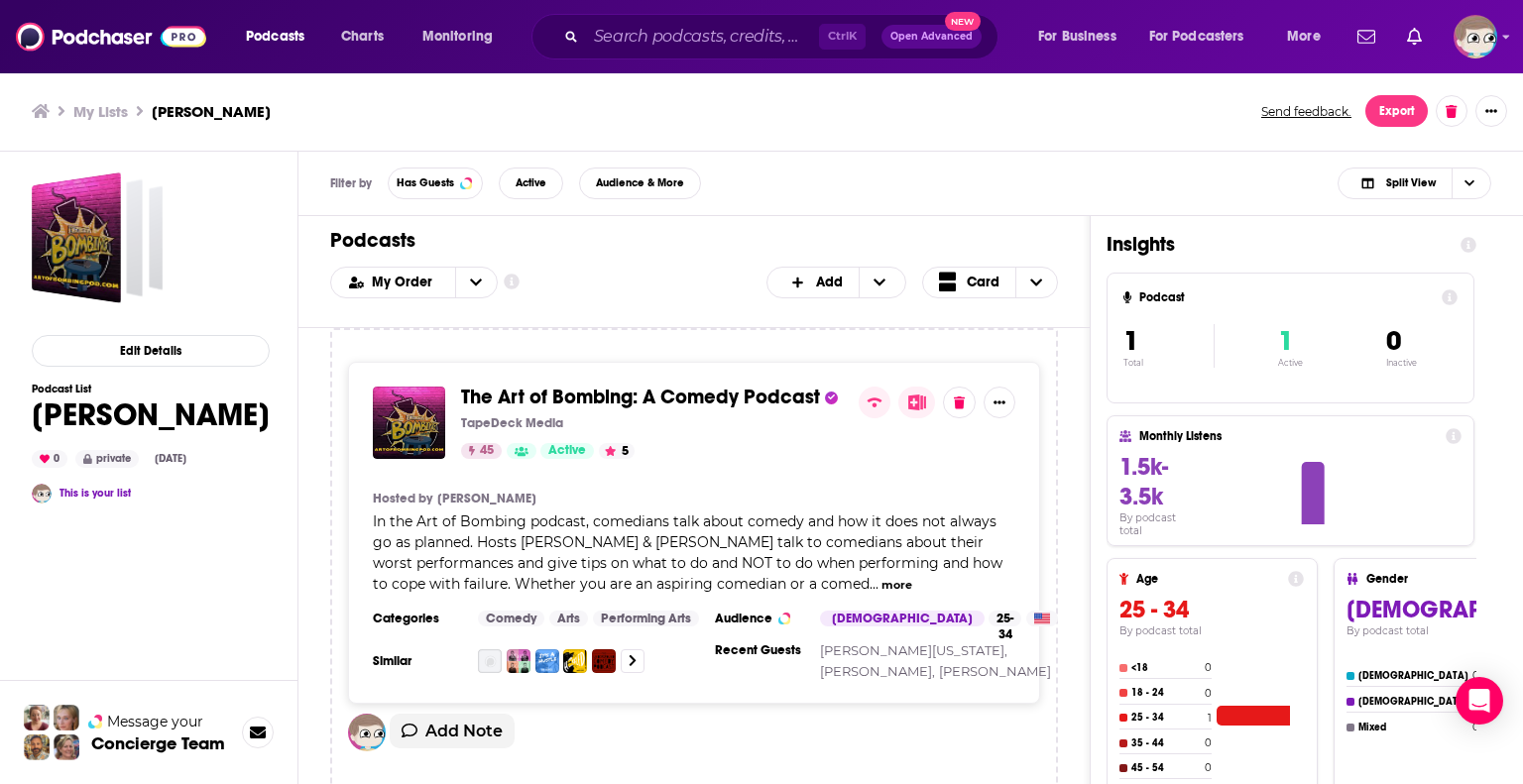 click on "Filter by Has Guests Active Audience & More Split View" at bounding box center (910, 183) 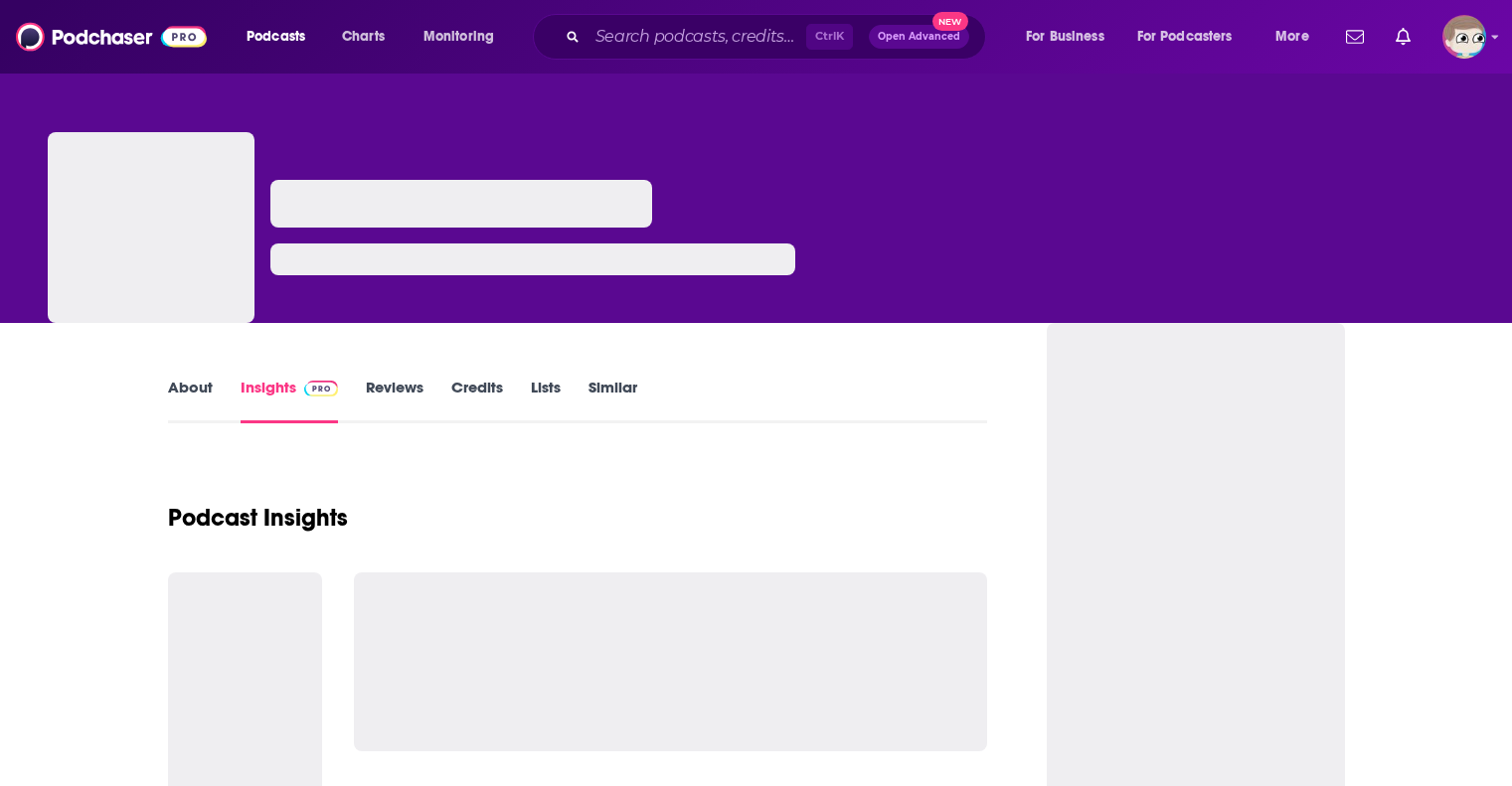 scroll, scrollTop: 0, scrollLeft: 0, axis: both 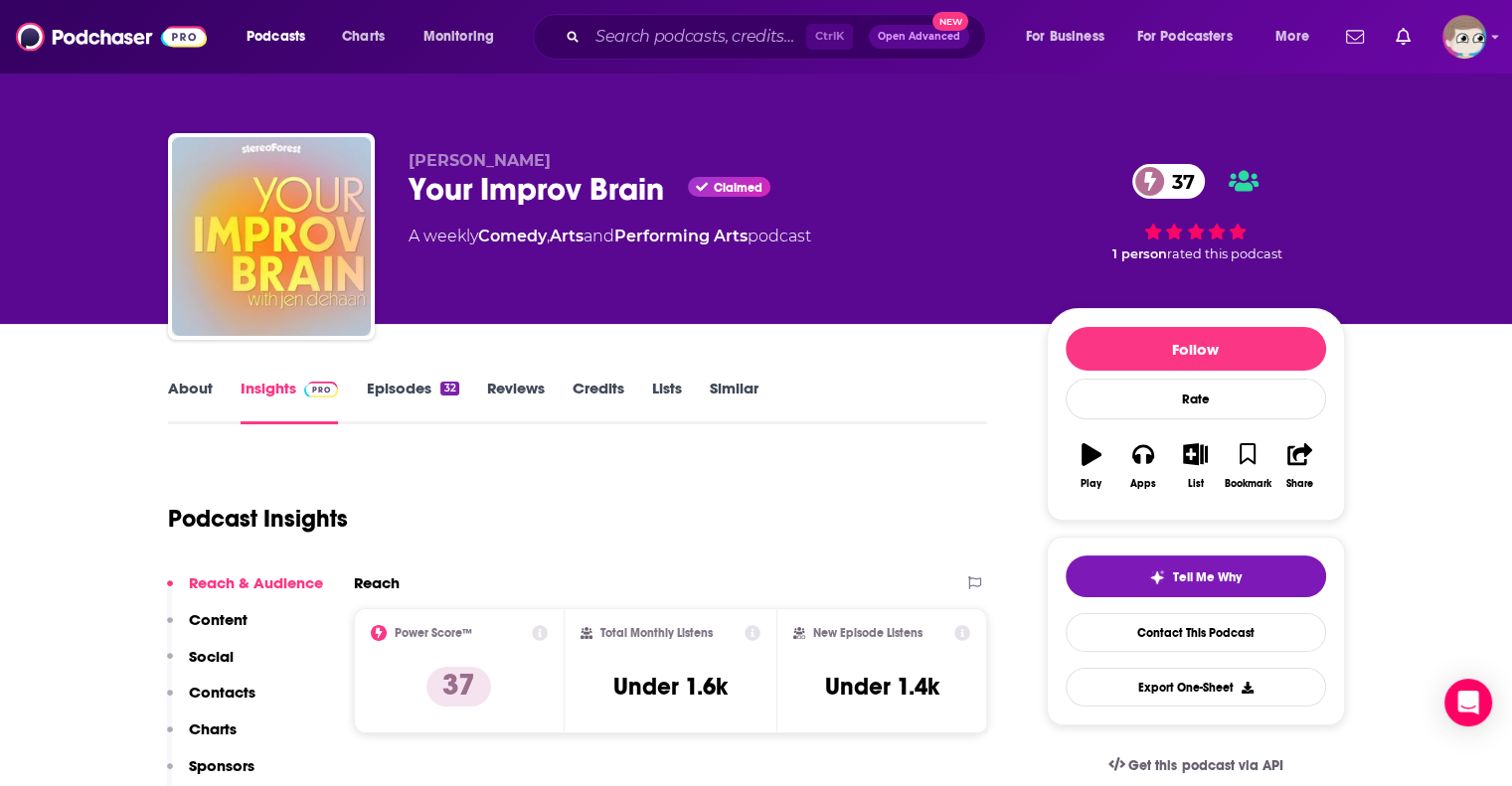 click on "About" at bounding box center [190, 401] 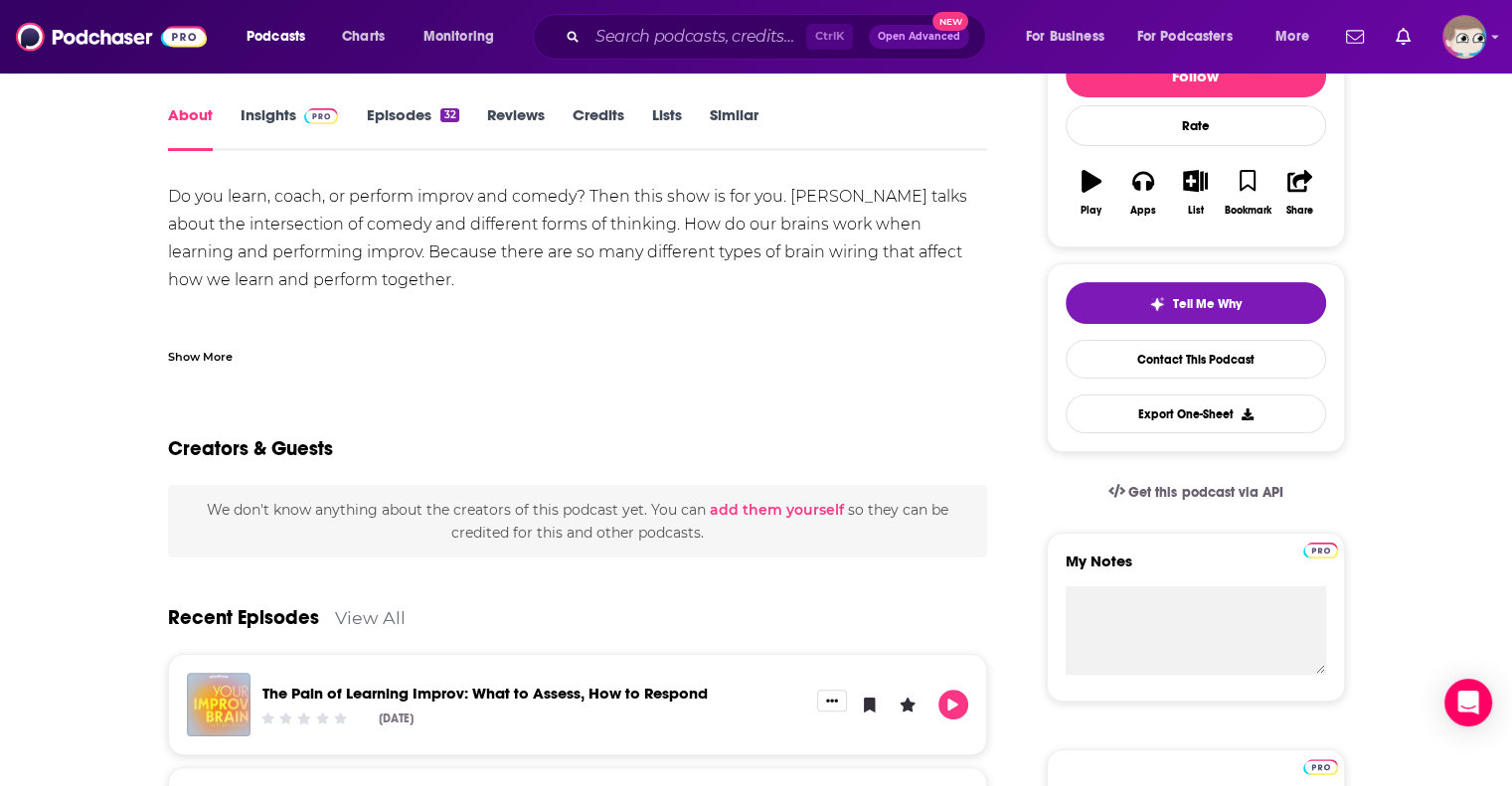 scroll, scrollTop: 477, scrollLeft: 0, axis: vertical 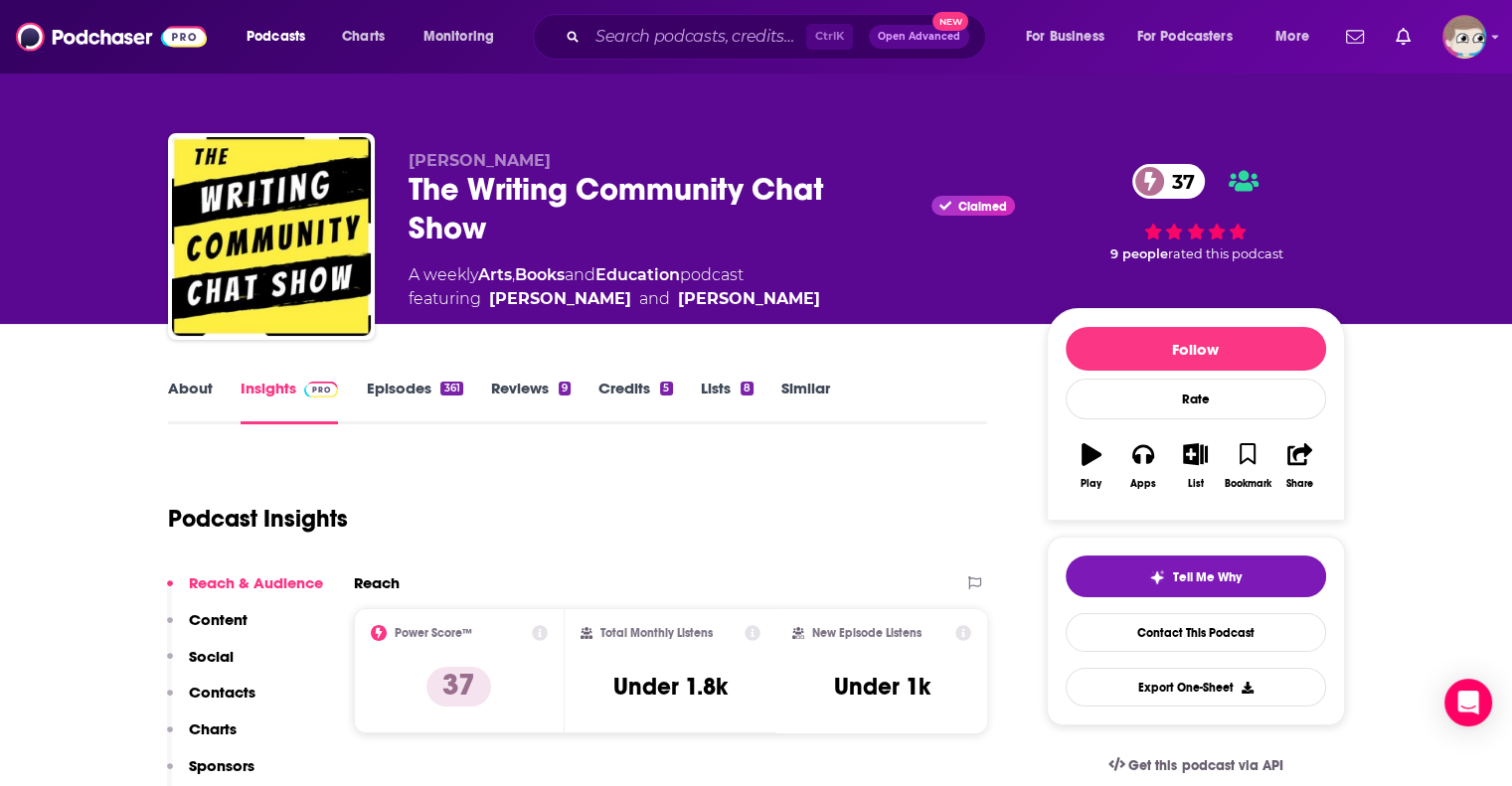 click on "About" at bounding box center (190, 401) 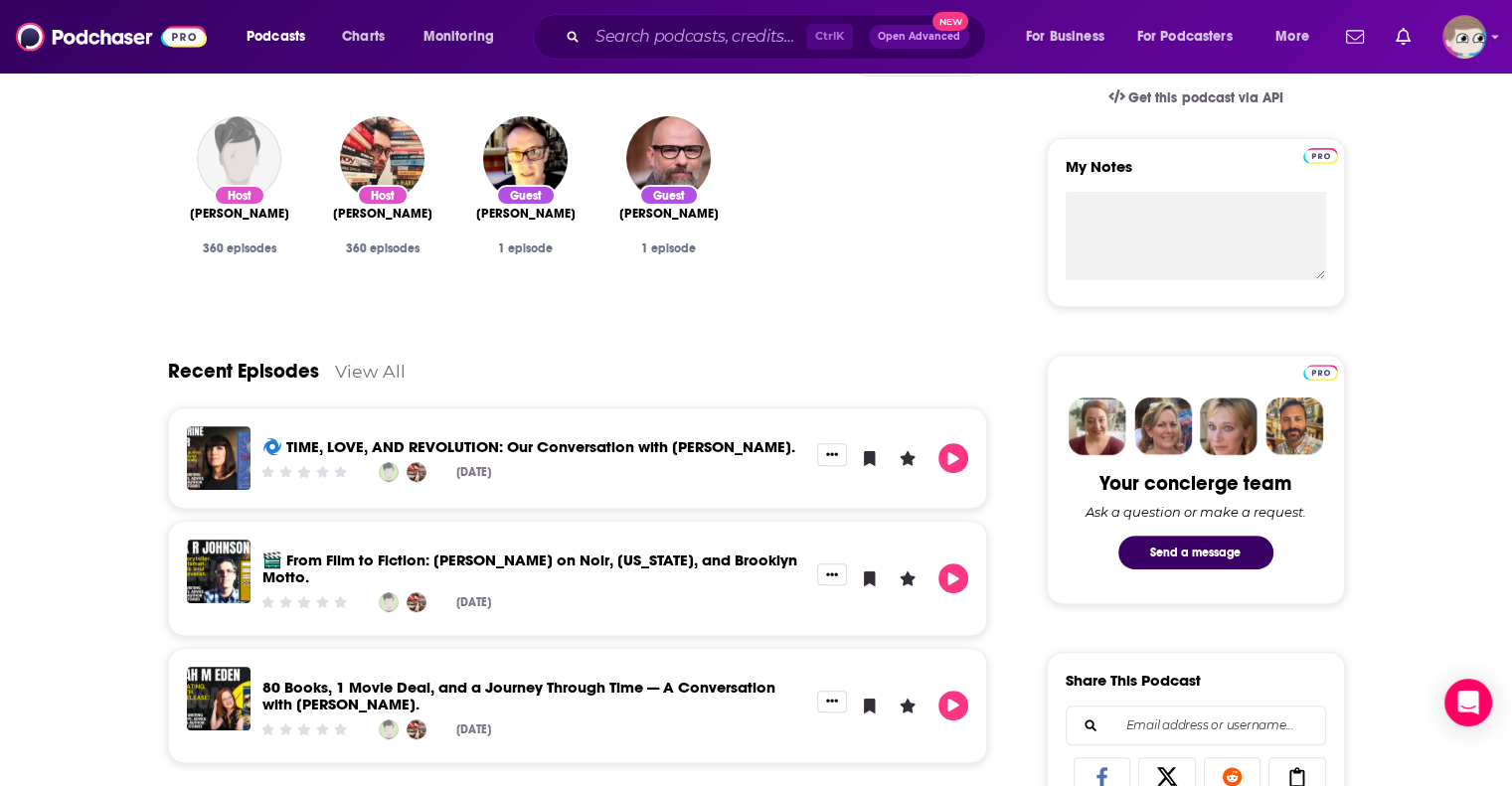 scroll, scrollTop: 676, scrollLeft: 0, axis: vertical 